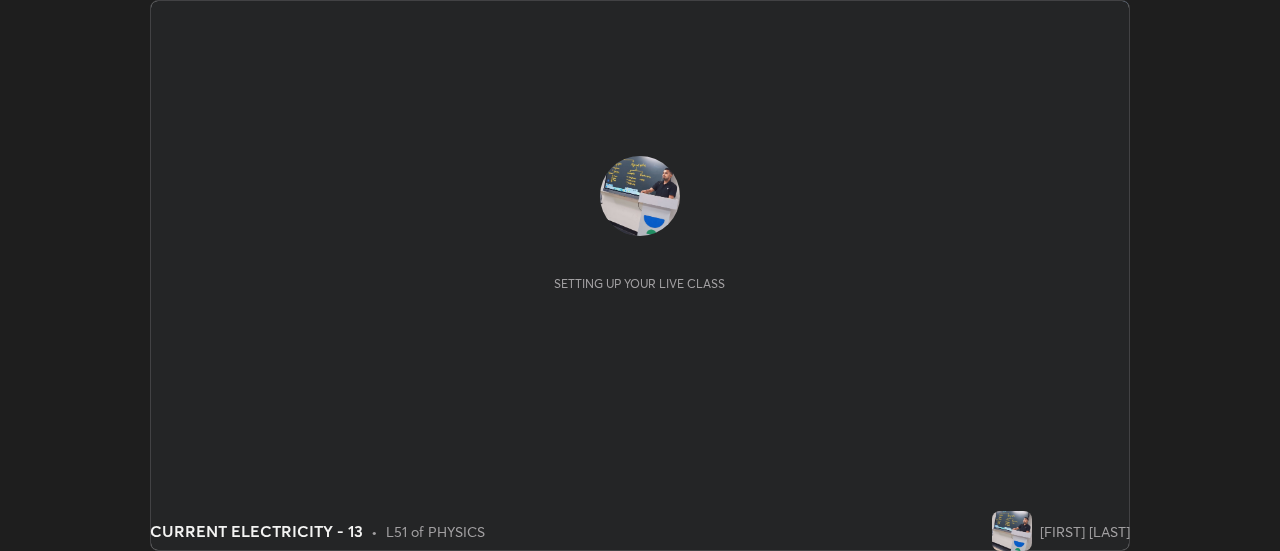 scroll, scrollTop: 0, scrollLeft: 0, axis: both 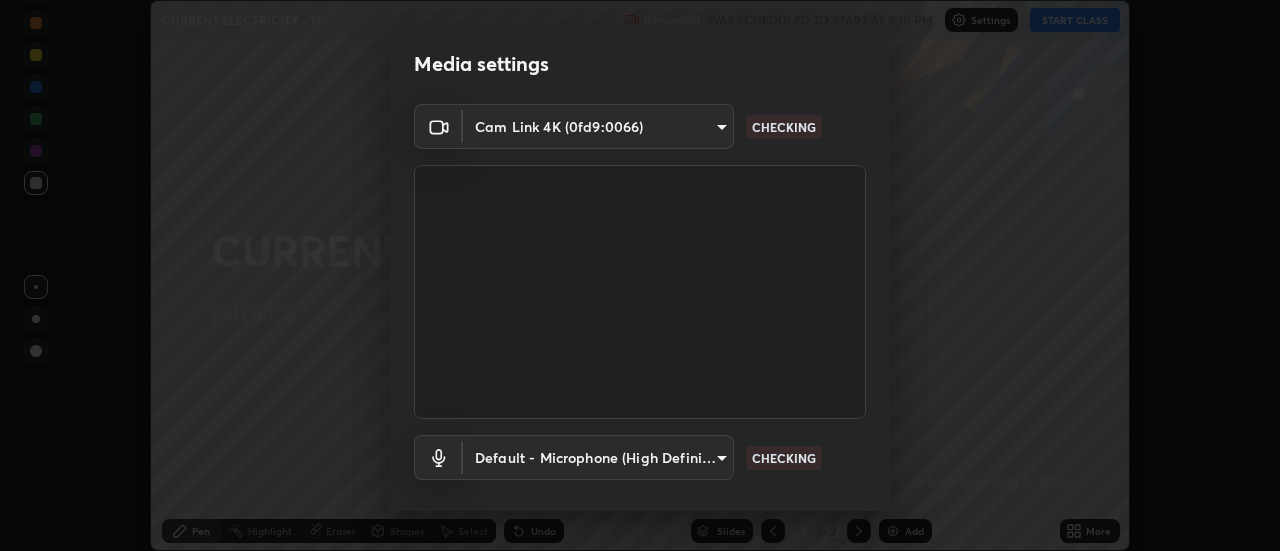click at bounding box center (640, 292) 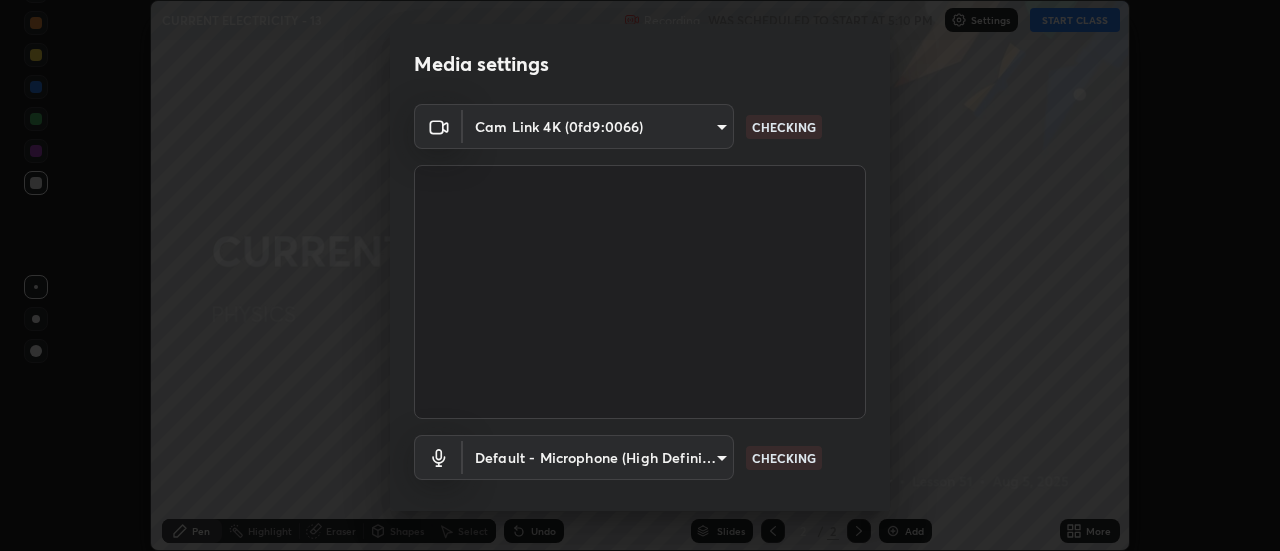 scroll, scrollTop: 105, scrollLeft: 0, axis: vertical 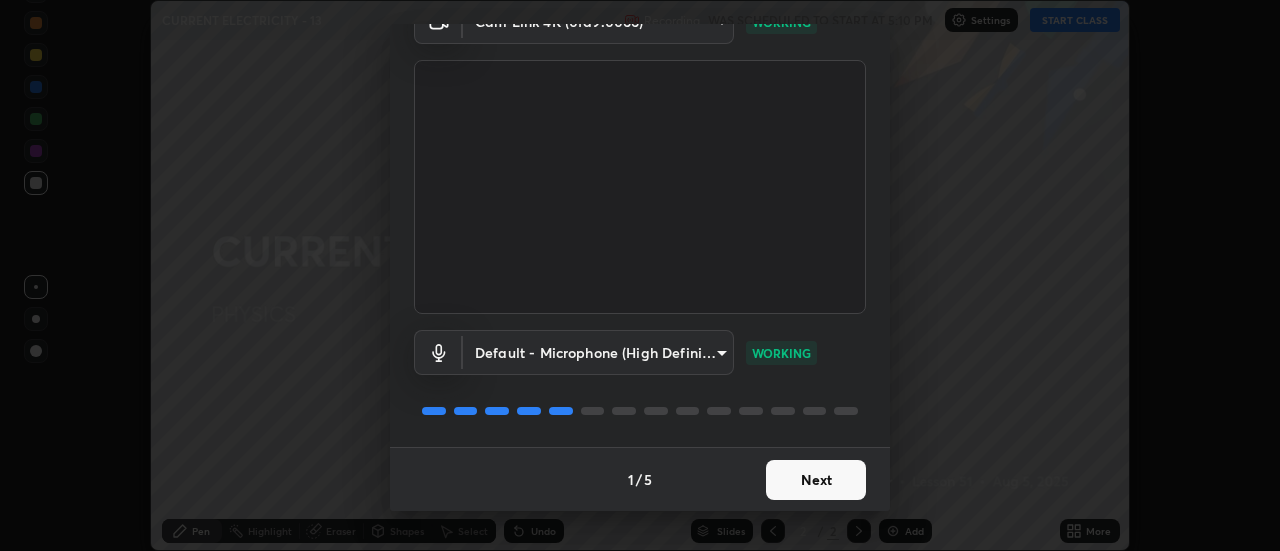 click on "Next" at bounding box center [816, 480] 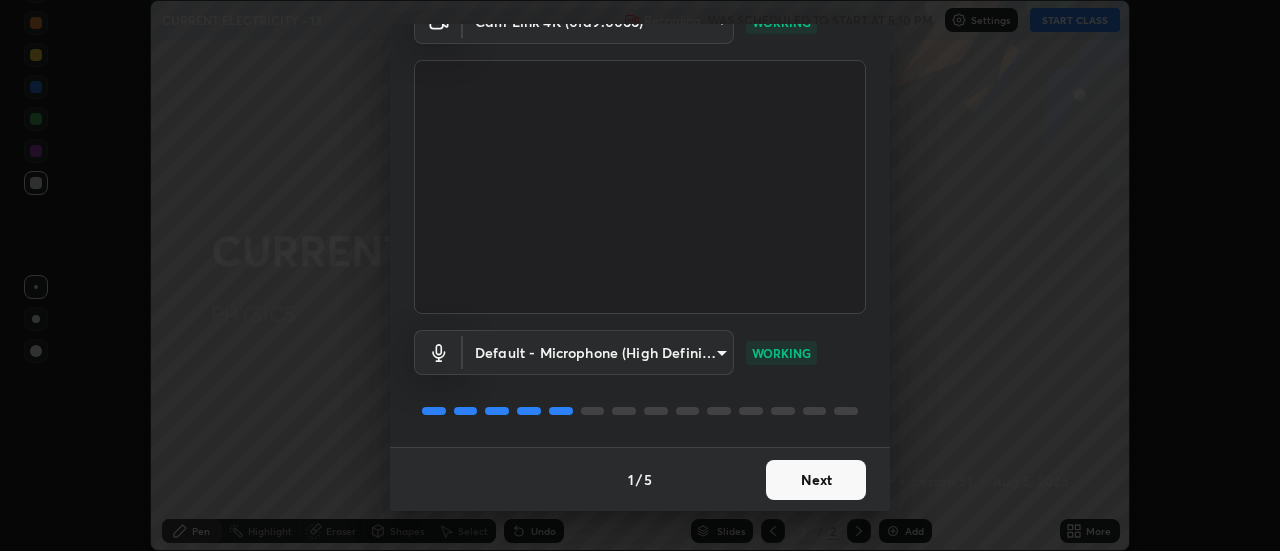 scroll, scrollTop: 0, scrollLeft: 0, axis: both 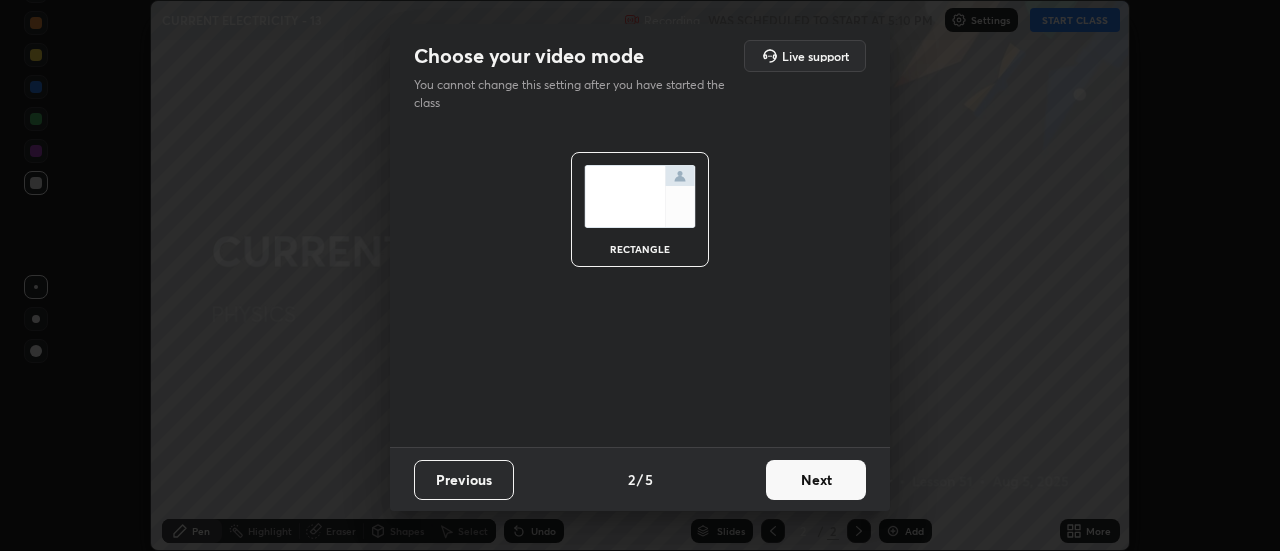 click on "Next" at bounding box center [816, 480] 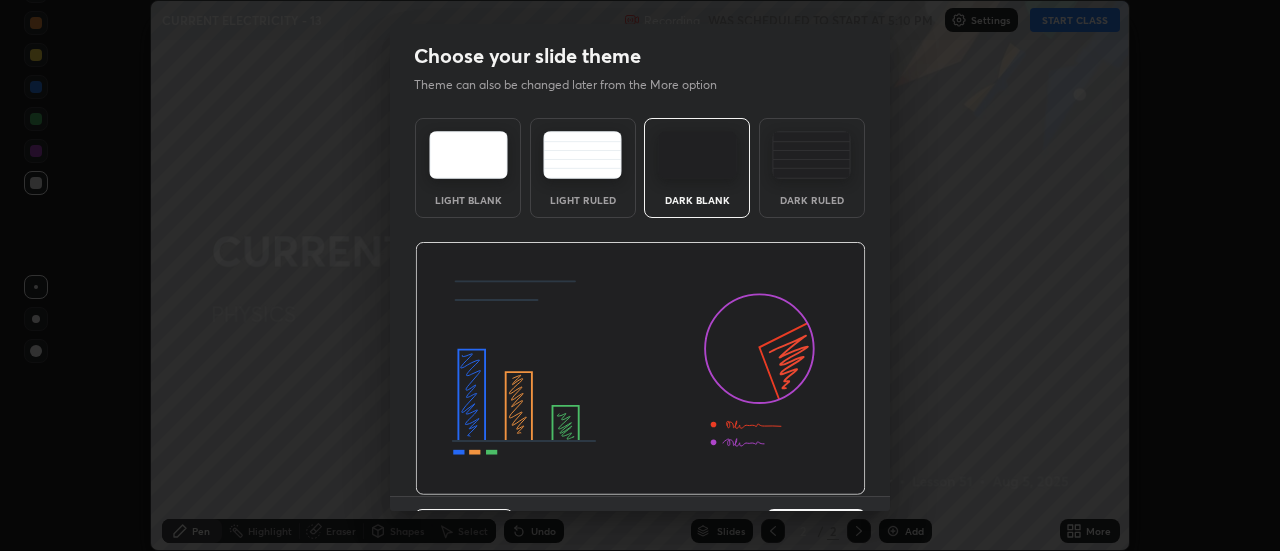 scroll, scrollTop: 49, scrollLeft: 0, axis: vertical 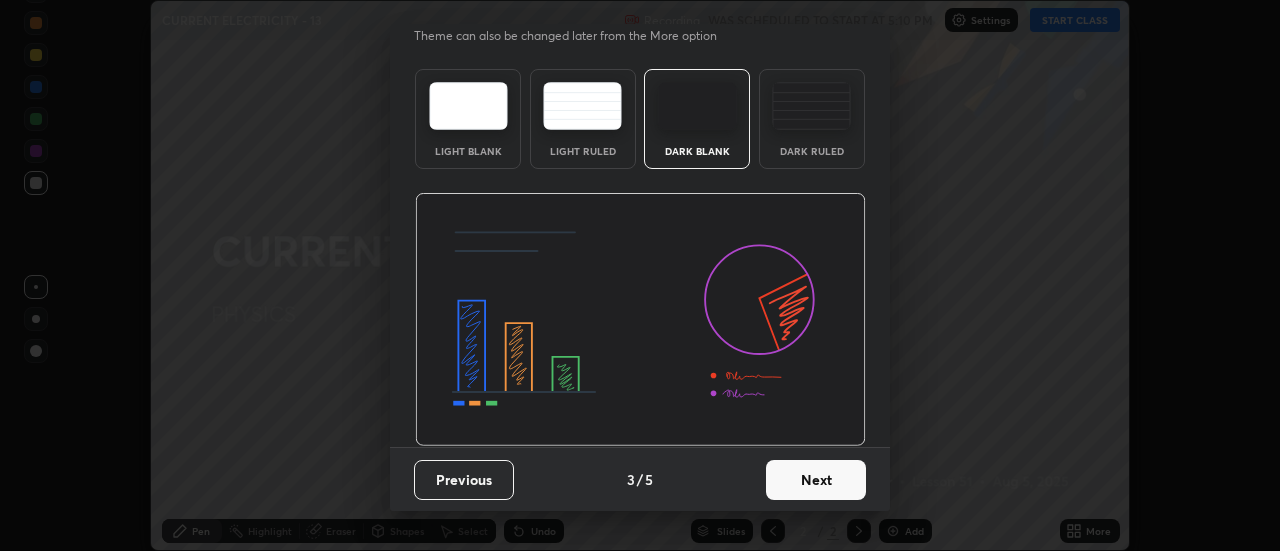 click on "Next" at bounding box center [816, 480] 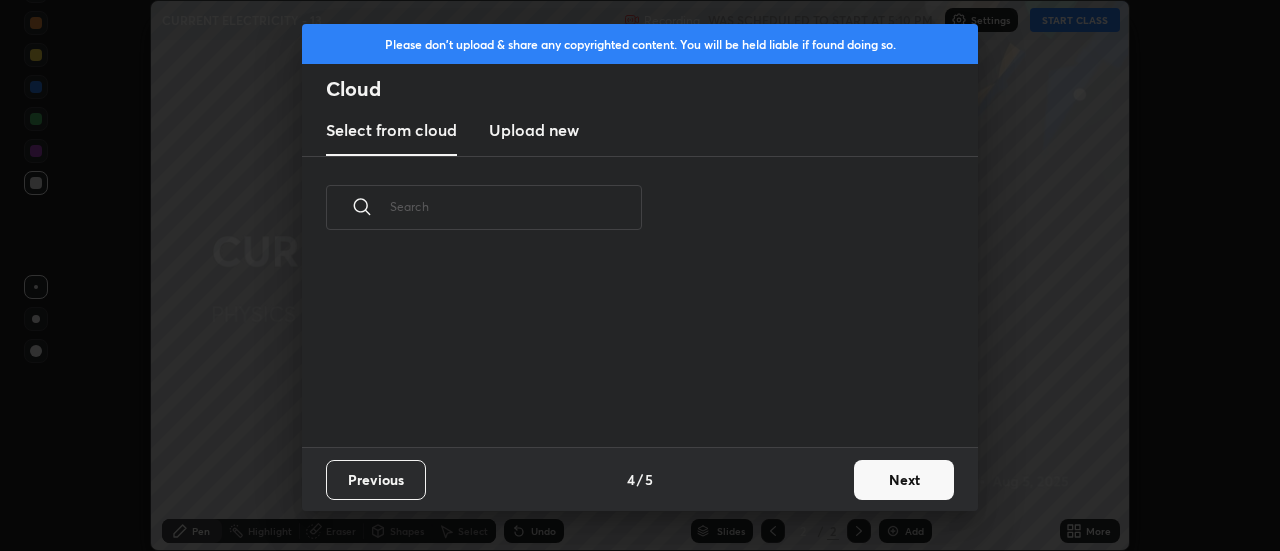 scroll, scrollTop: 7, scrollLeft: 11, axis: both 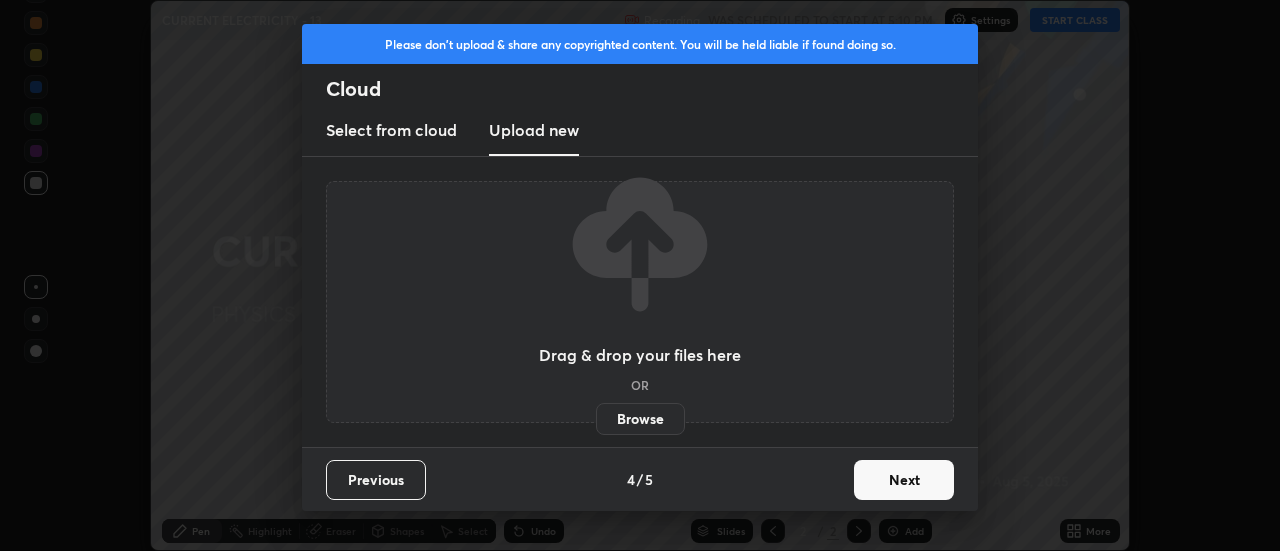 click on "Browse" at bounding box center [640, 419] 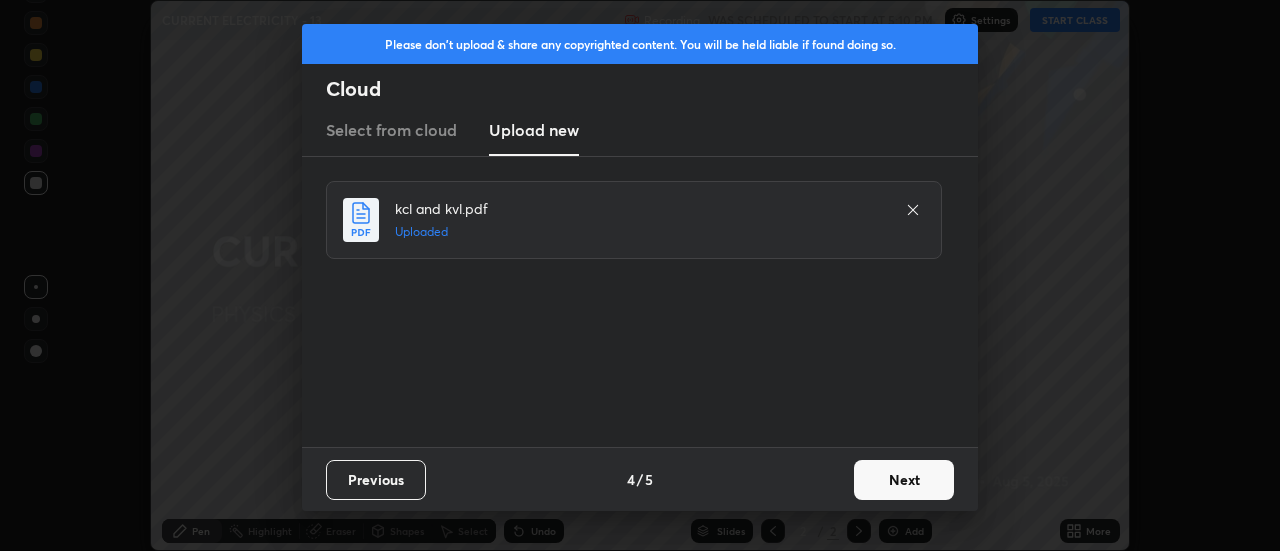 click on "Next" at bounding box center (904, 480) 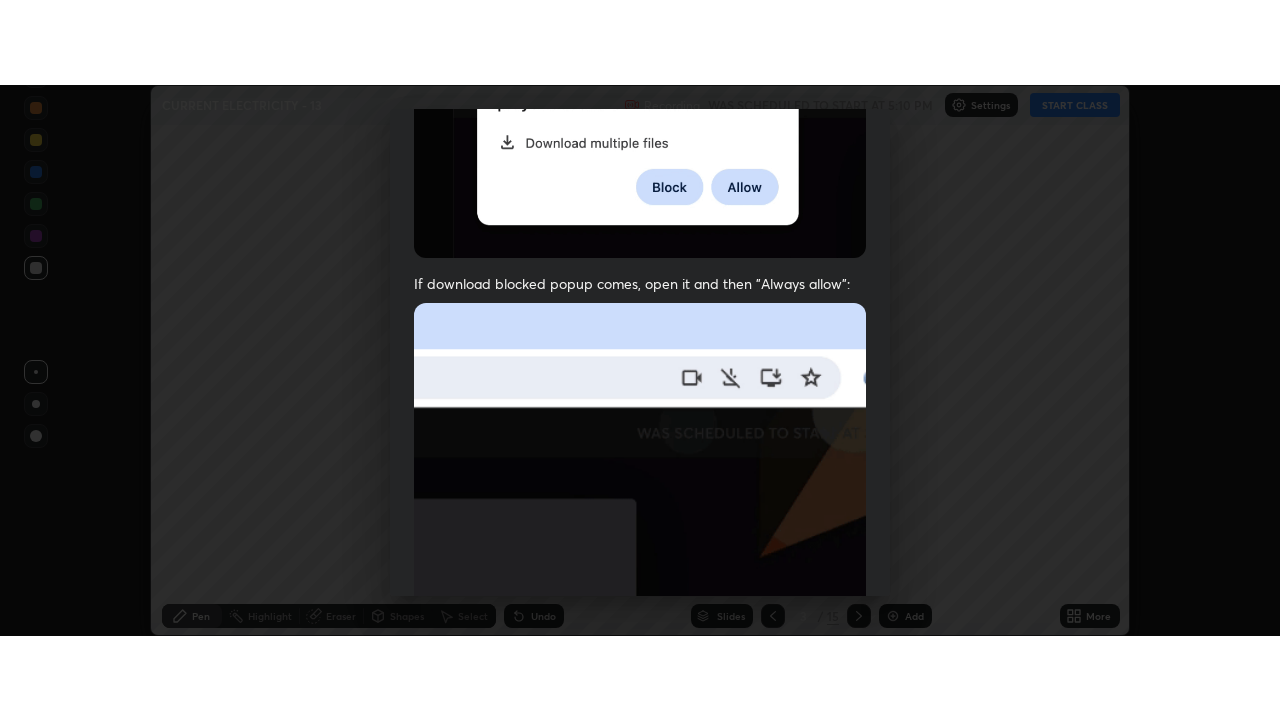 scroll, scrollTop: 513, scrollLeft: 0, axis: vertical 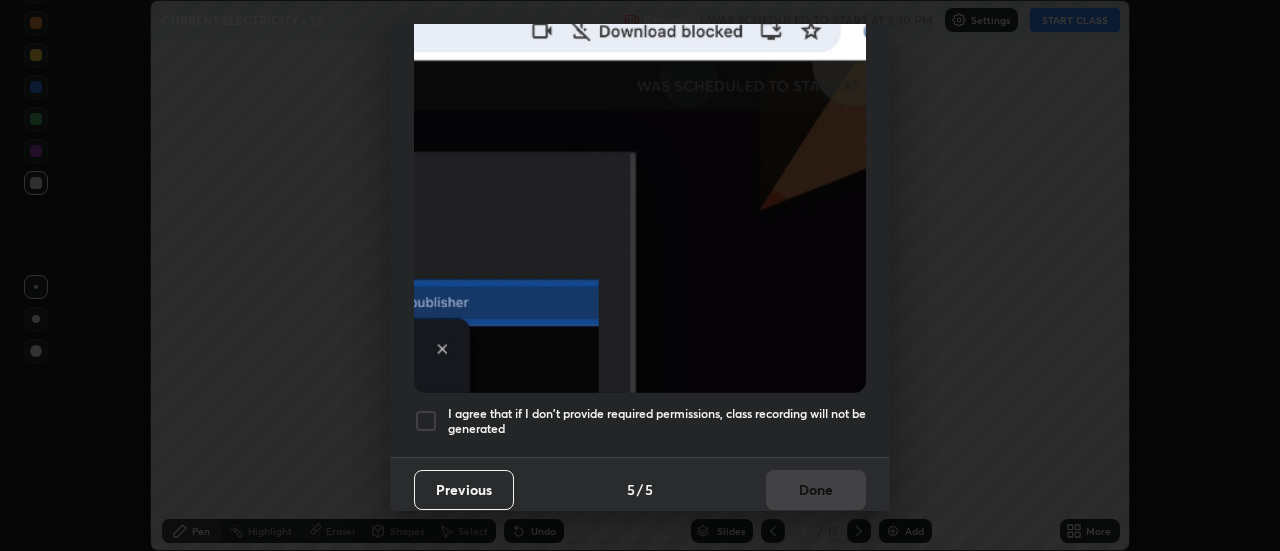 click on "I agree that if I don't provide required permissions, class recording will not be generated" at bounding box center (657, 421) 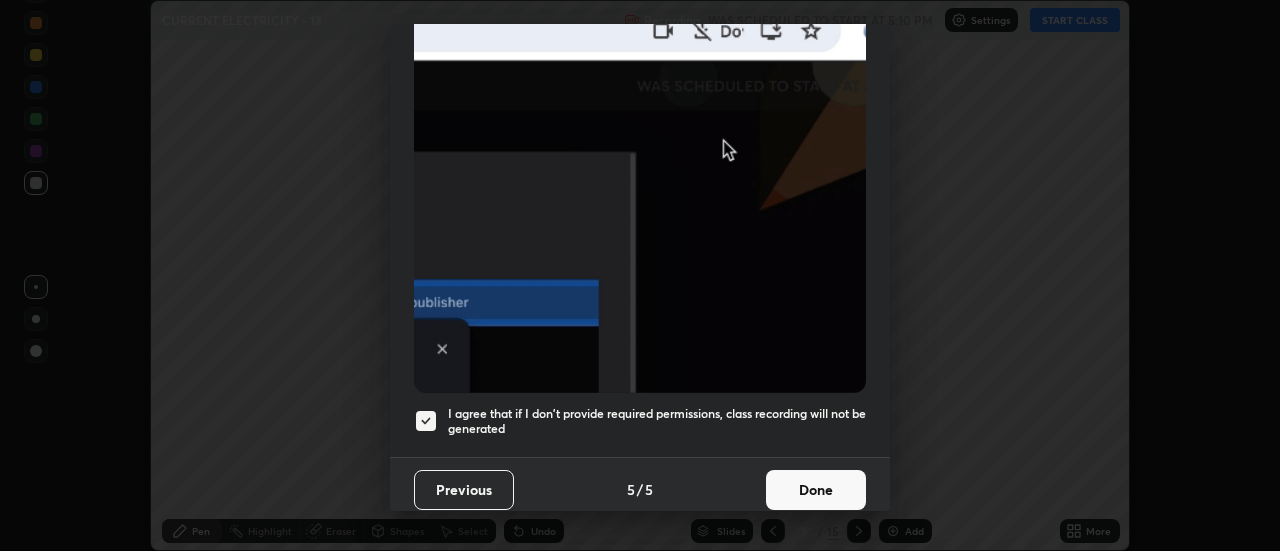 click on "Done" at bounding box center [816, 490] 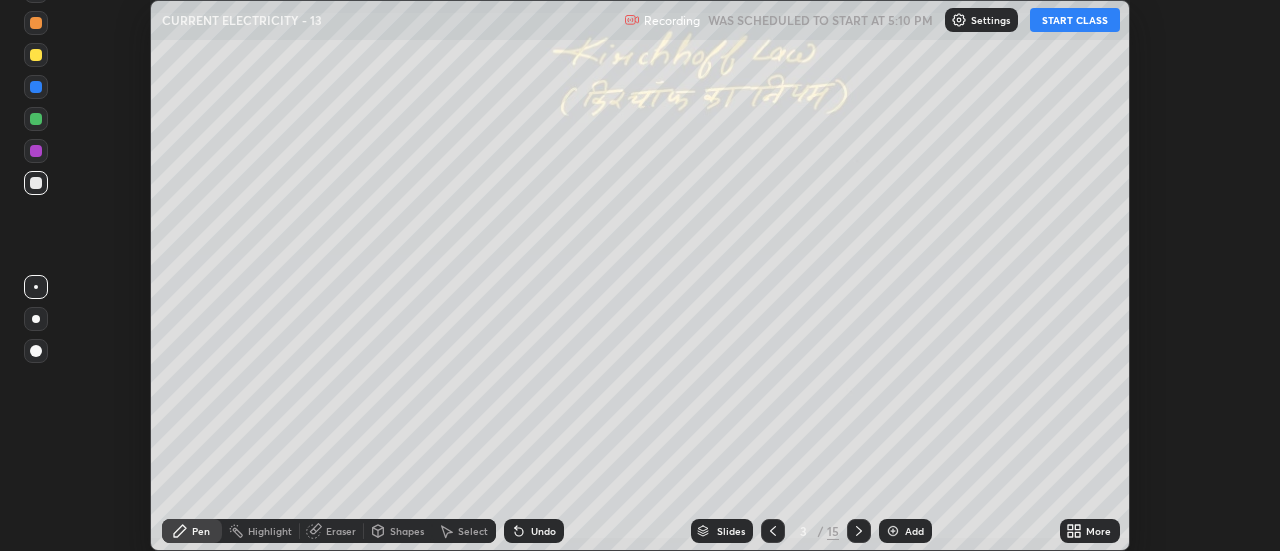 click 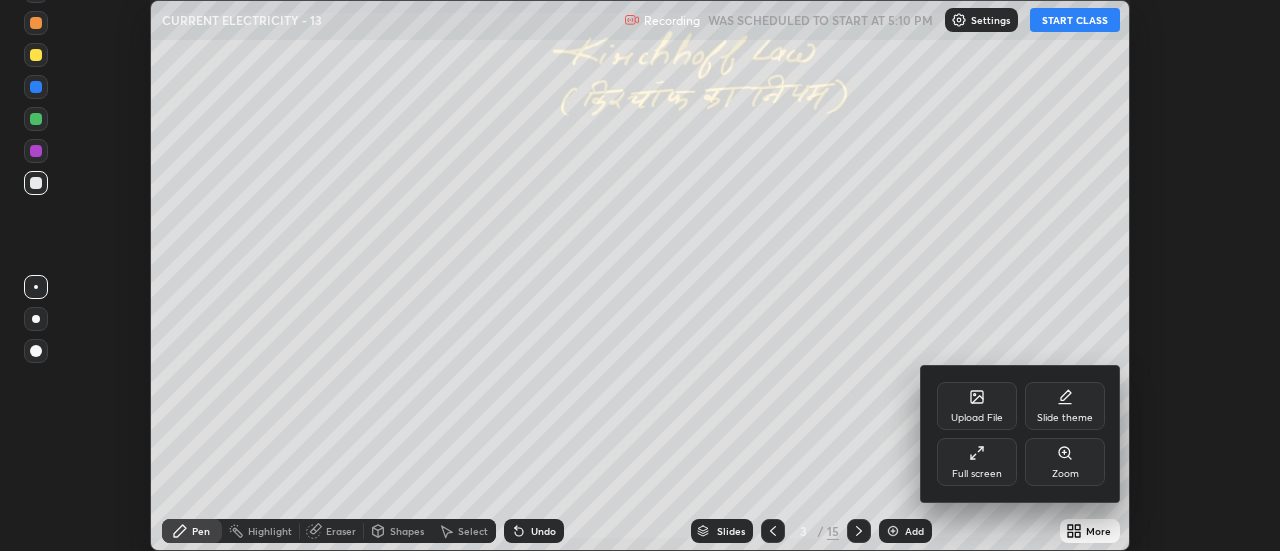 click 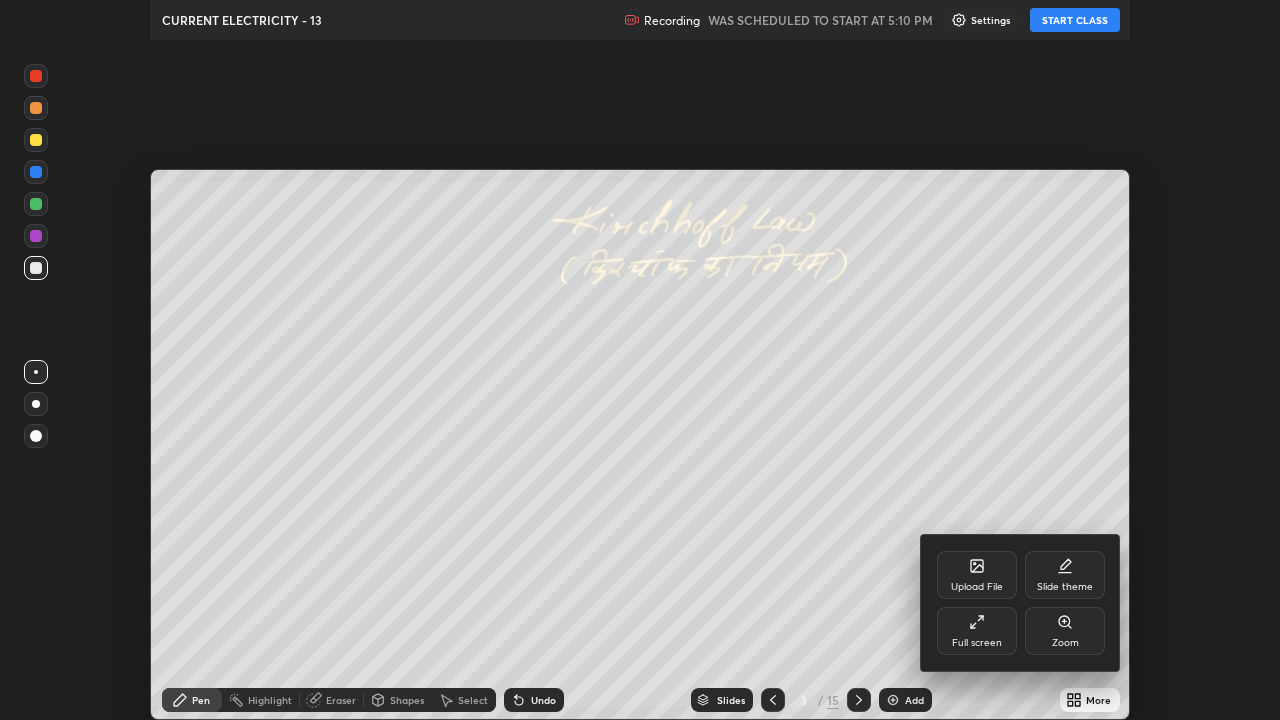 scroll, scrollTop: 99280, scrollLeft: 98720, axis: both 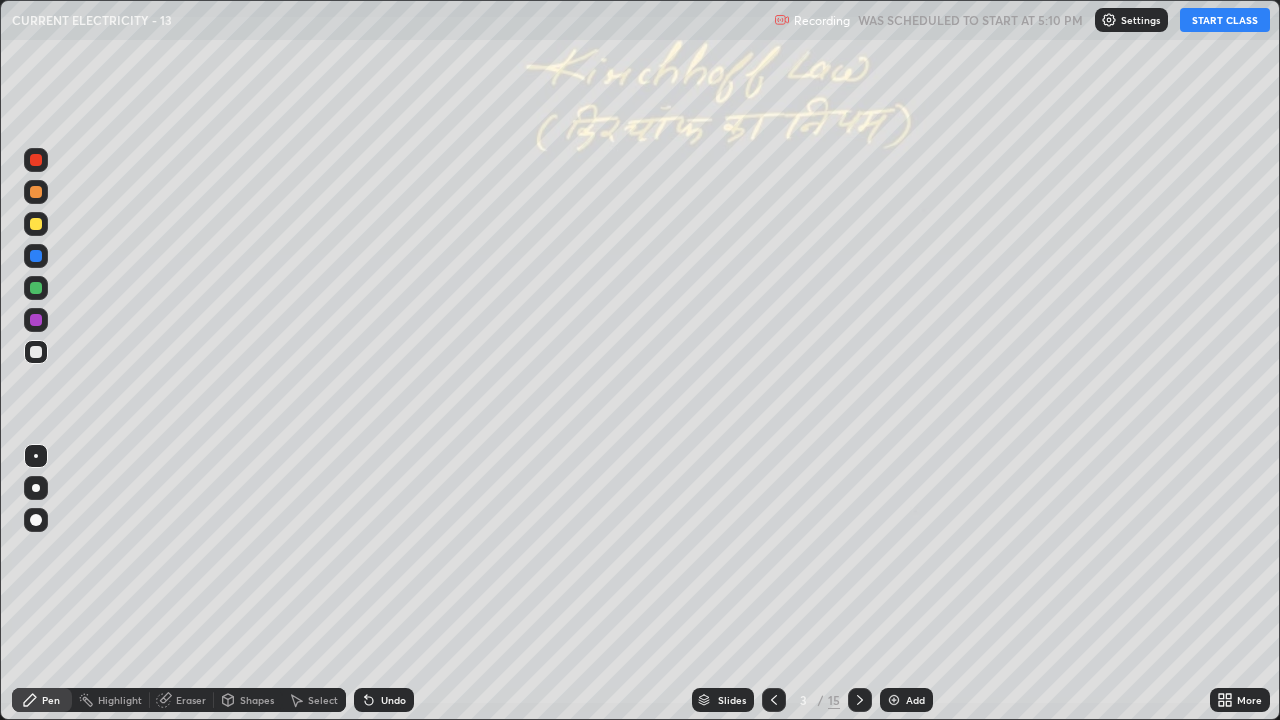 click on "START CLASS" at bounding box center (1225, 20) 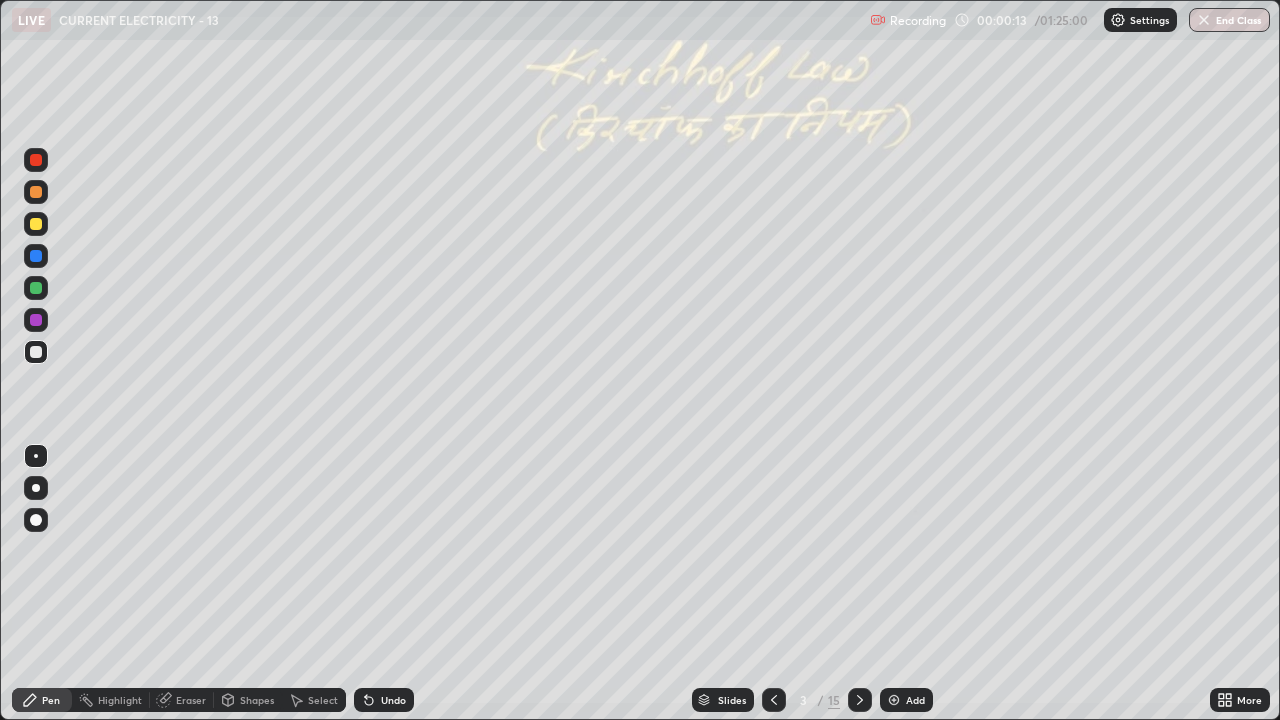 click at bounding box center [36, 224] 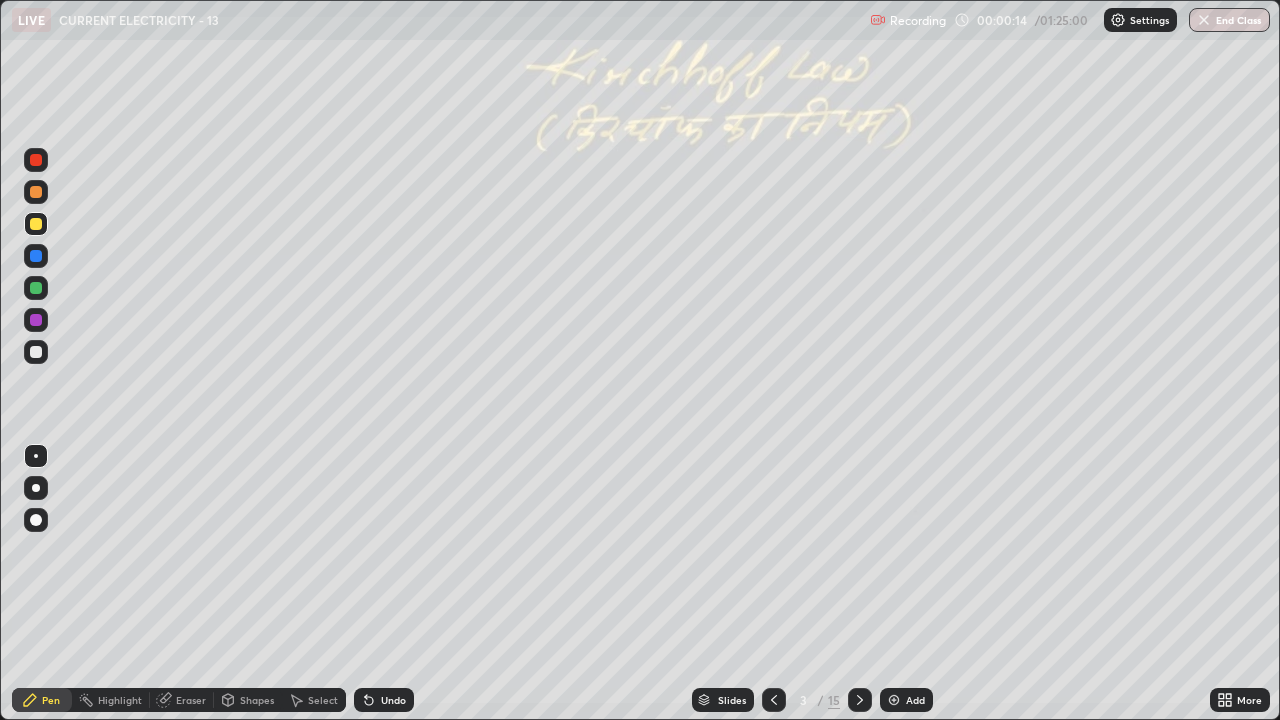 click at bounding box center (36, 352) 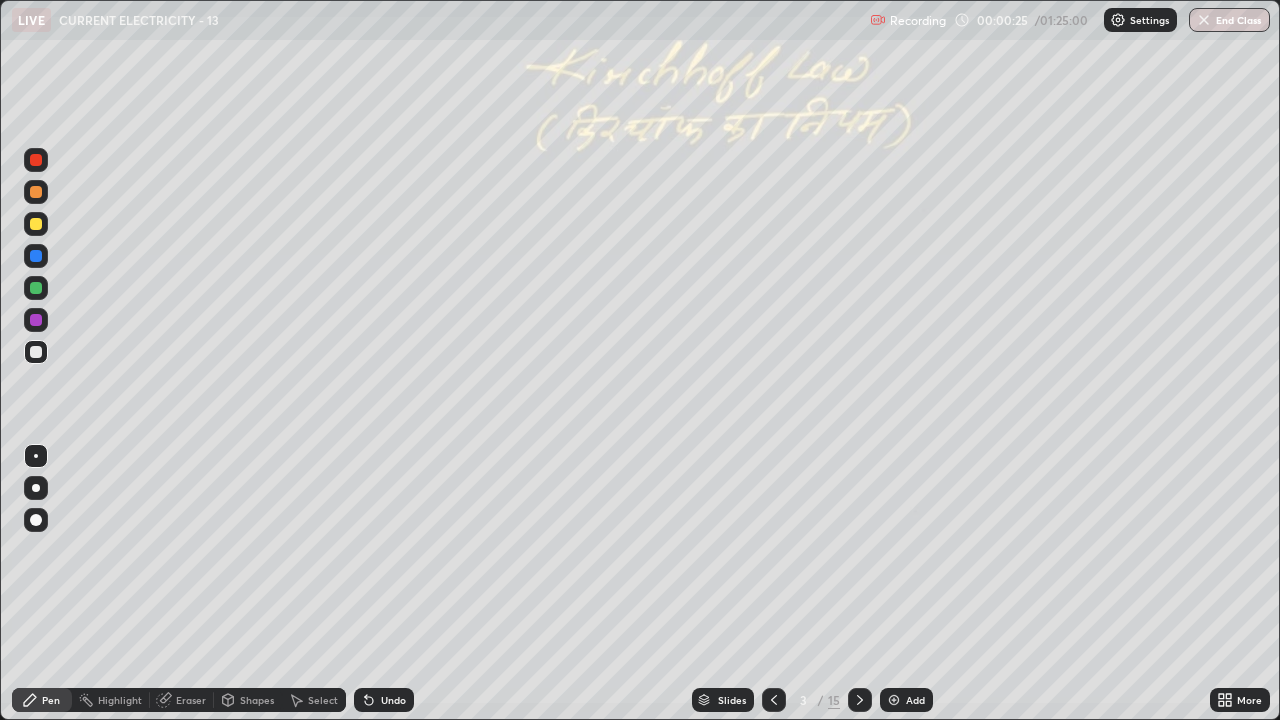 click at bounding box center [36, 352] 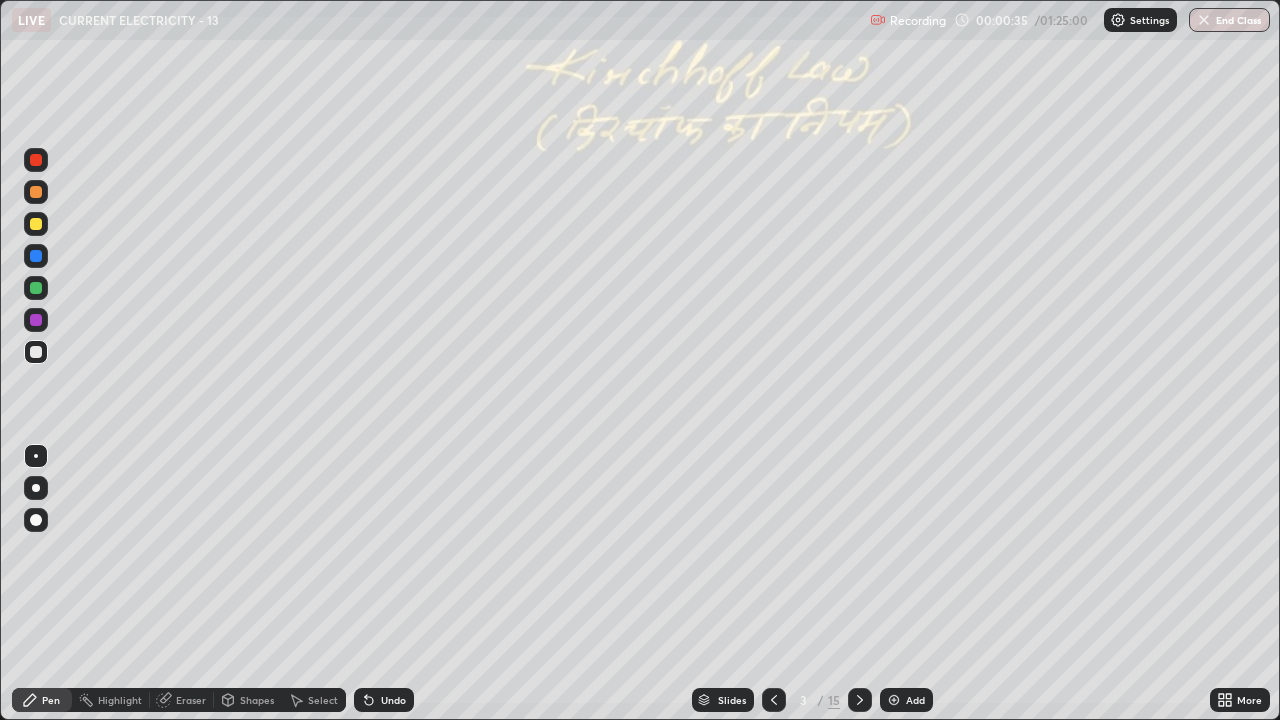 click at bounding box center [36, 352] 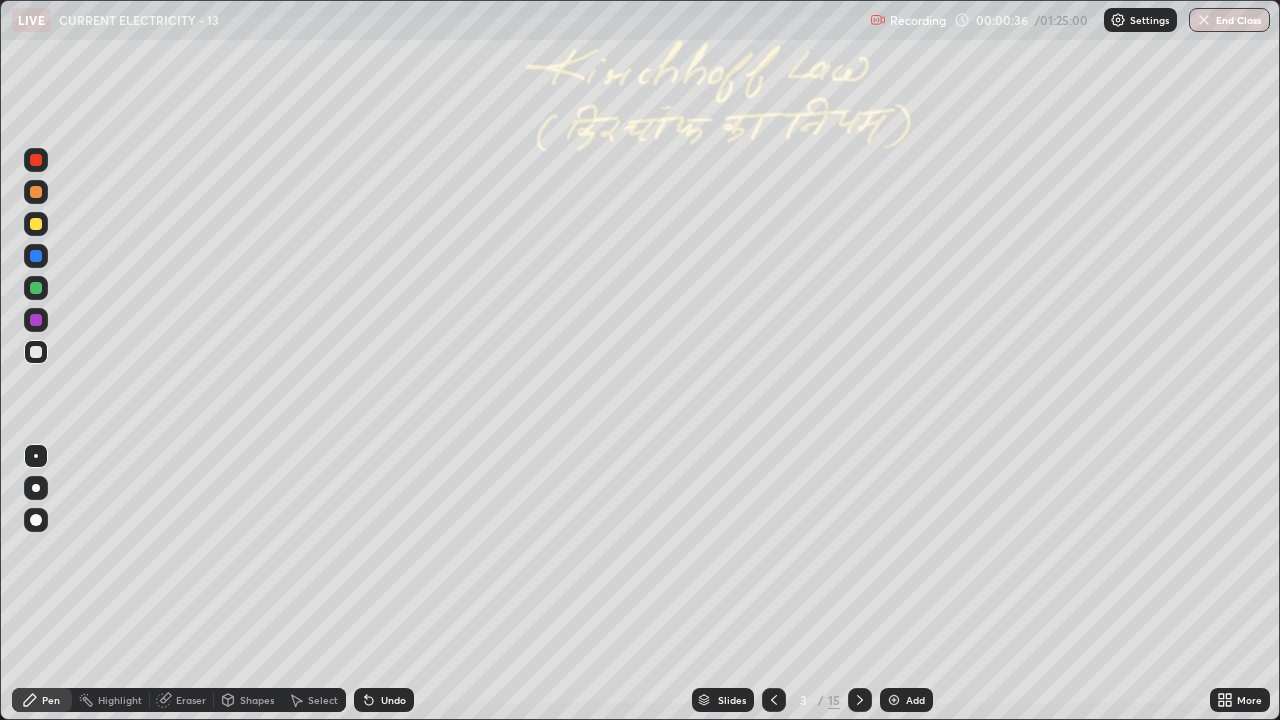 click at bounding box center (36, 288) 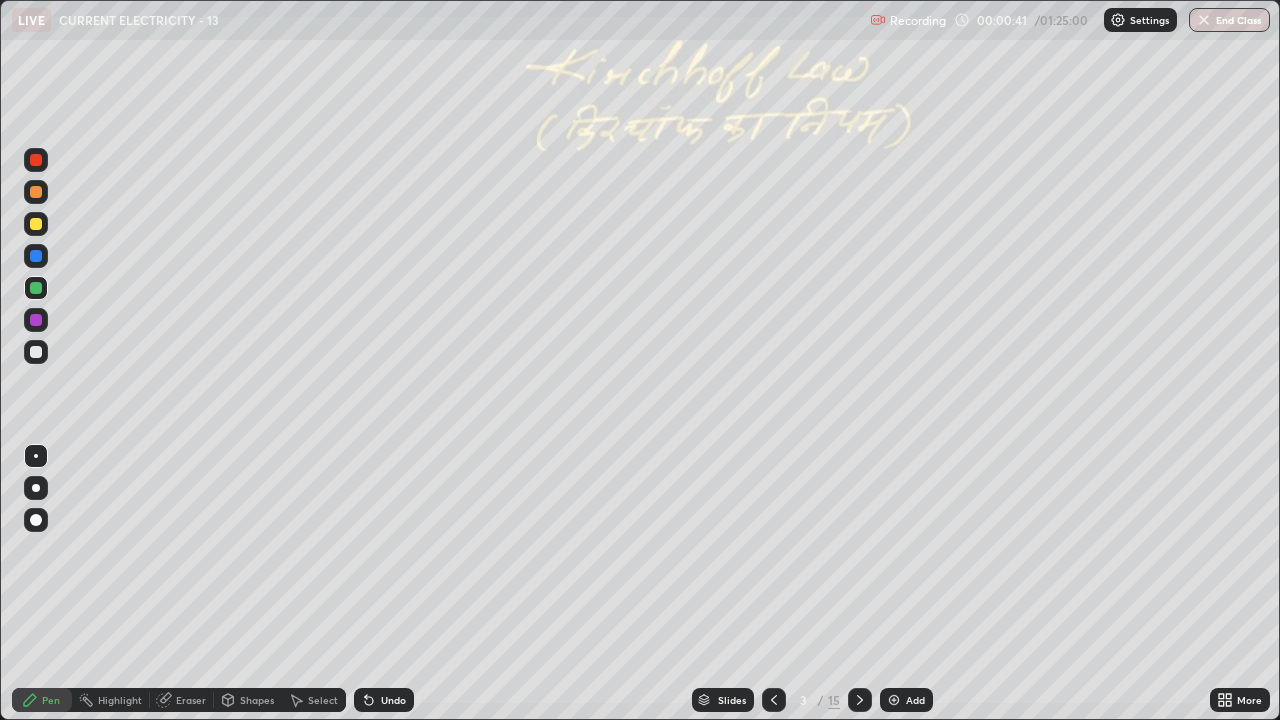click at bounding box center (36, 488) 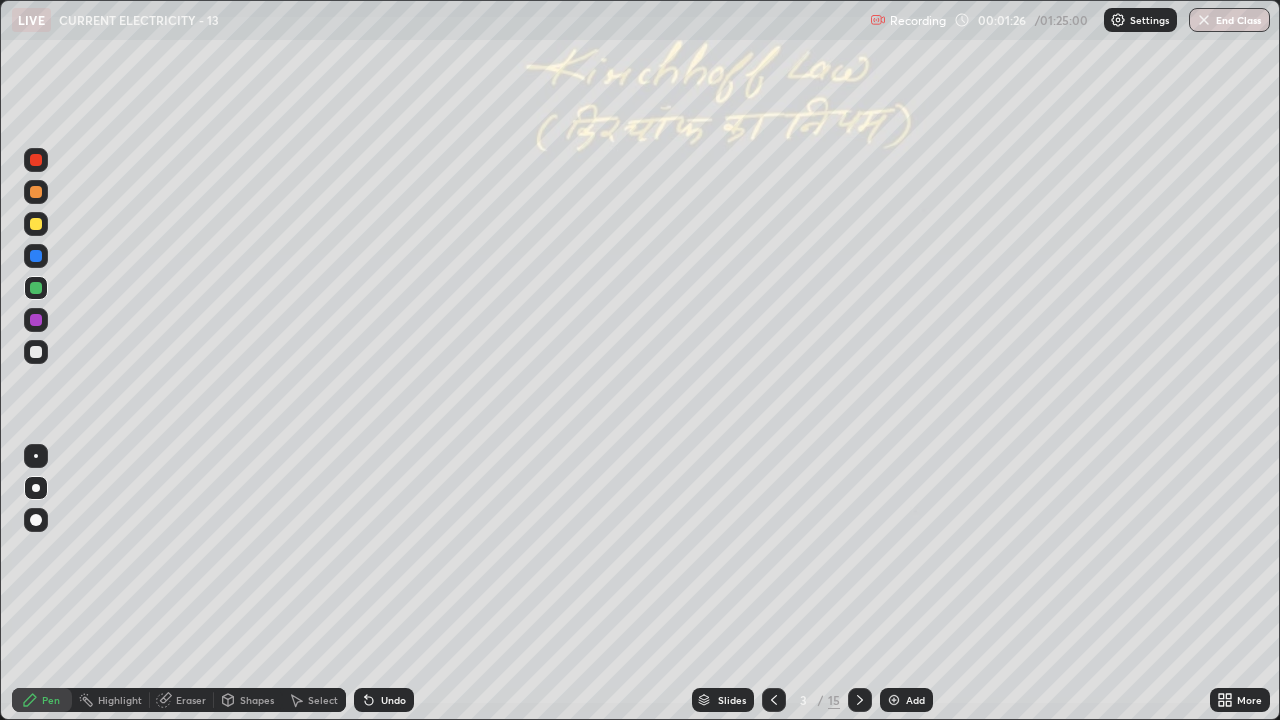 click 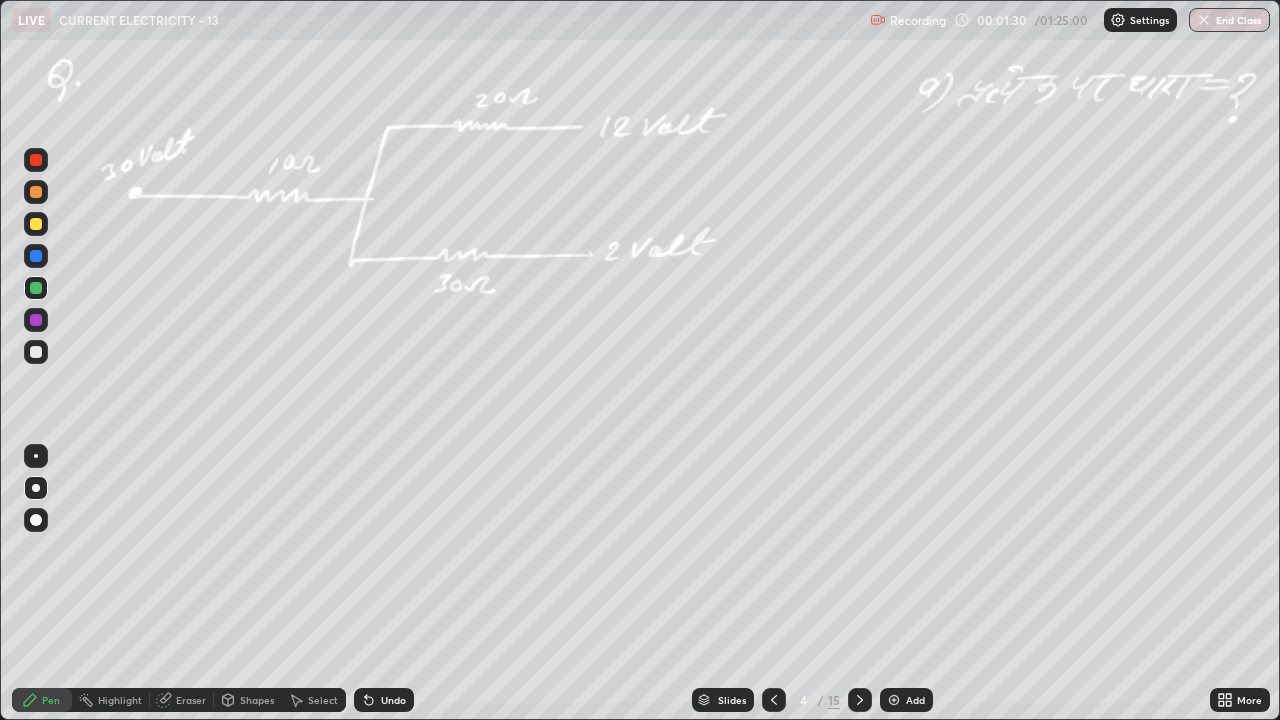 click at bounding box center (774, 700) 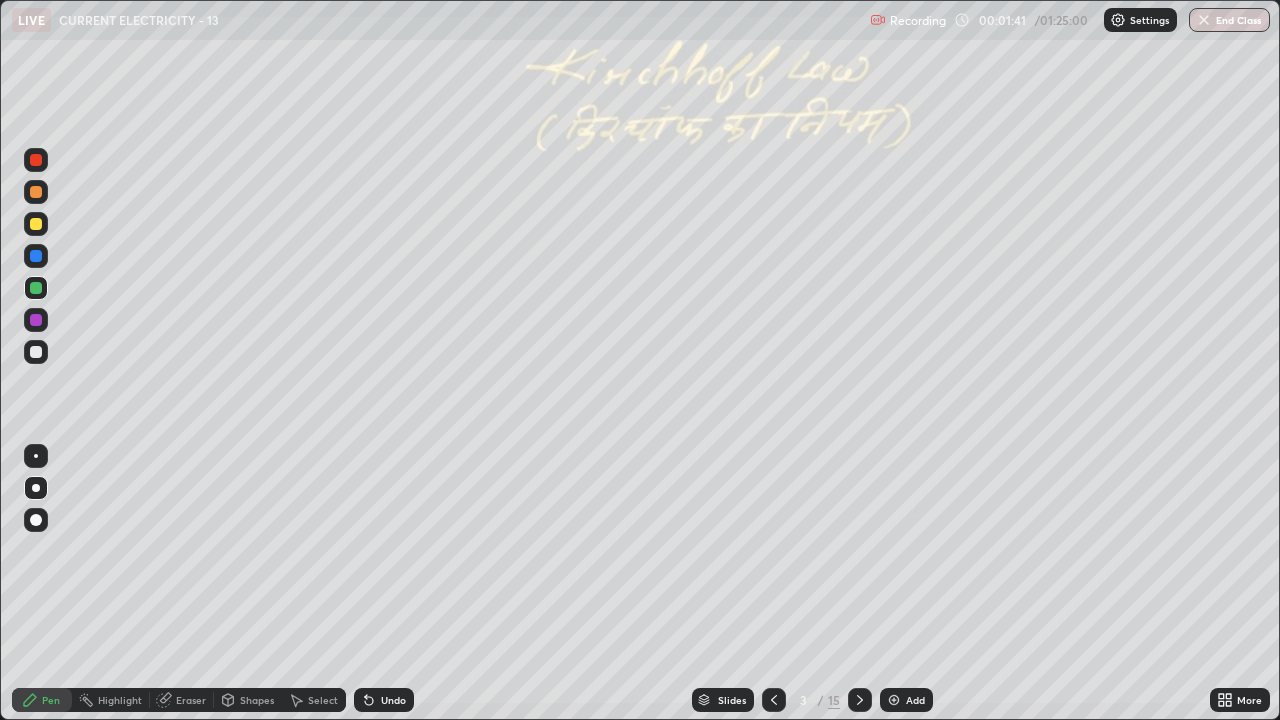 click 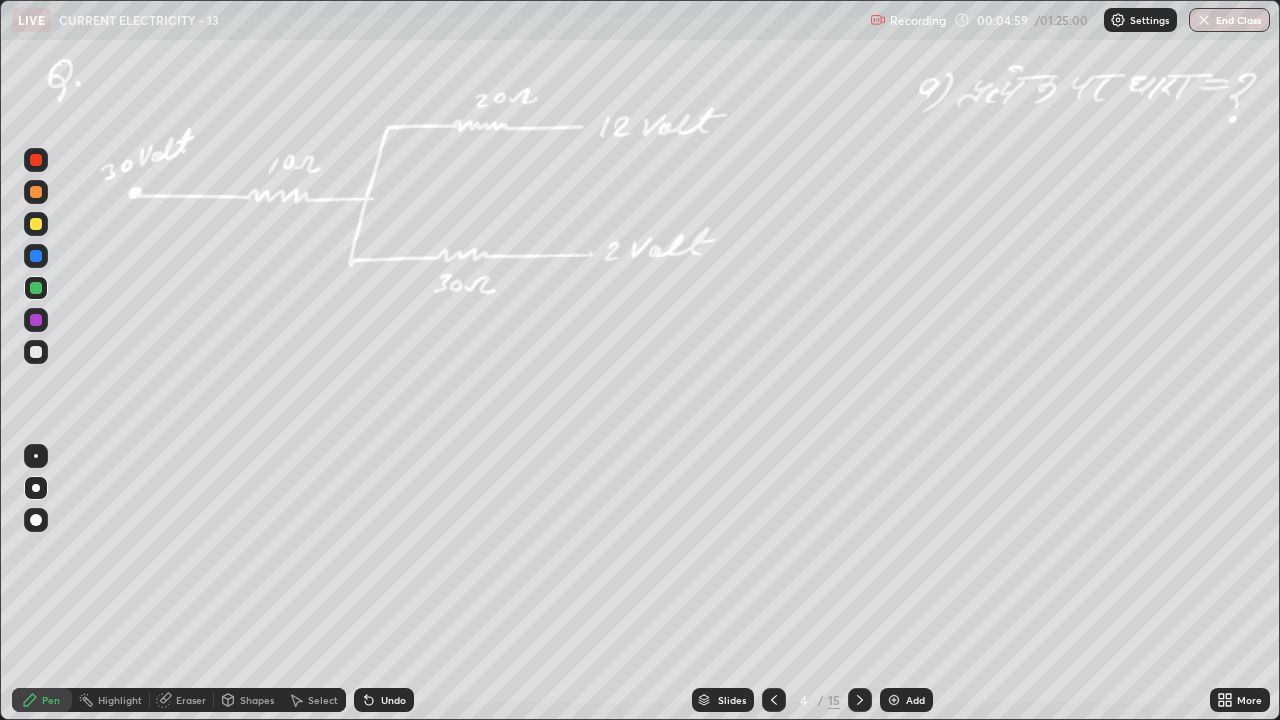 click on "Undo" at bounding box center (393, 700) 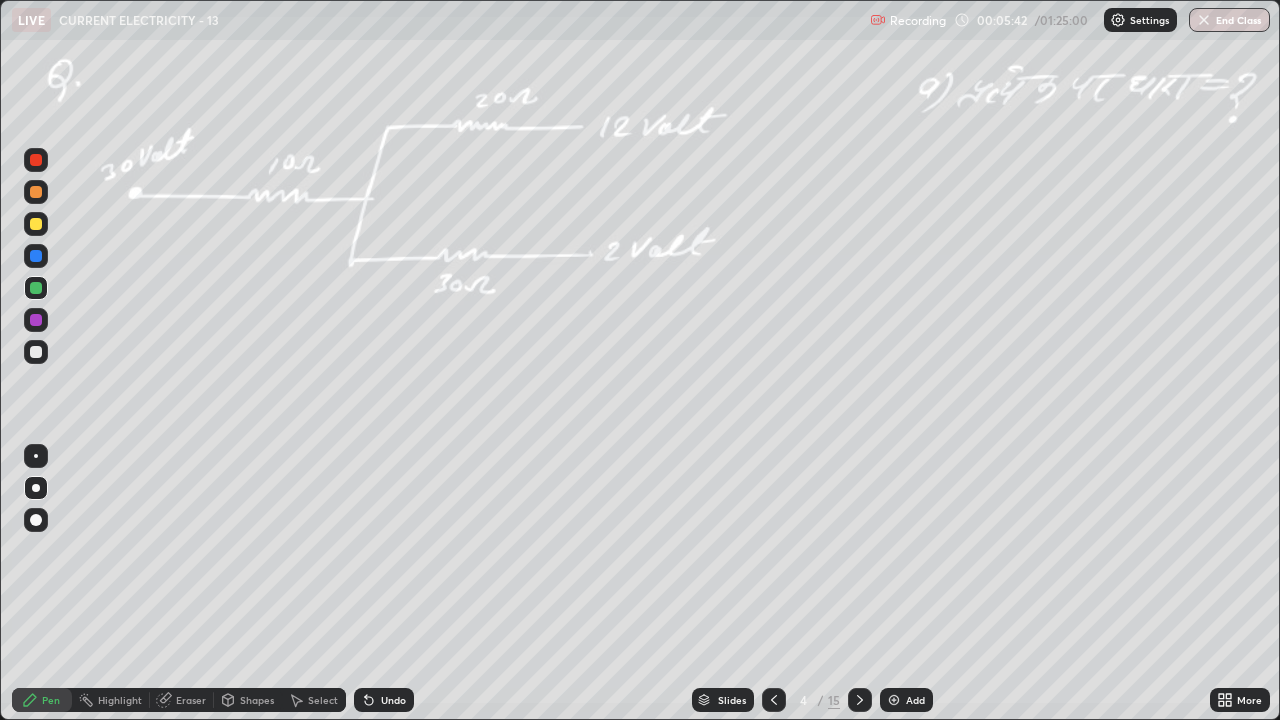 click on "Undo" at bounding box center (393, 700) 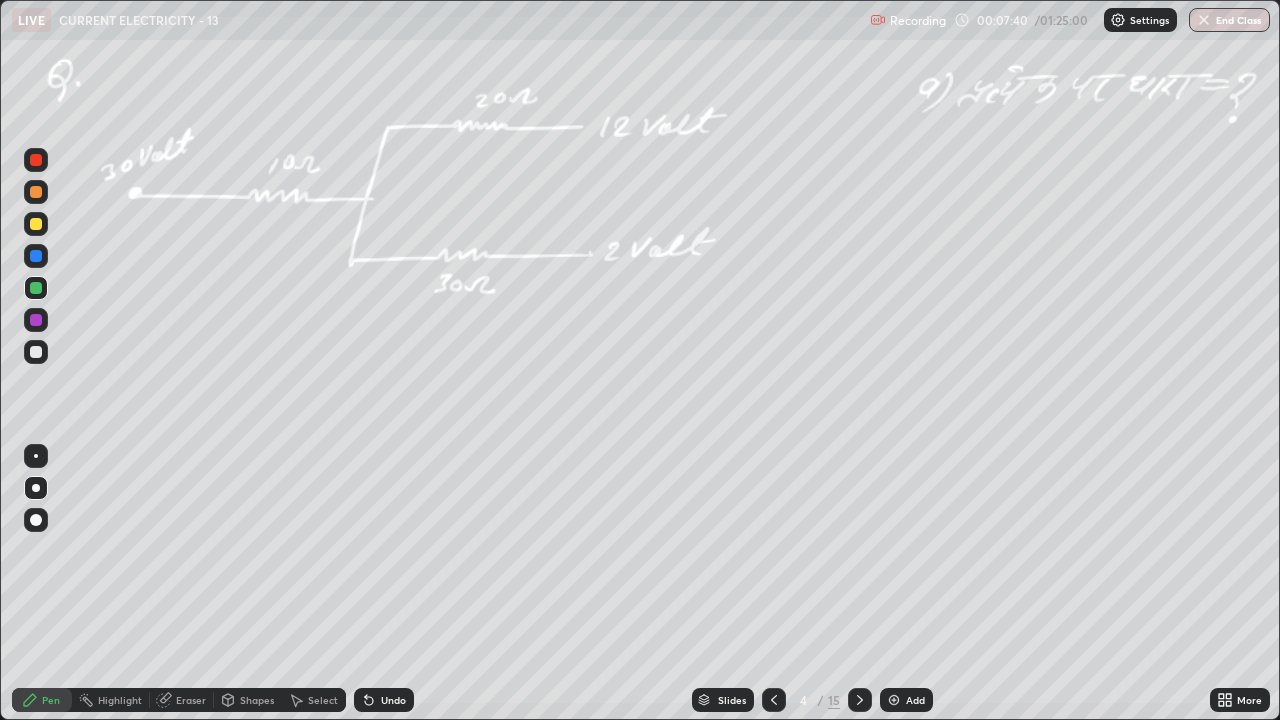 click 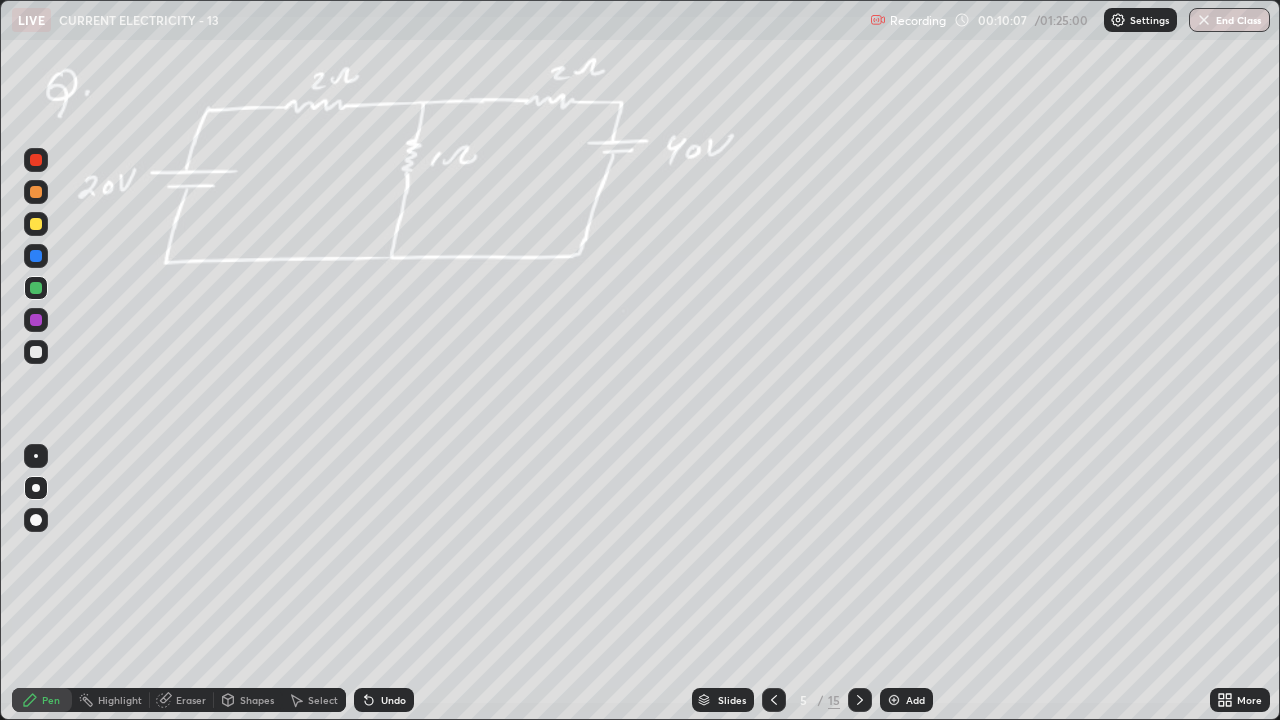 click 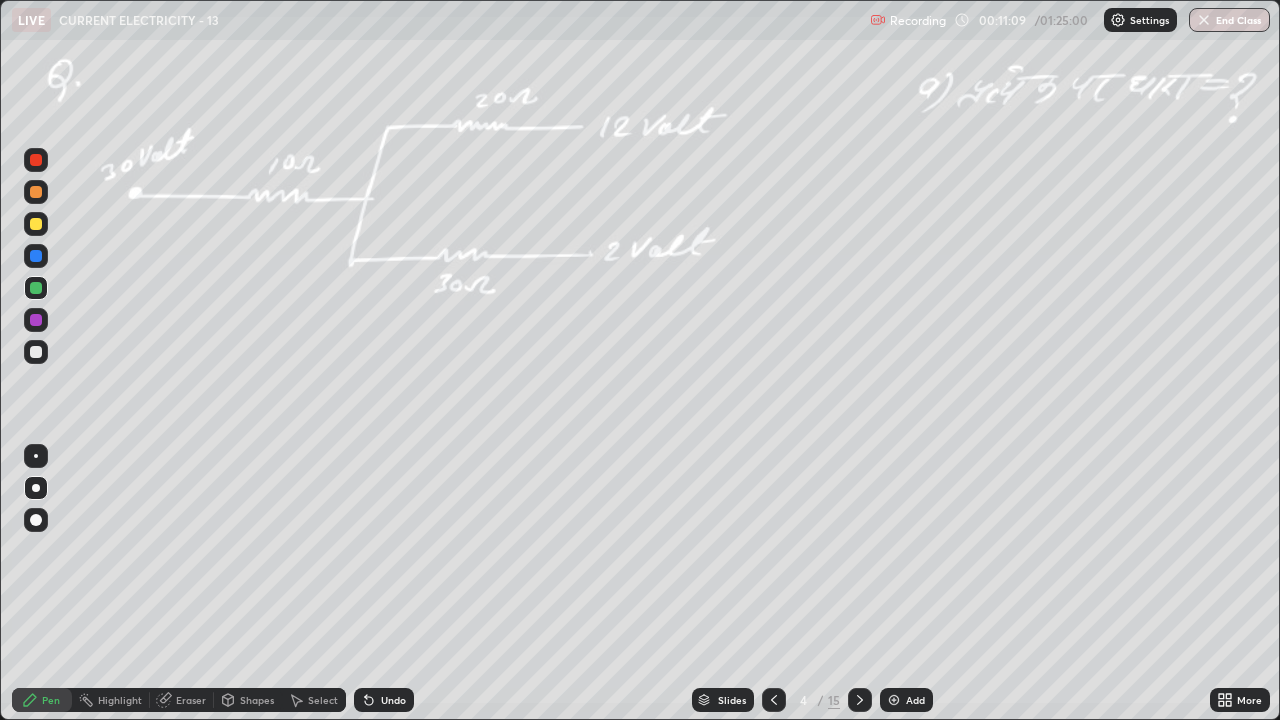 click on "Undo" at bounding box center [384, 700] 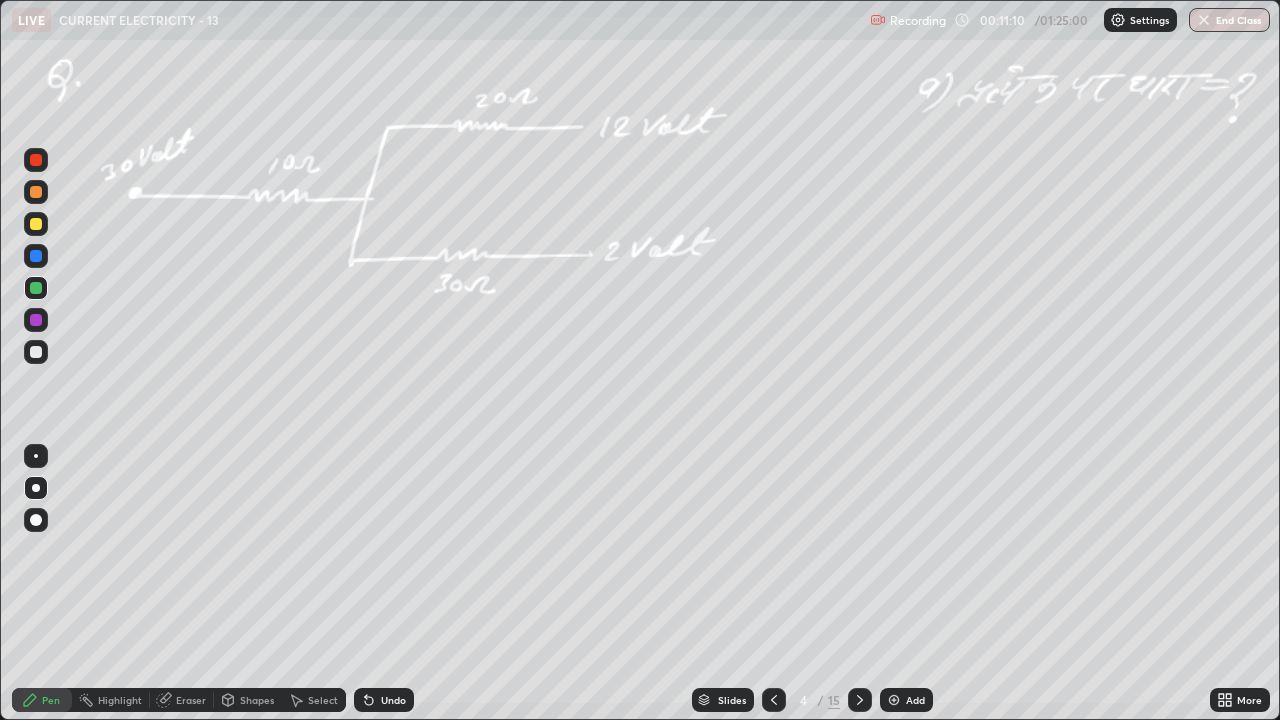 click 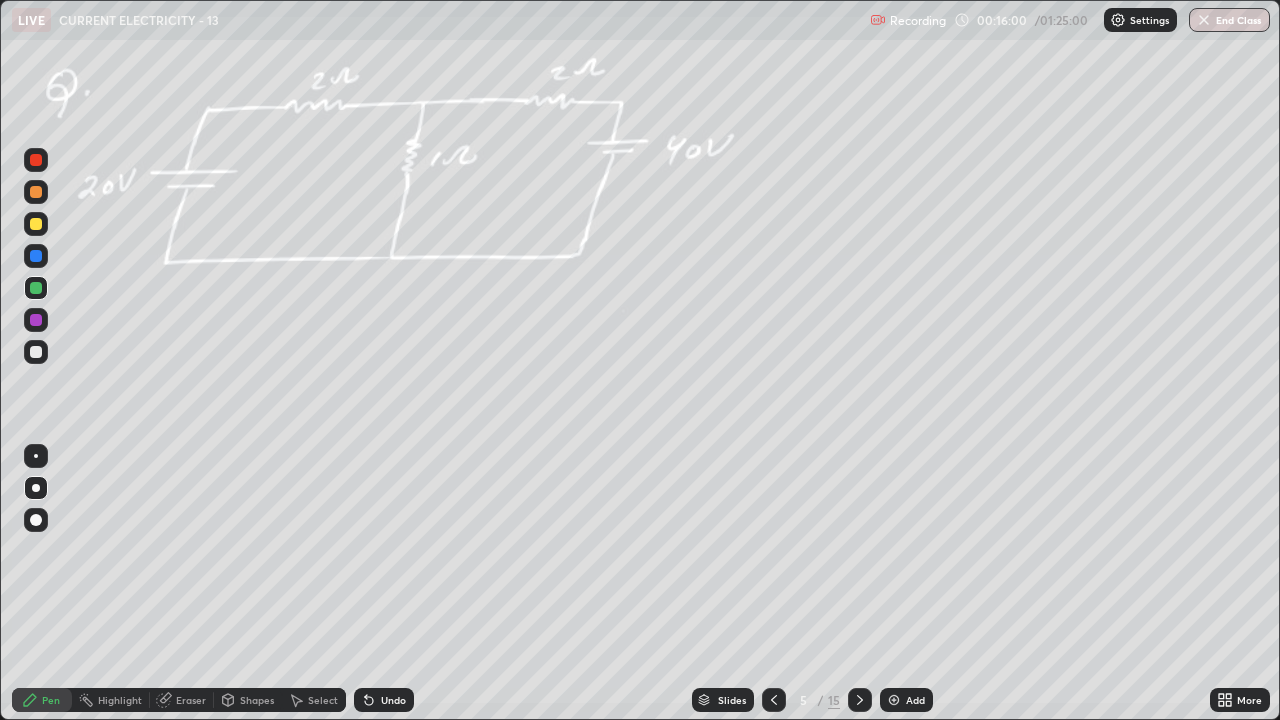 click 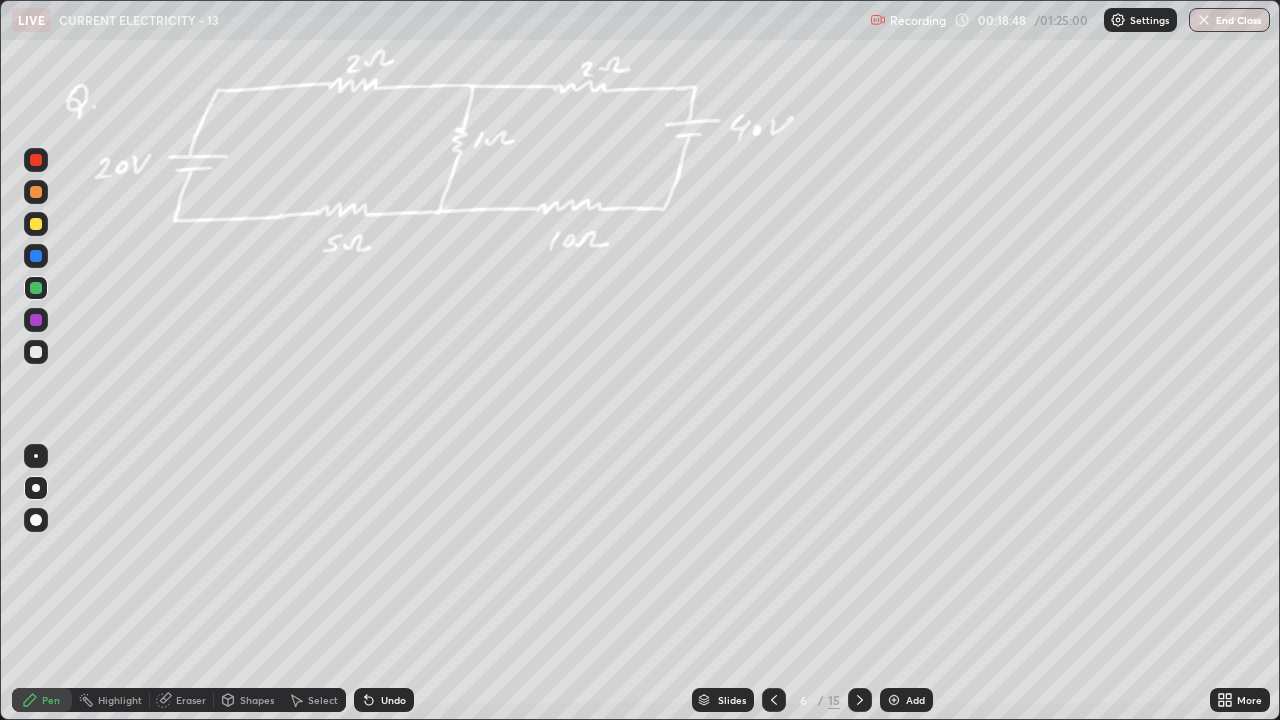 click on "Undo" at bounding box center [393, 700] 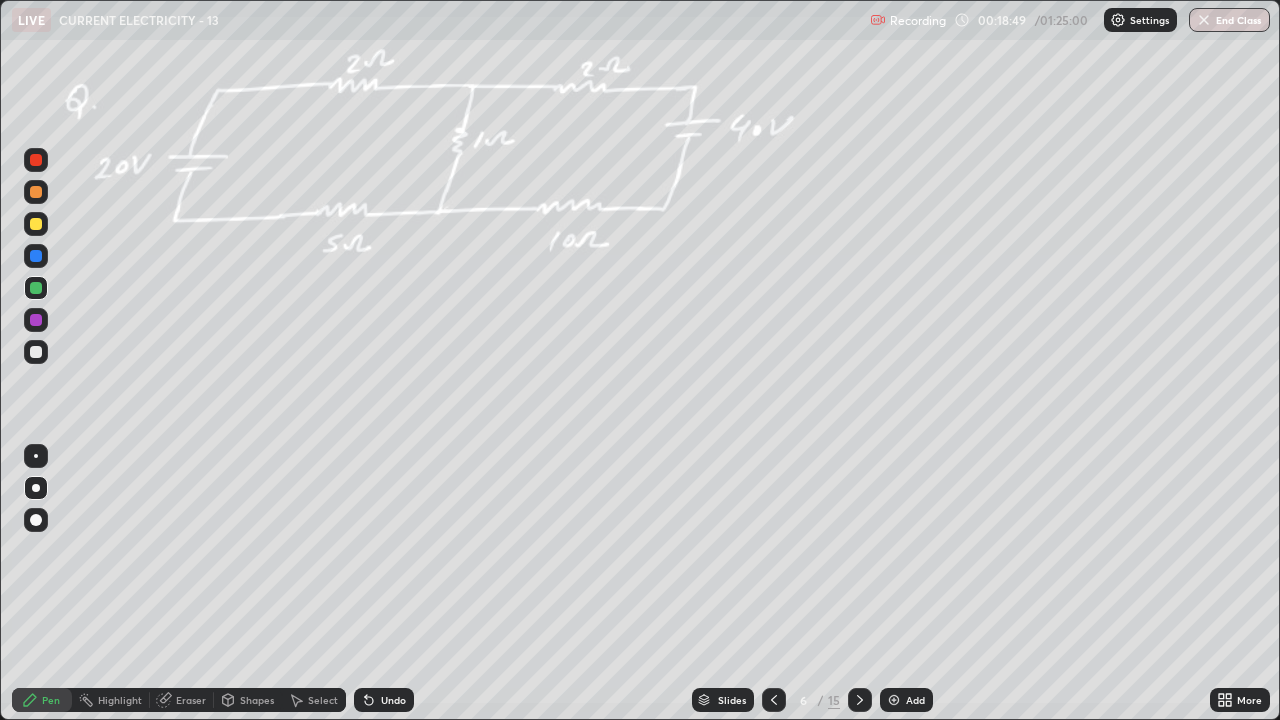 click on "Undo" at bounding box center (393, 700) 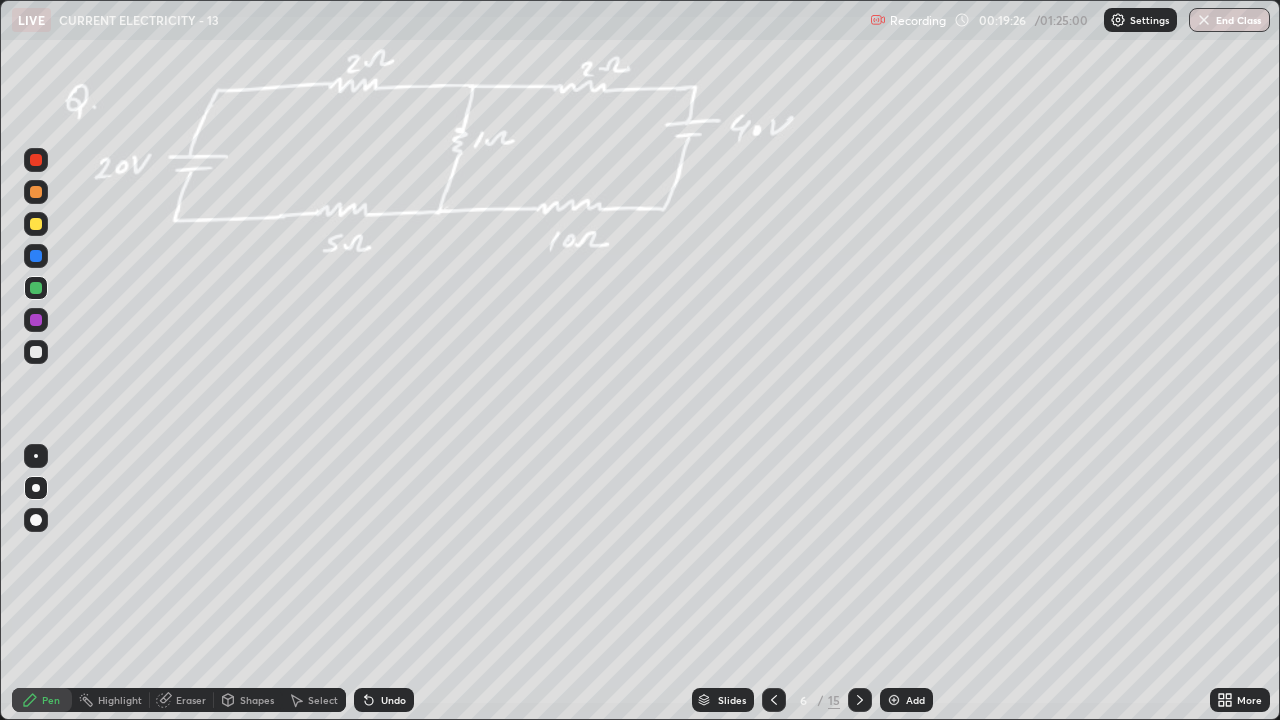 click 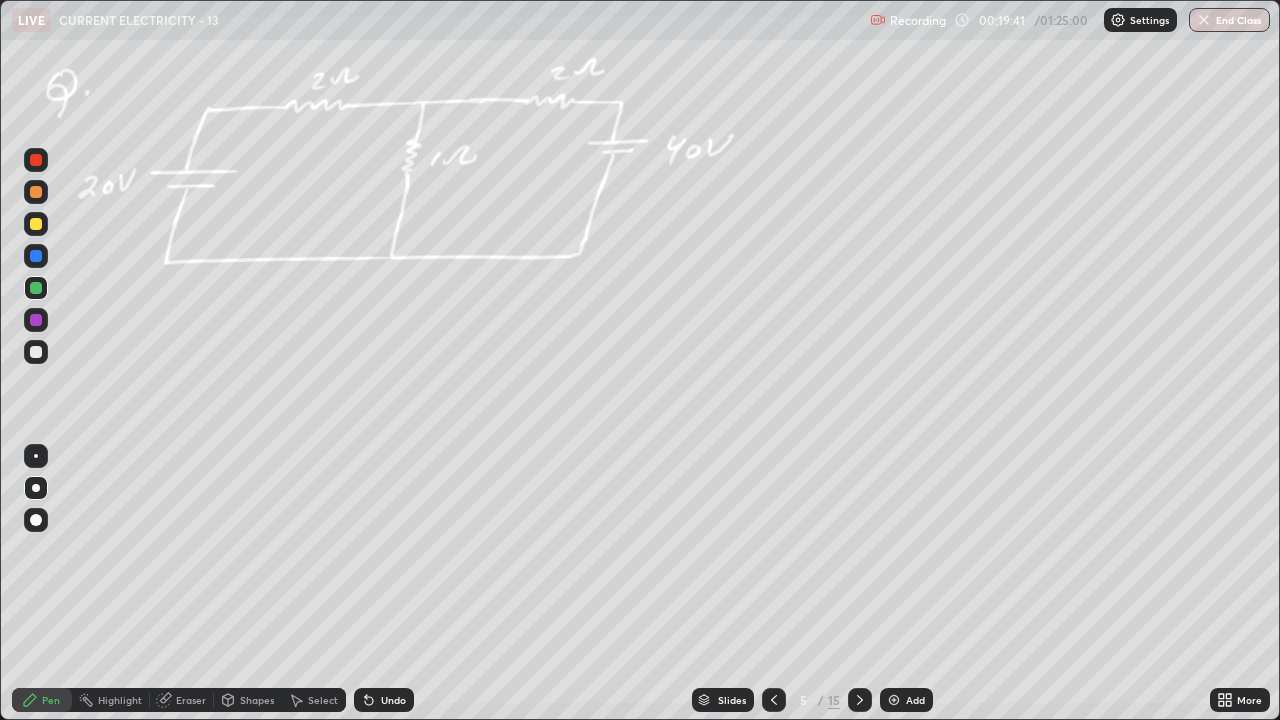 click 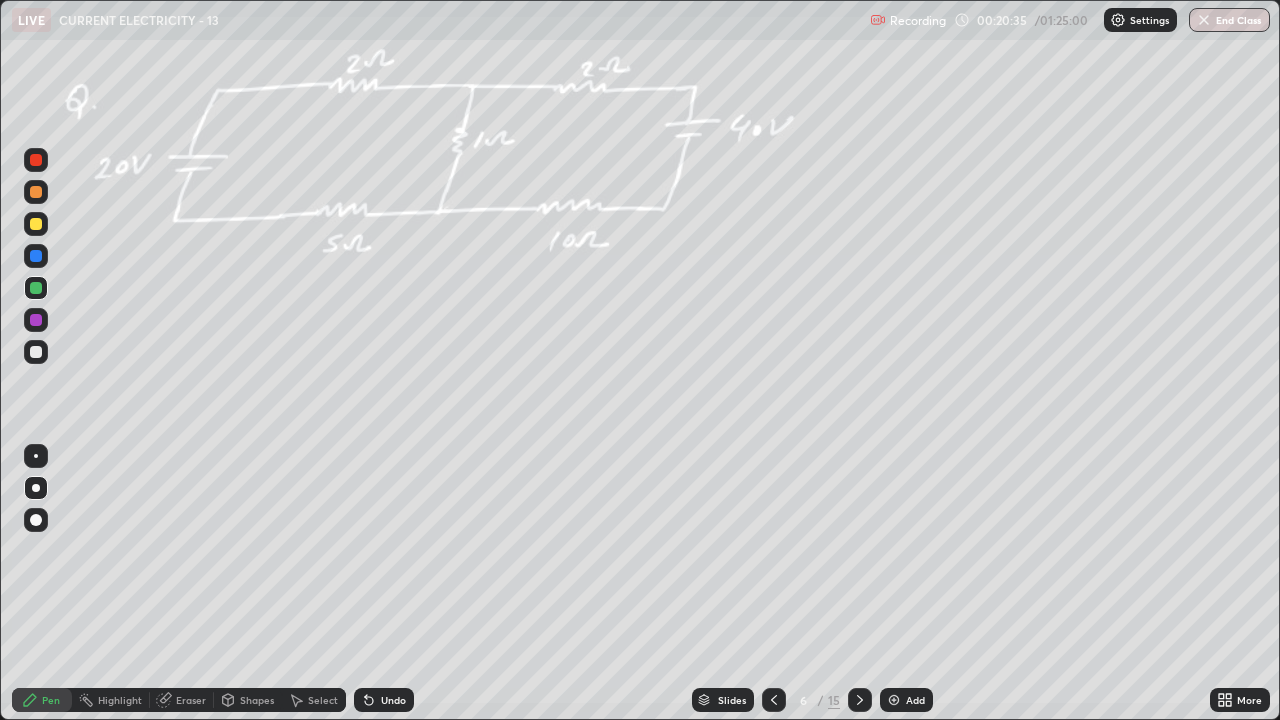 click at bounding box center (36, 224) 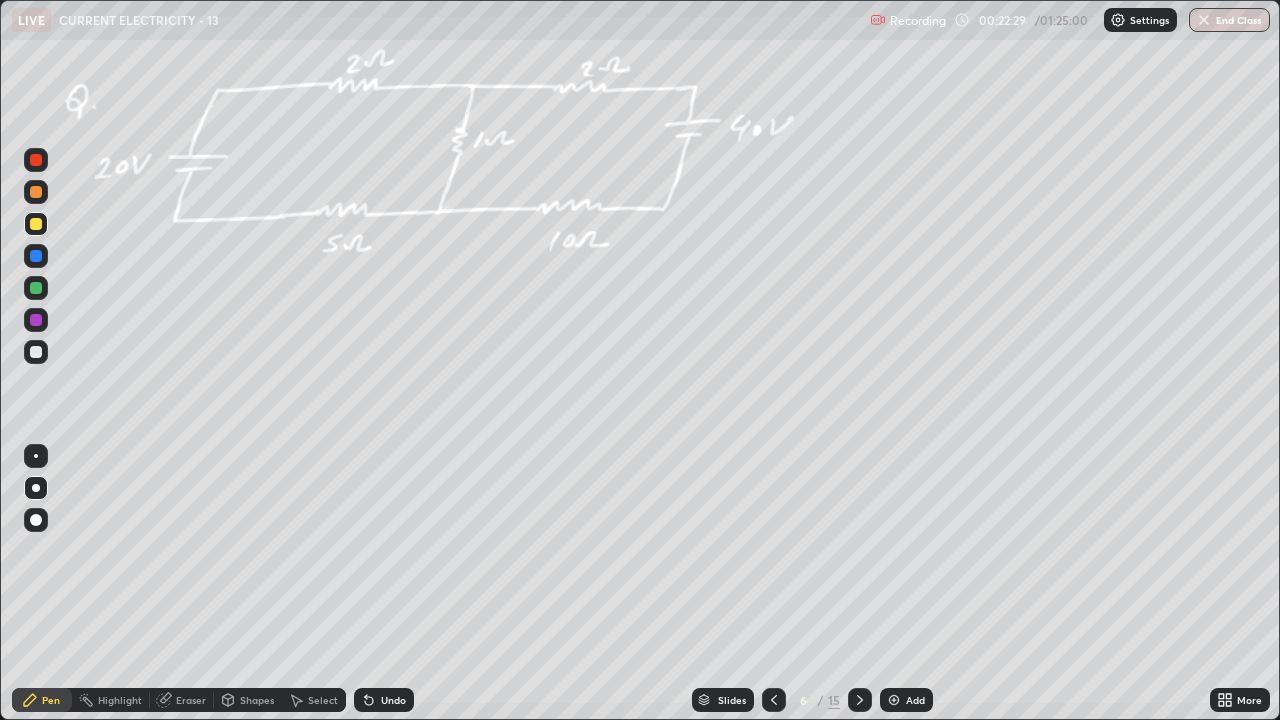 click 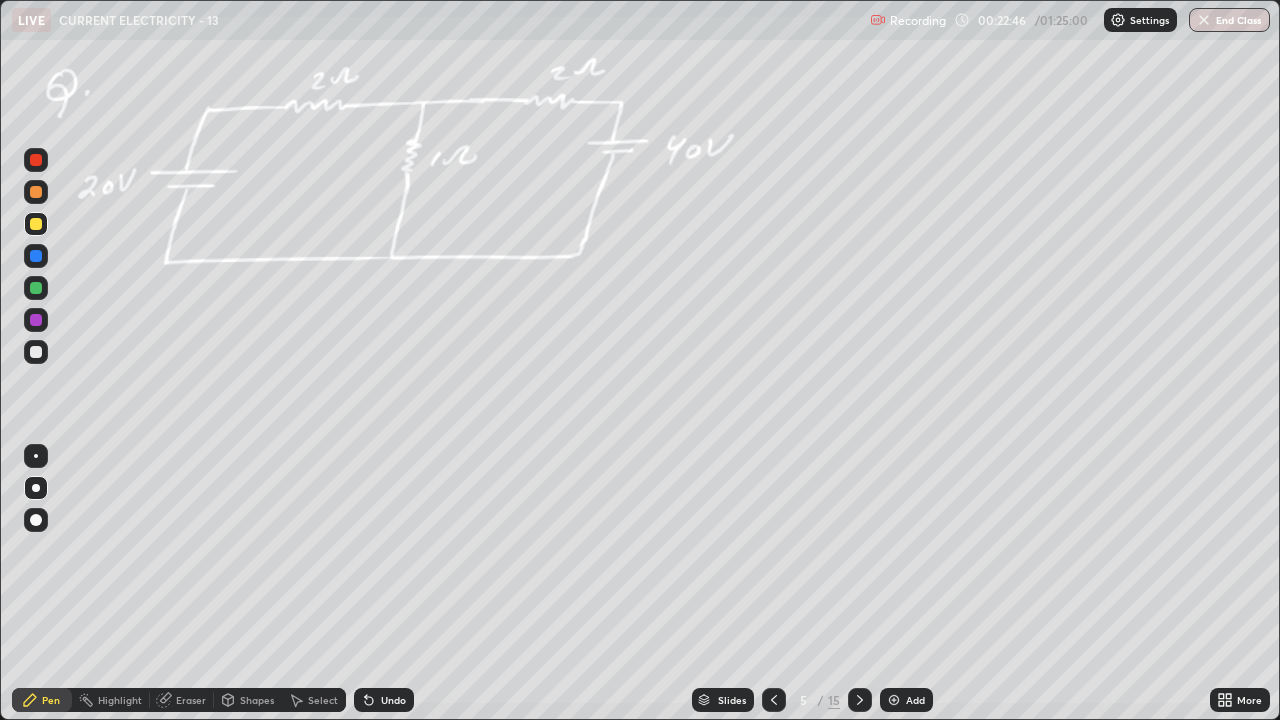 click 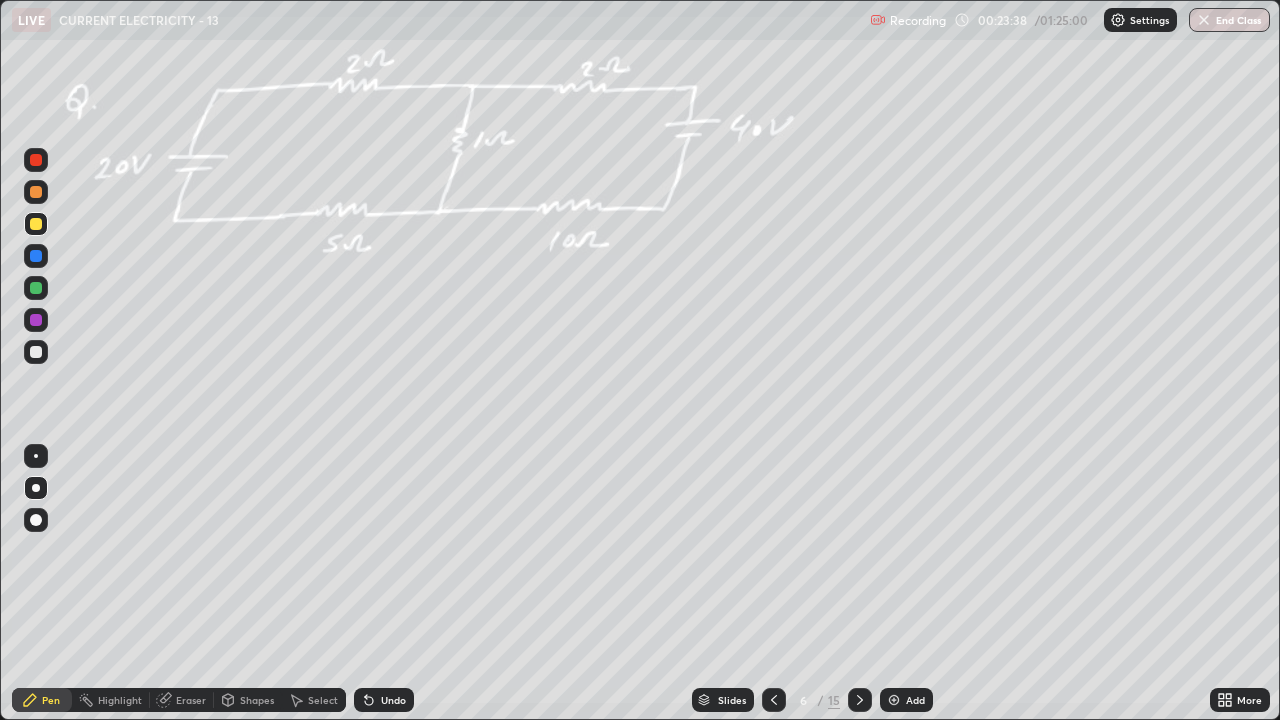 click 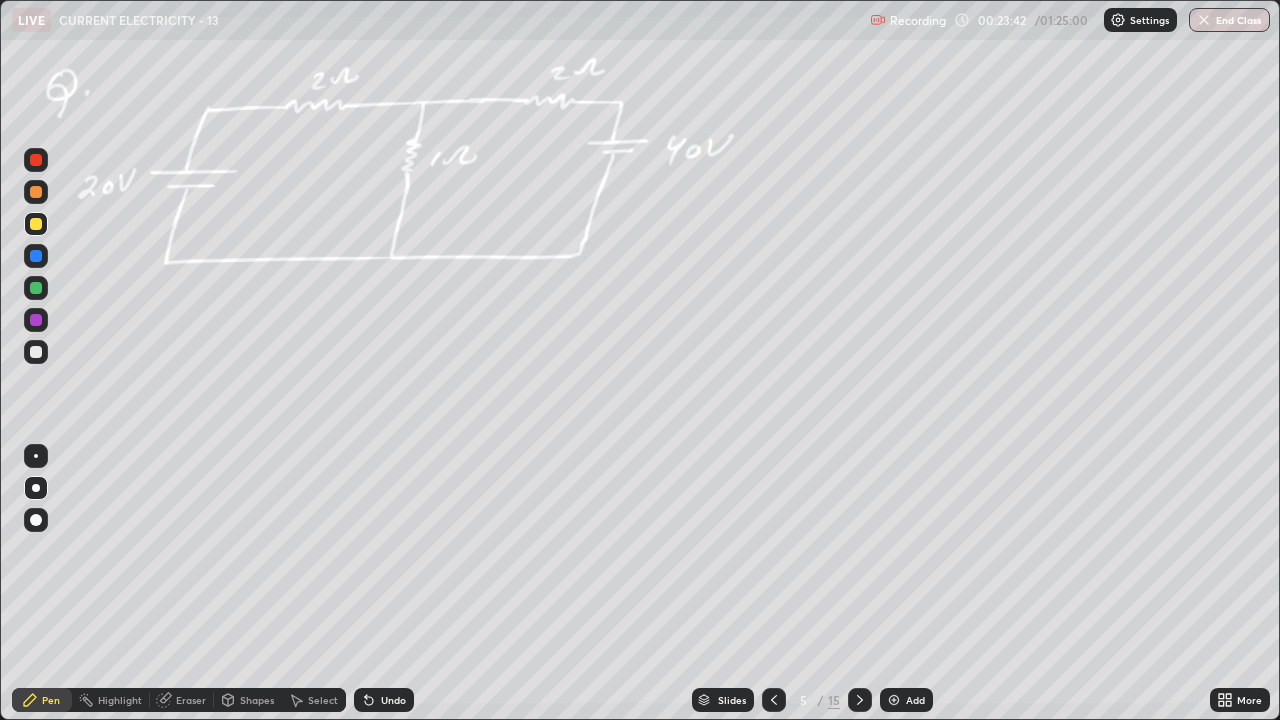 click 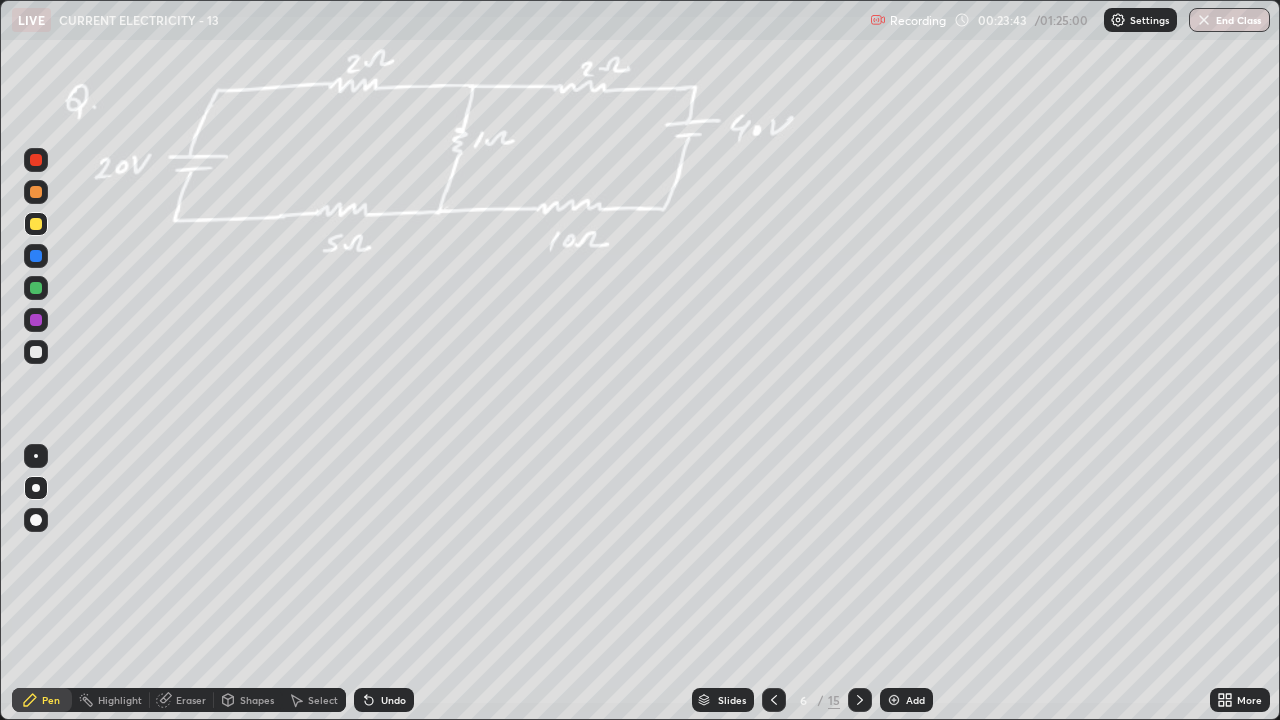 click 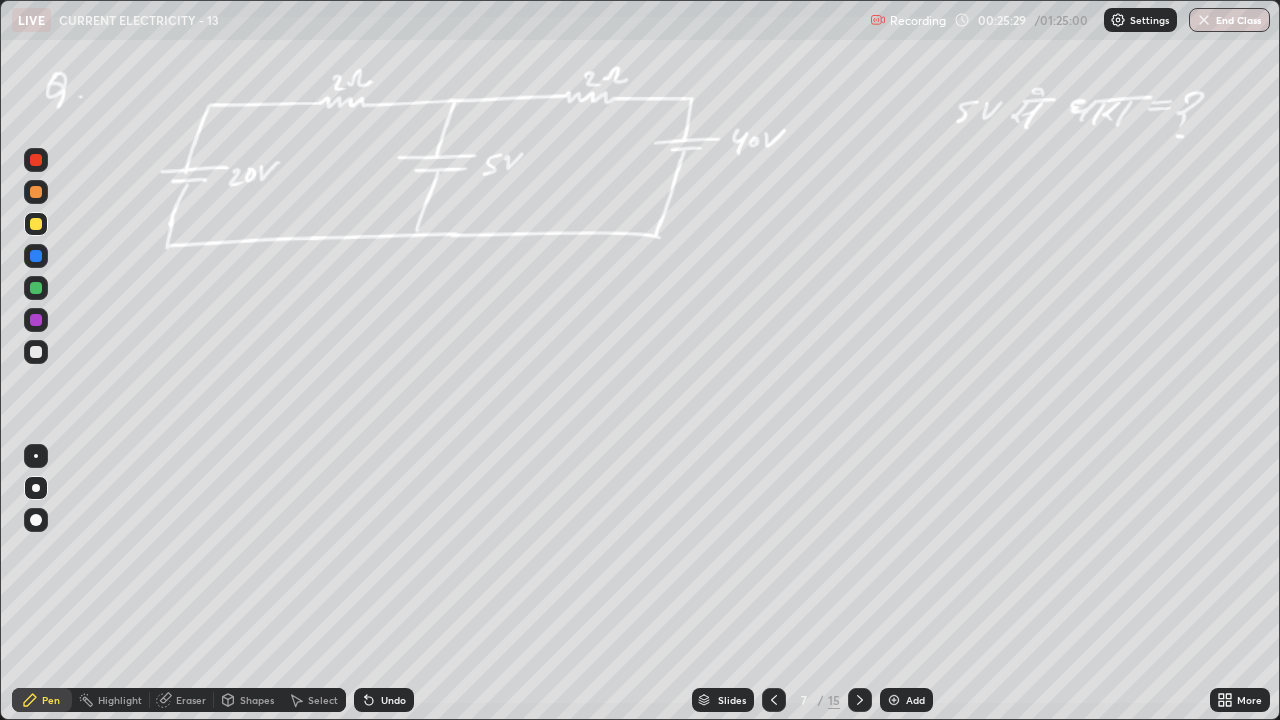 click 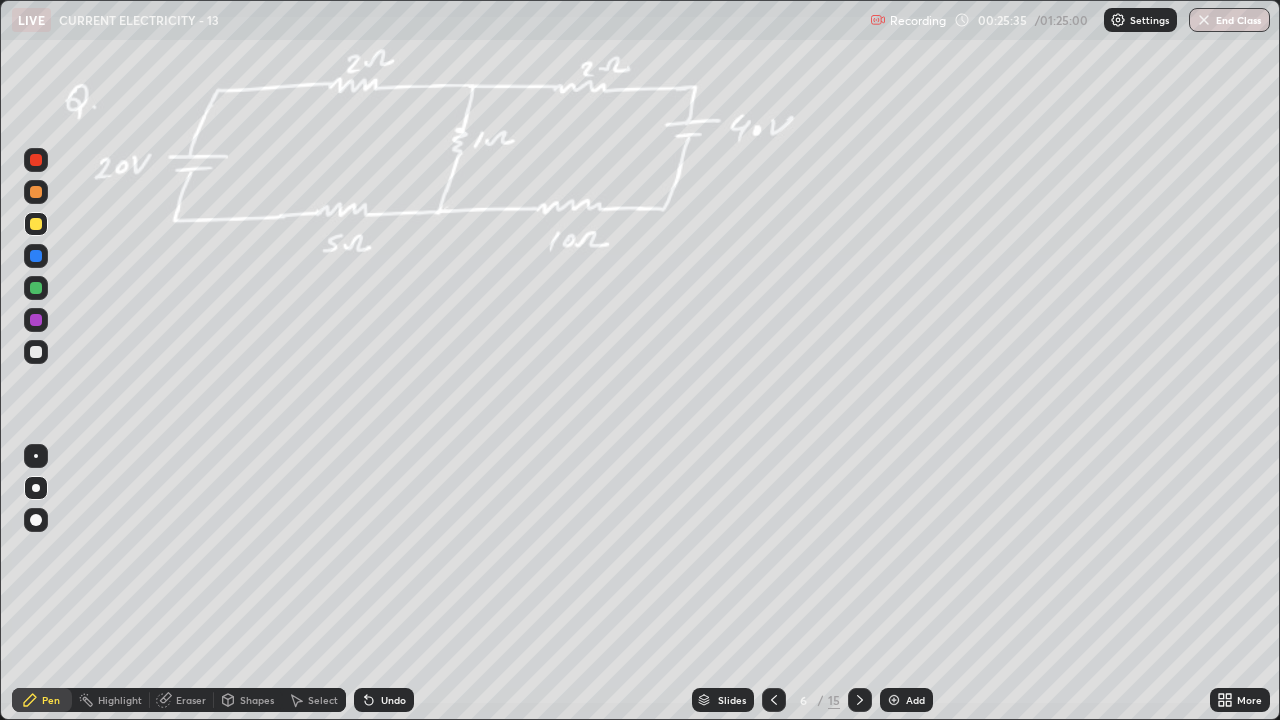 click 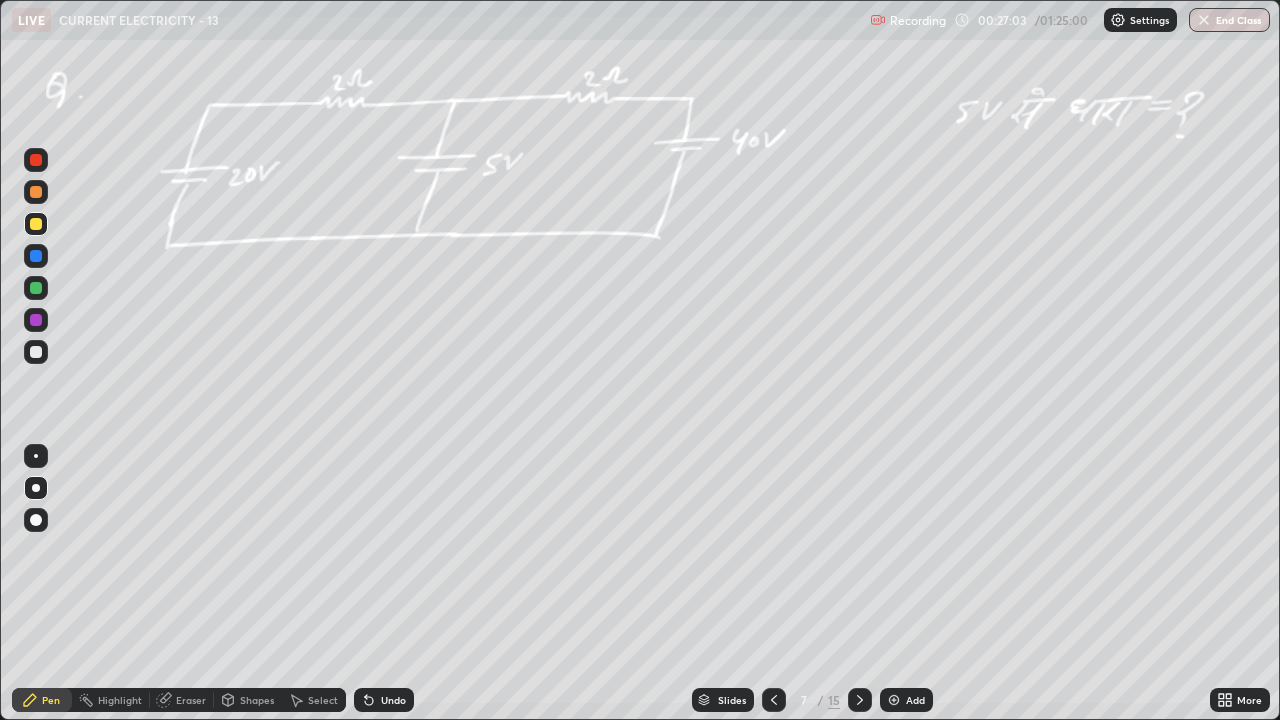 click on "Undo" at bounding box center [393, 700] 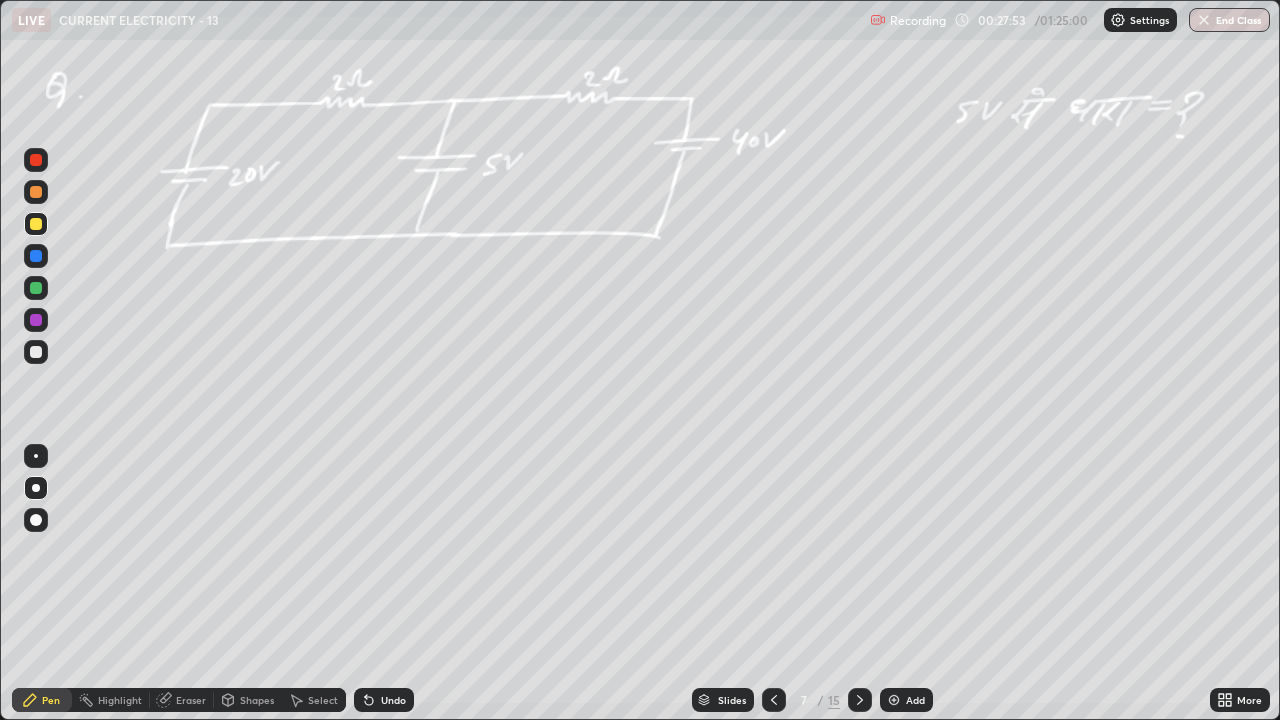 click 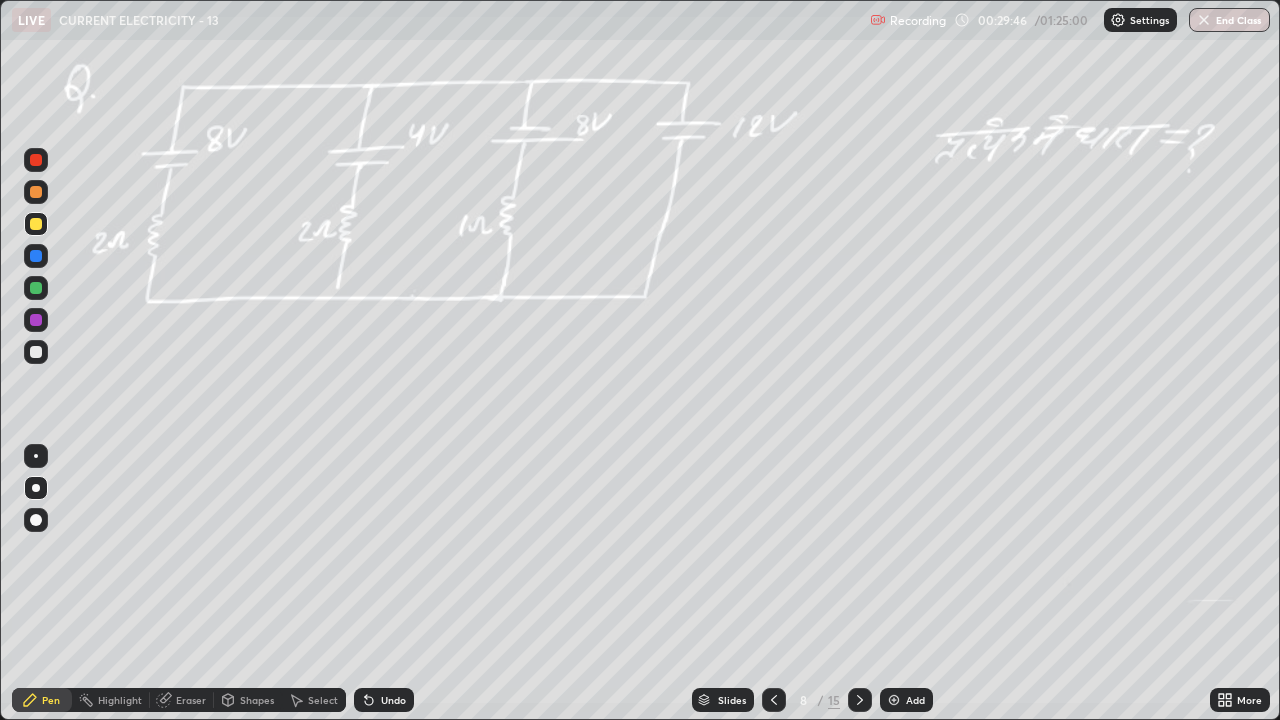 click on "Undo" at bounding box center (393, 700) 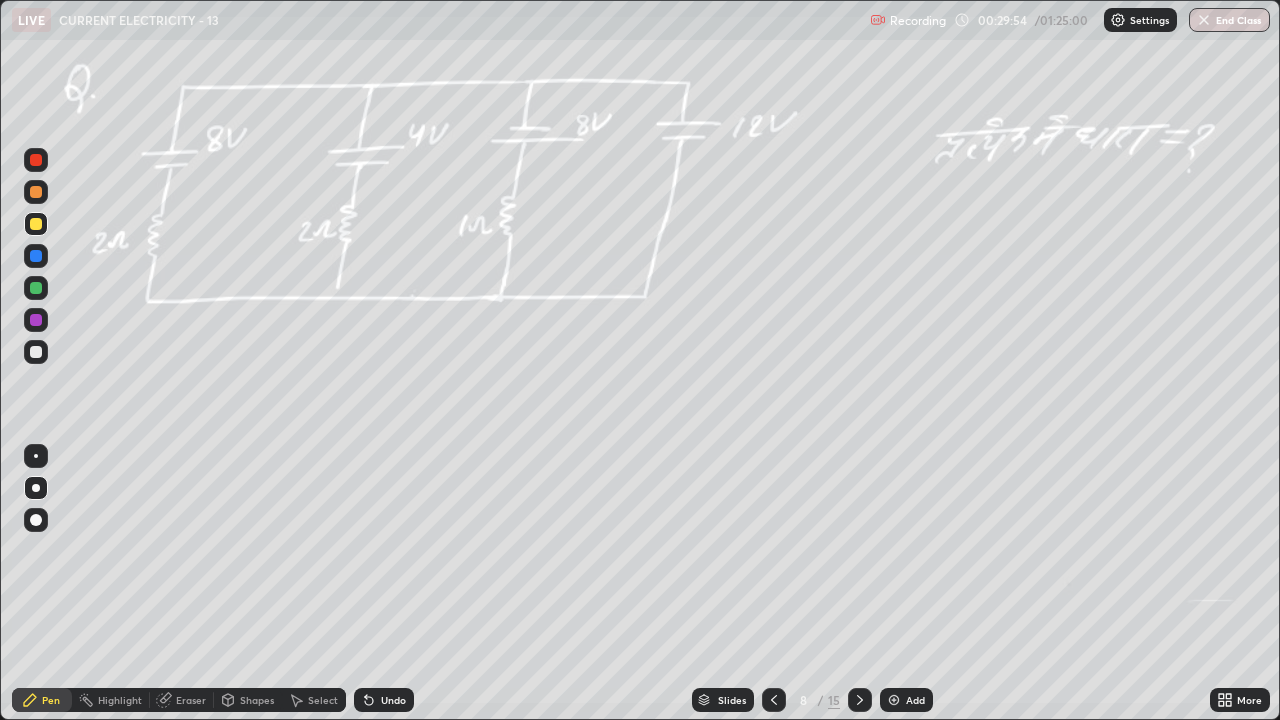 click on "Undo" at bounding box center [393, 700] 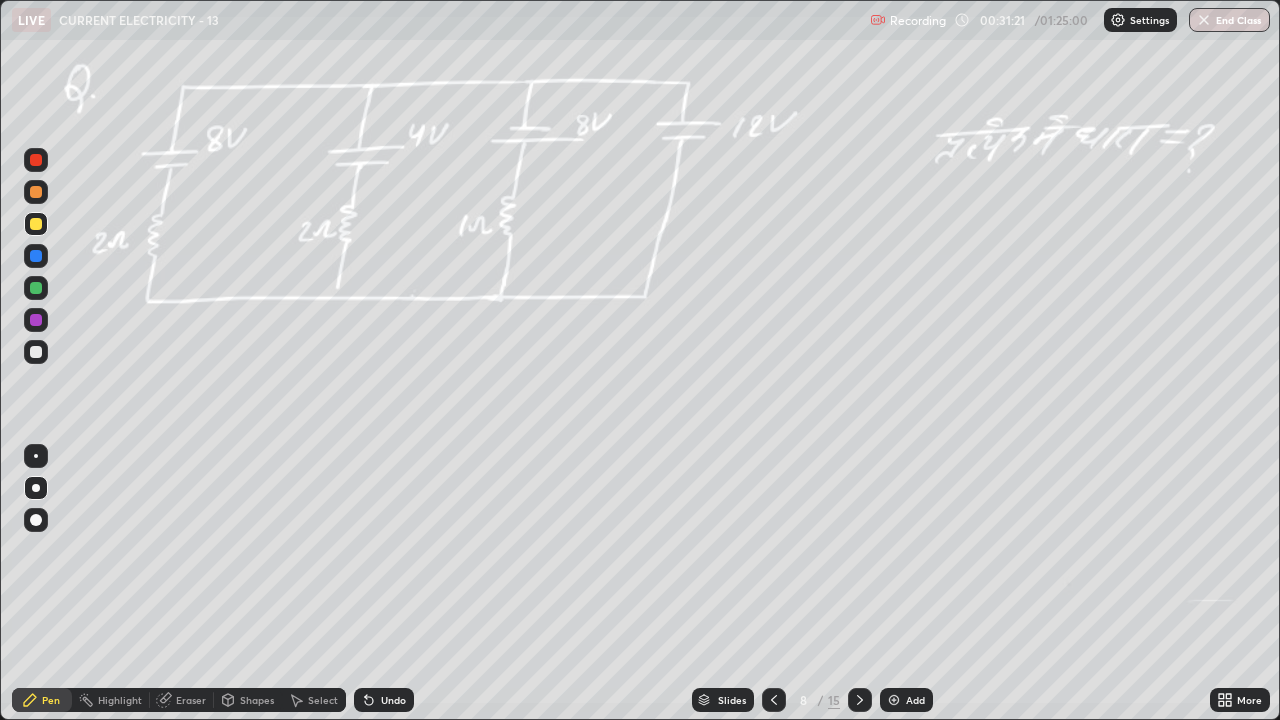 click 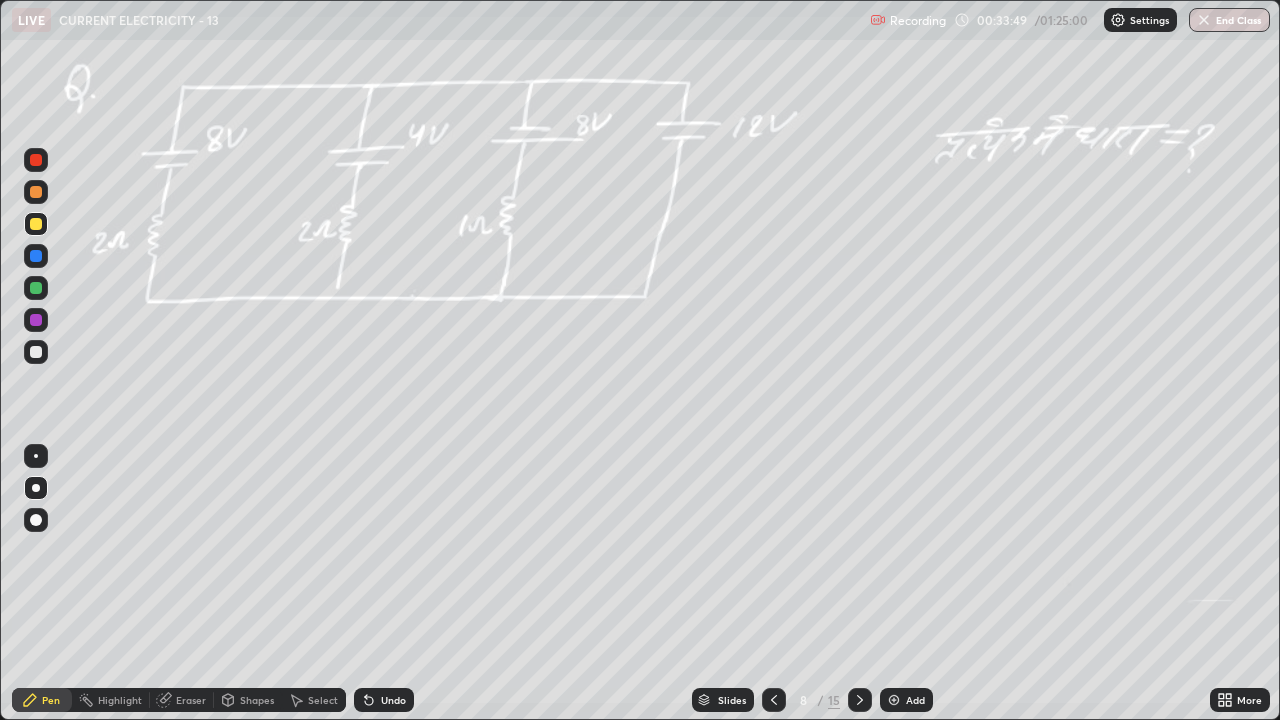 click 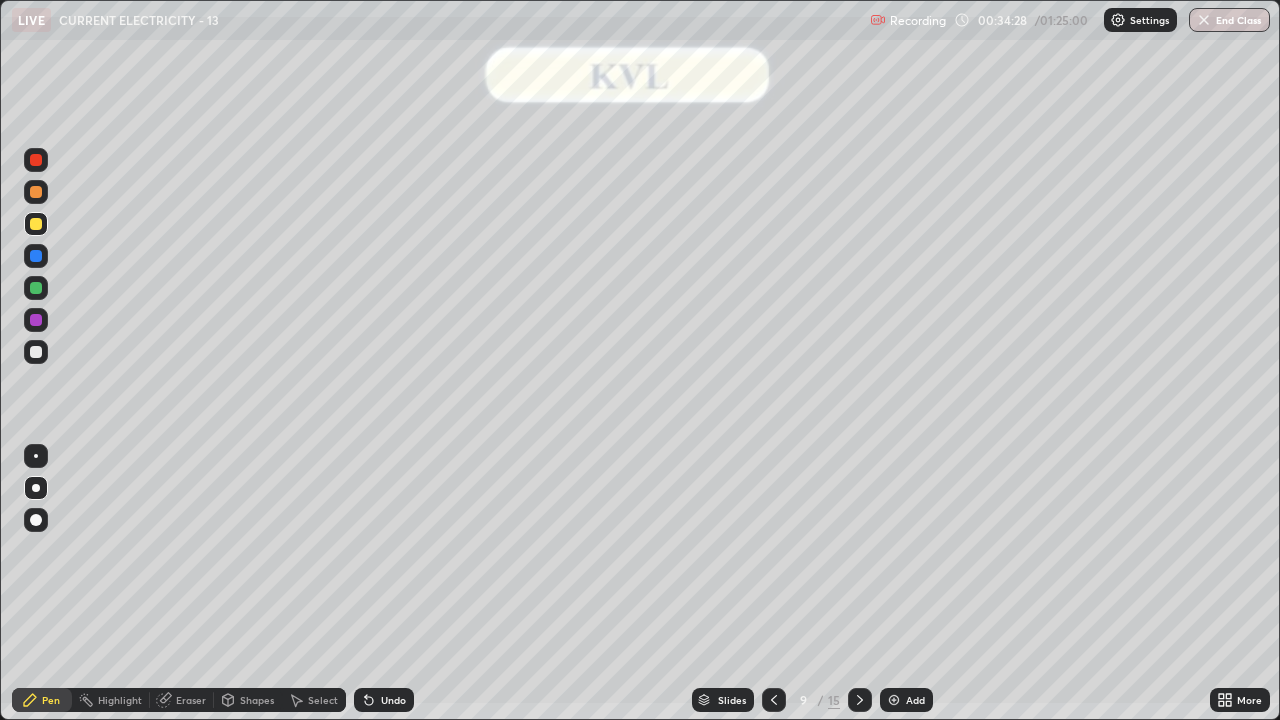 click at bounding box center (36, 224) 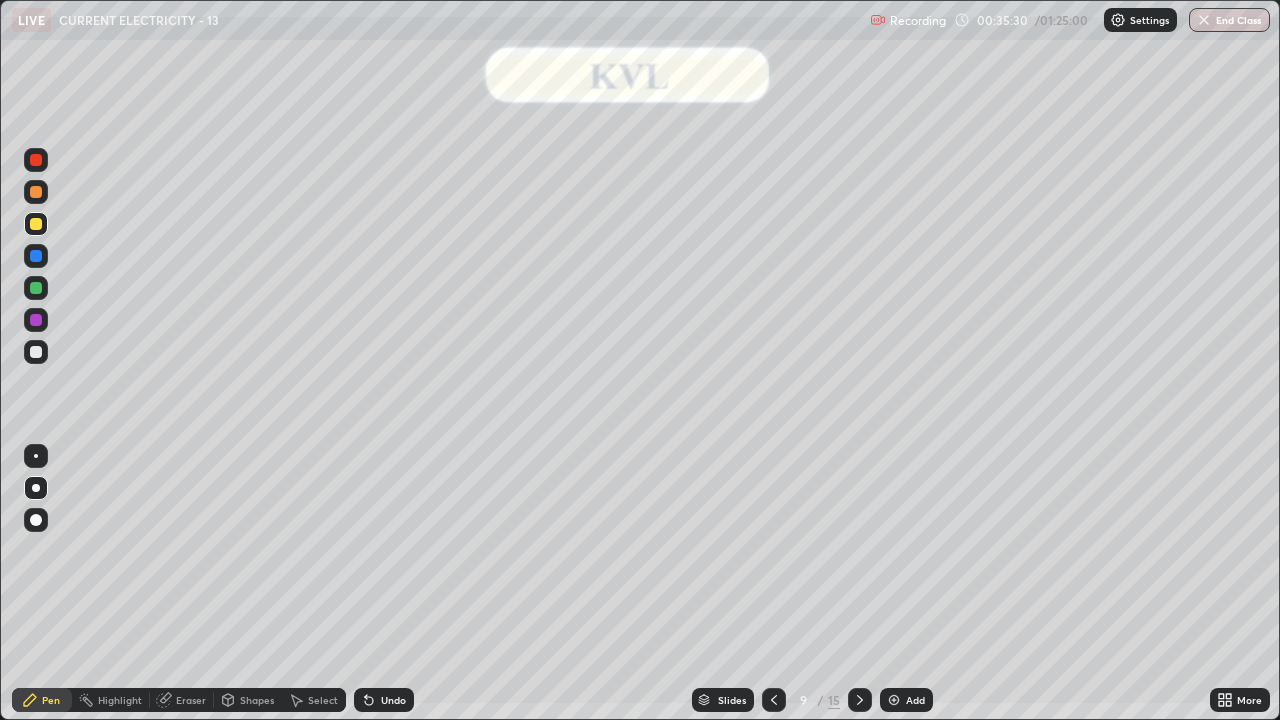 click on "Undo" at bounding box center (393, 700) 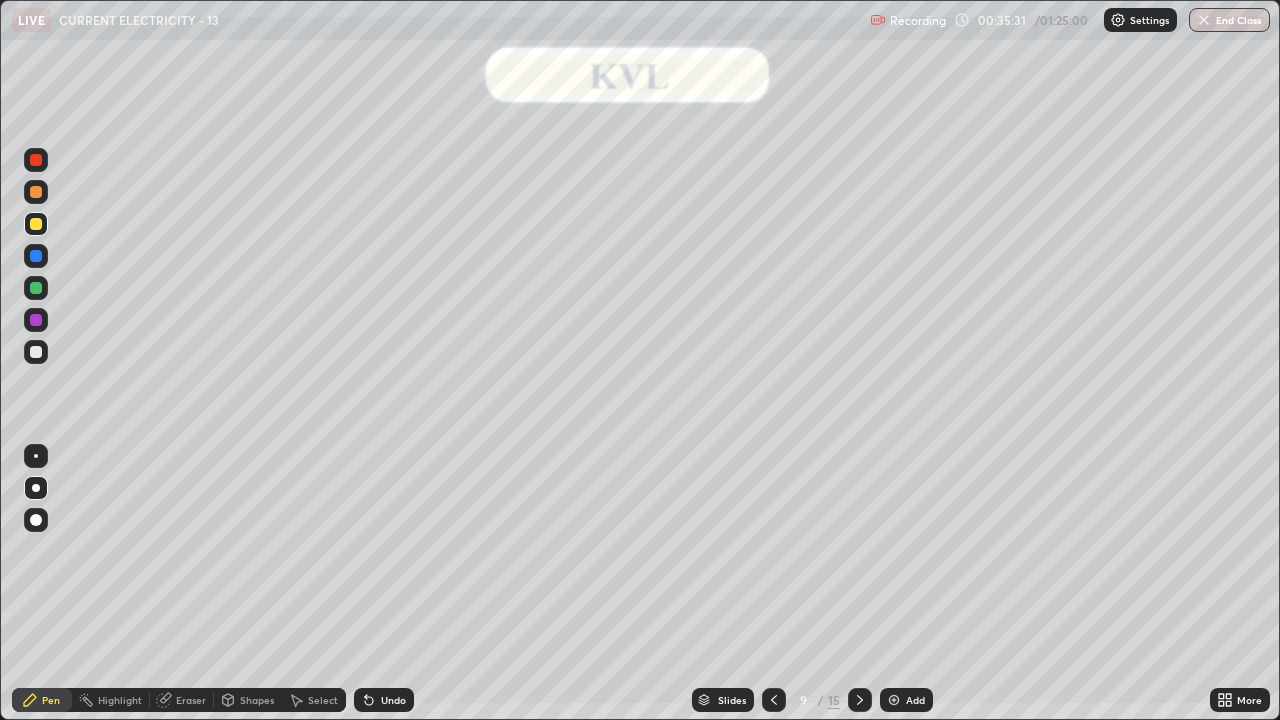 click on "Undo" at bounding box center [384, 700] 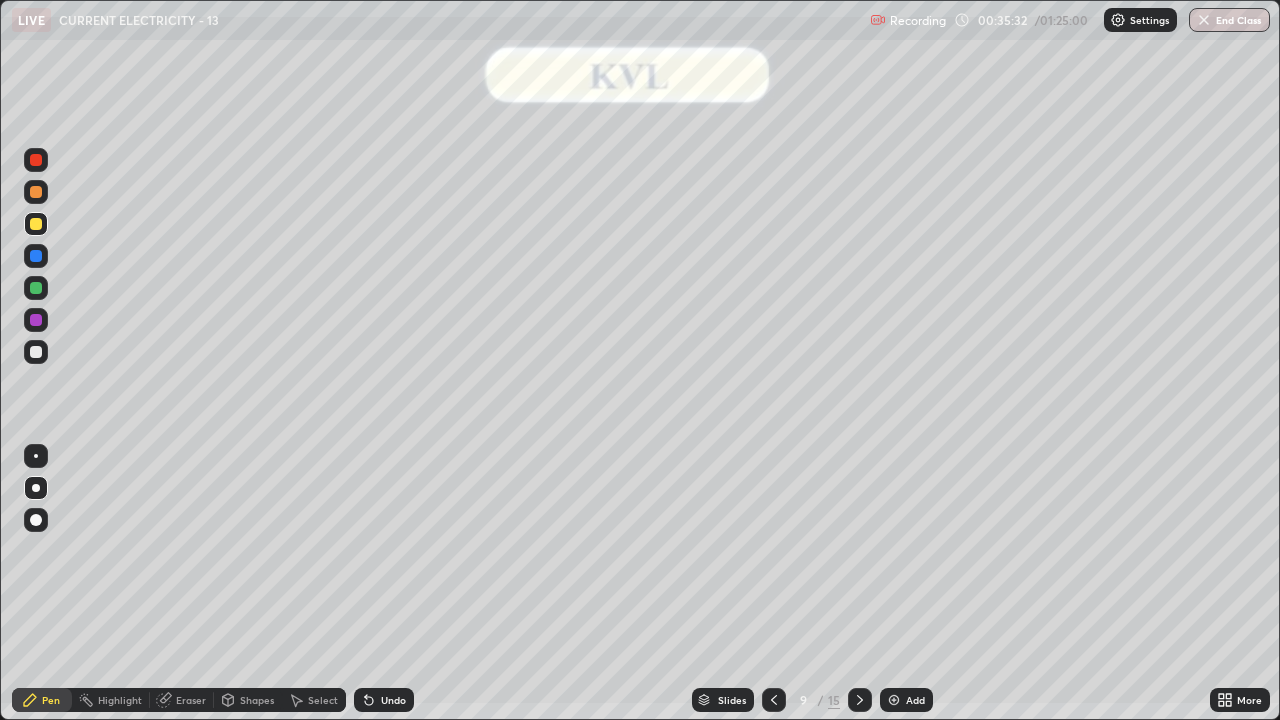 click on "Undo" at bounding box center (393, 700) 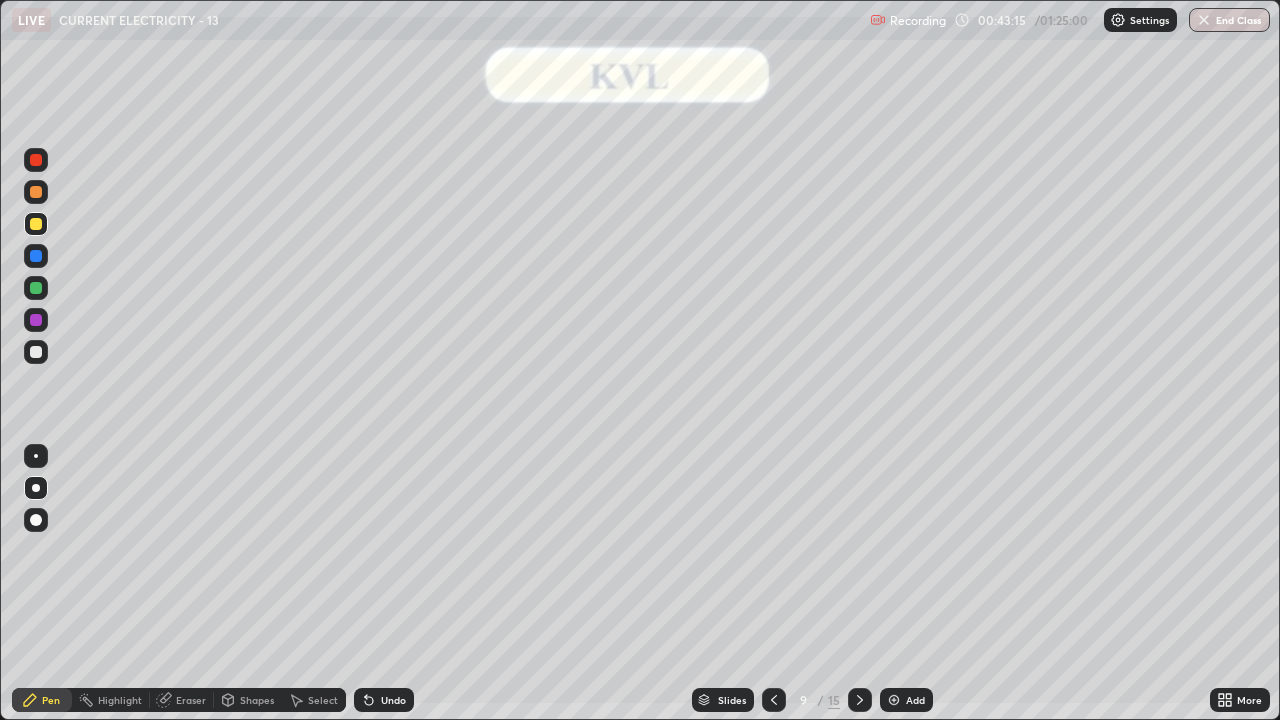 click 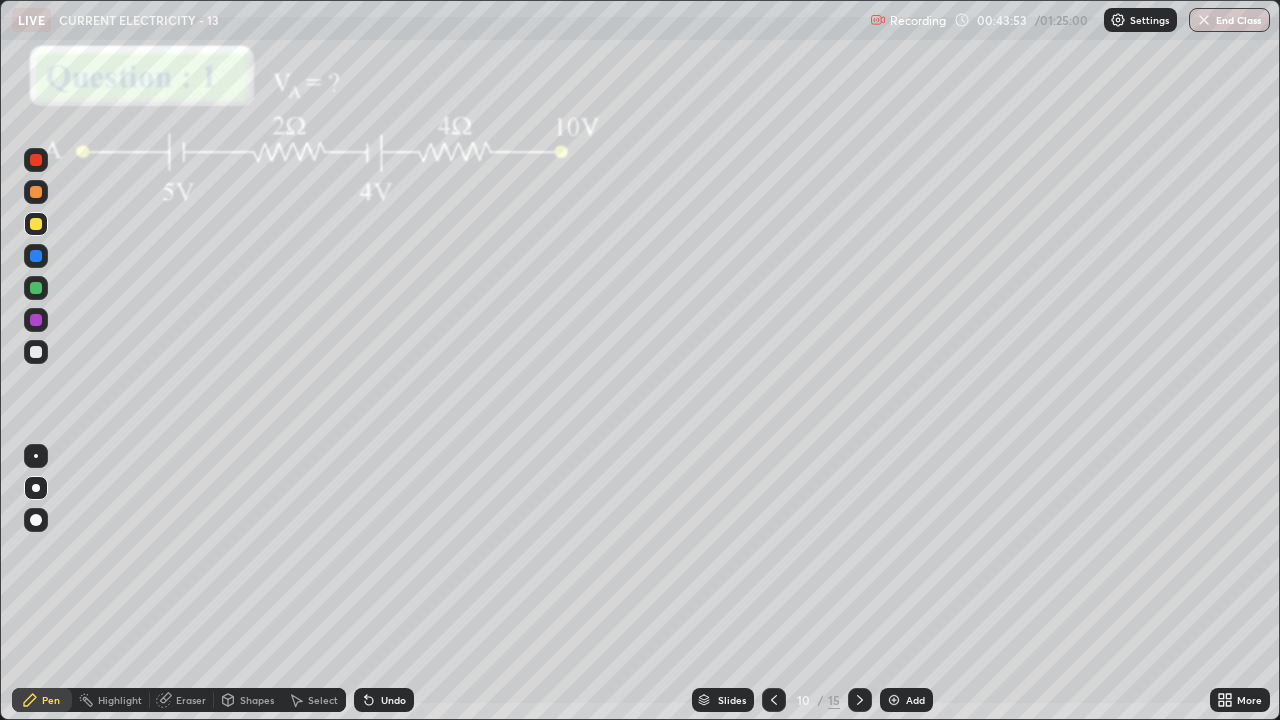 click at bounding box center (36, 352) 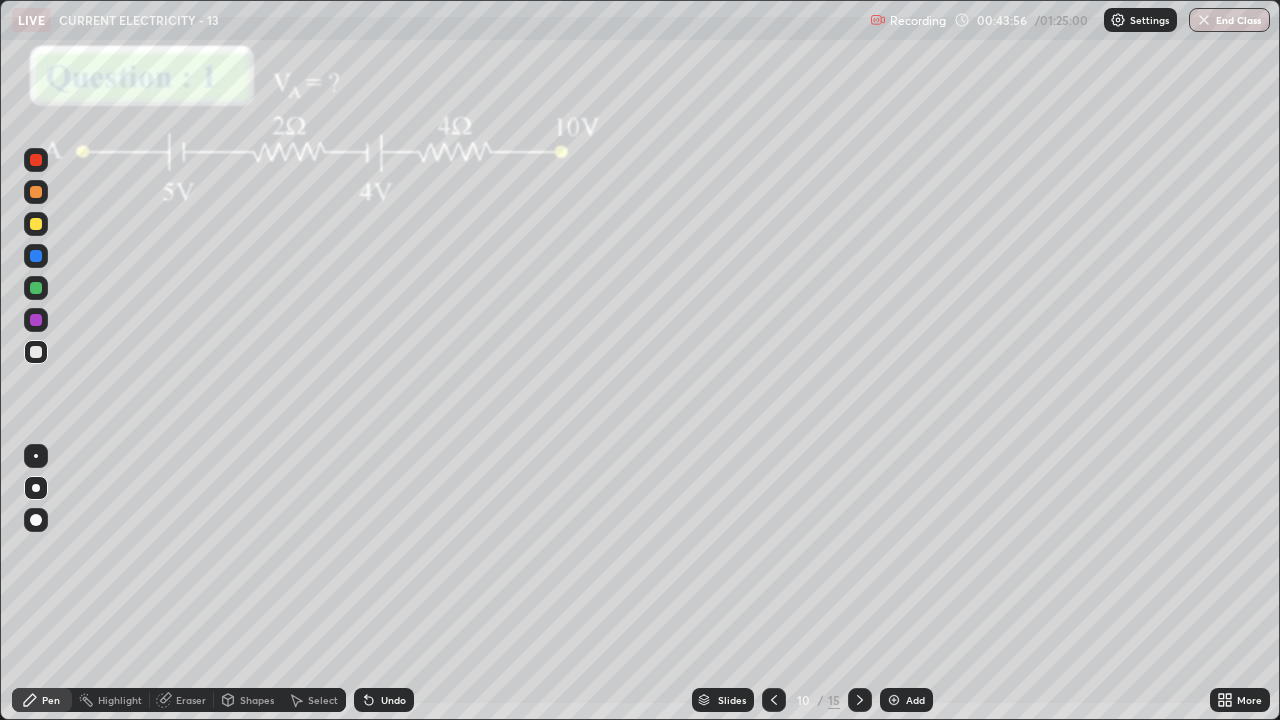 click at bounding box center (36, 224) 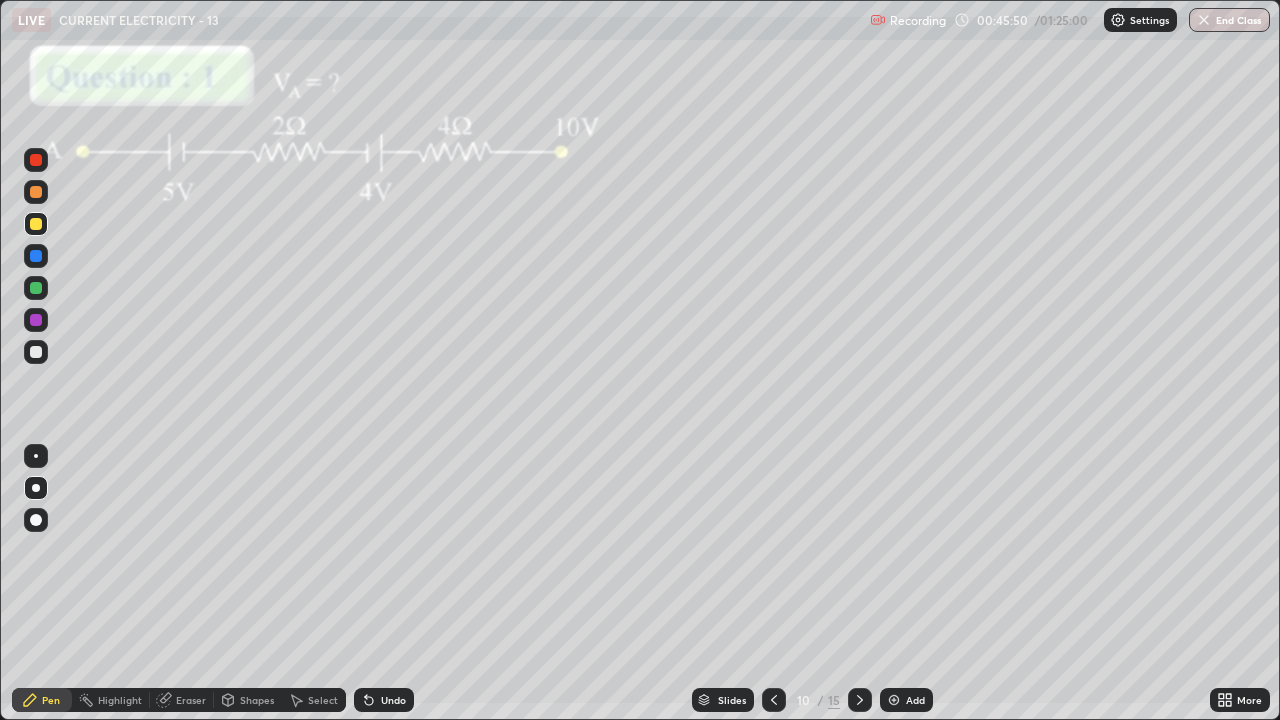 click on "Undo" at bounding box center [393, 700] 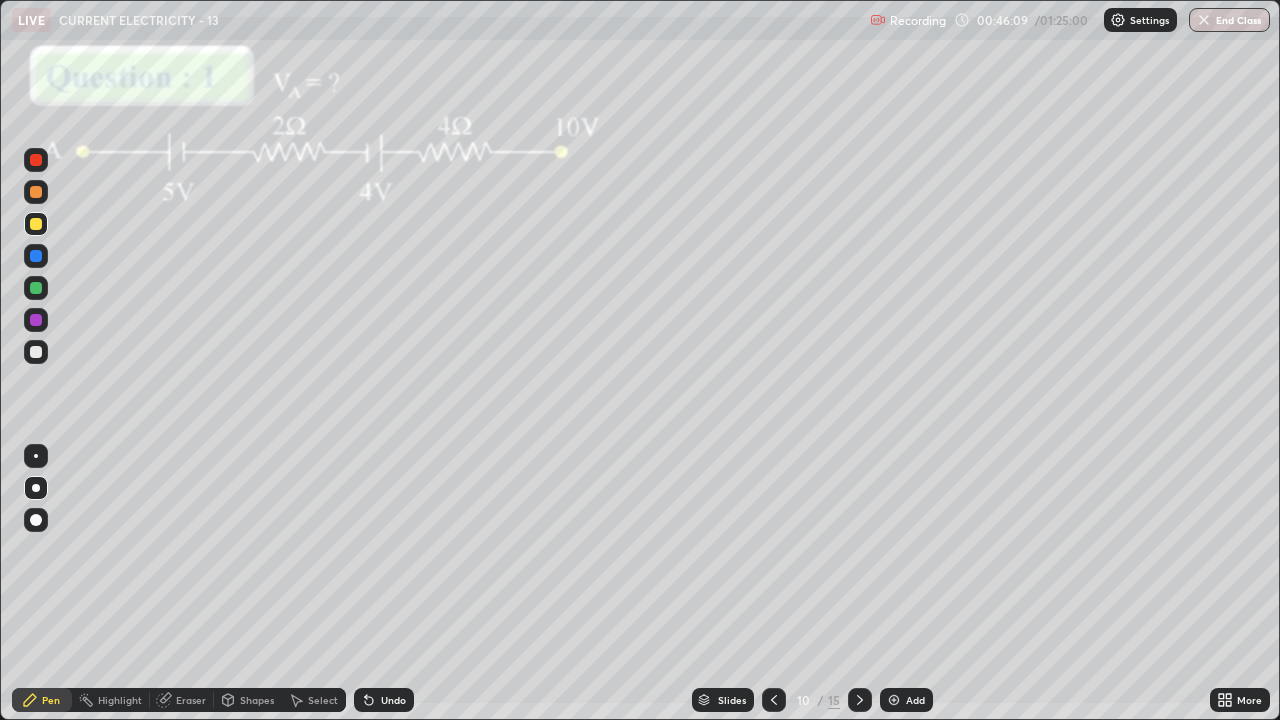 click 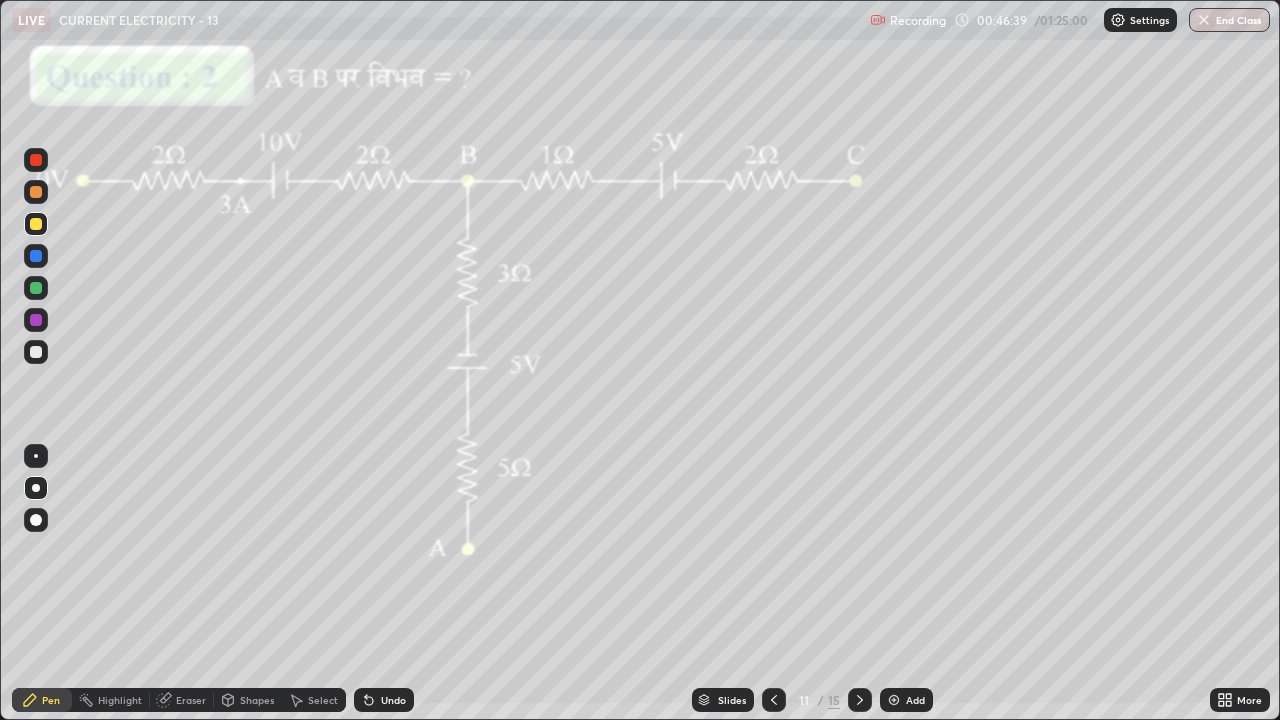 click at bounding box center (36, 352) 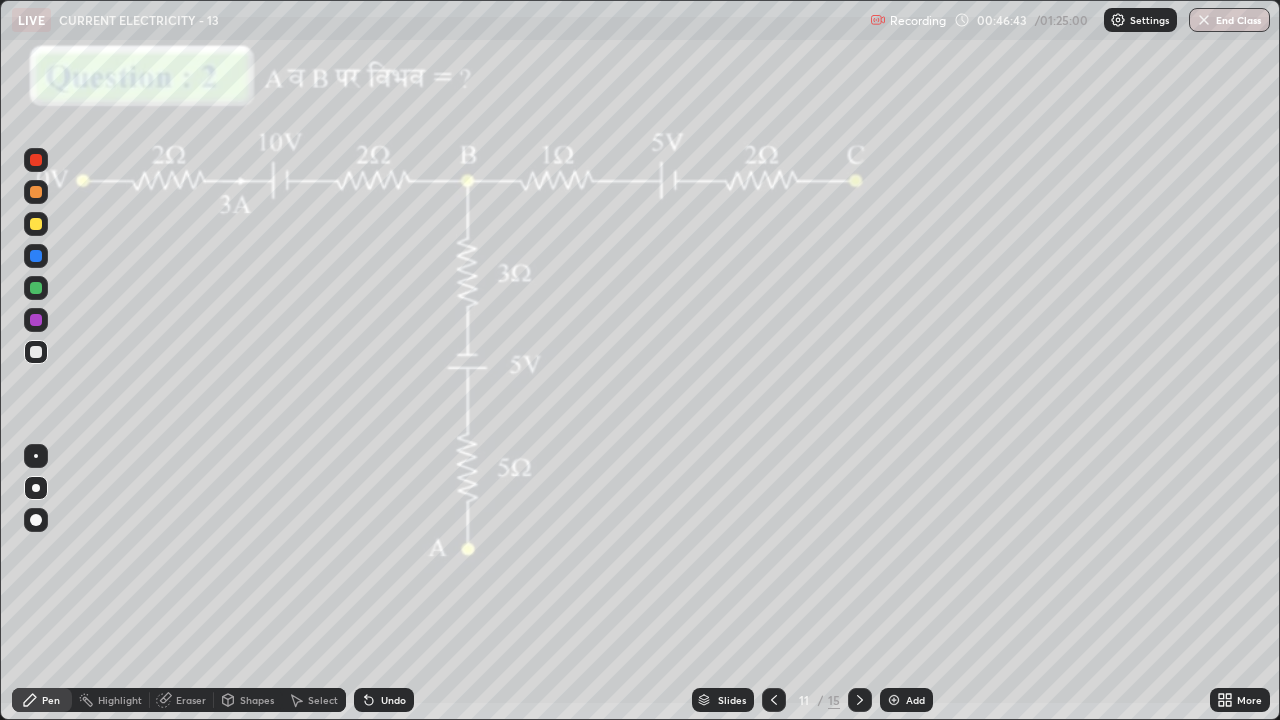 click at bounding box center [36, 224] 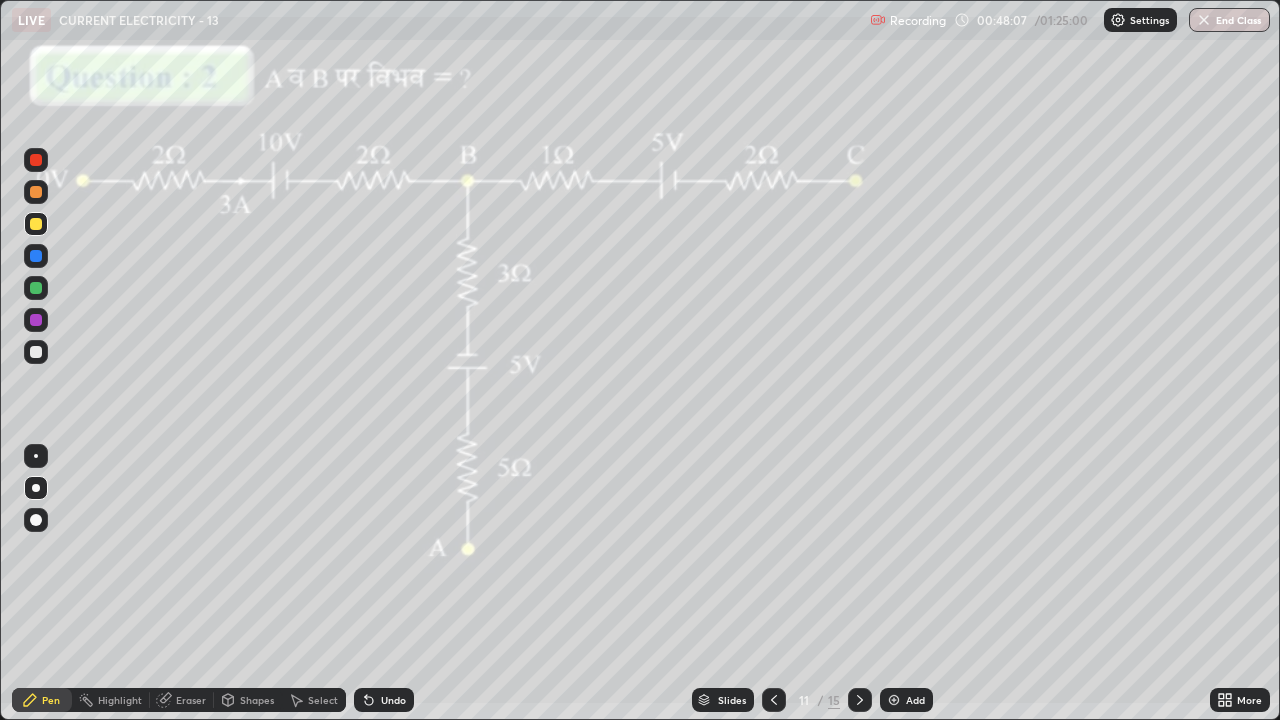 click at bounding box center (36, 288) 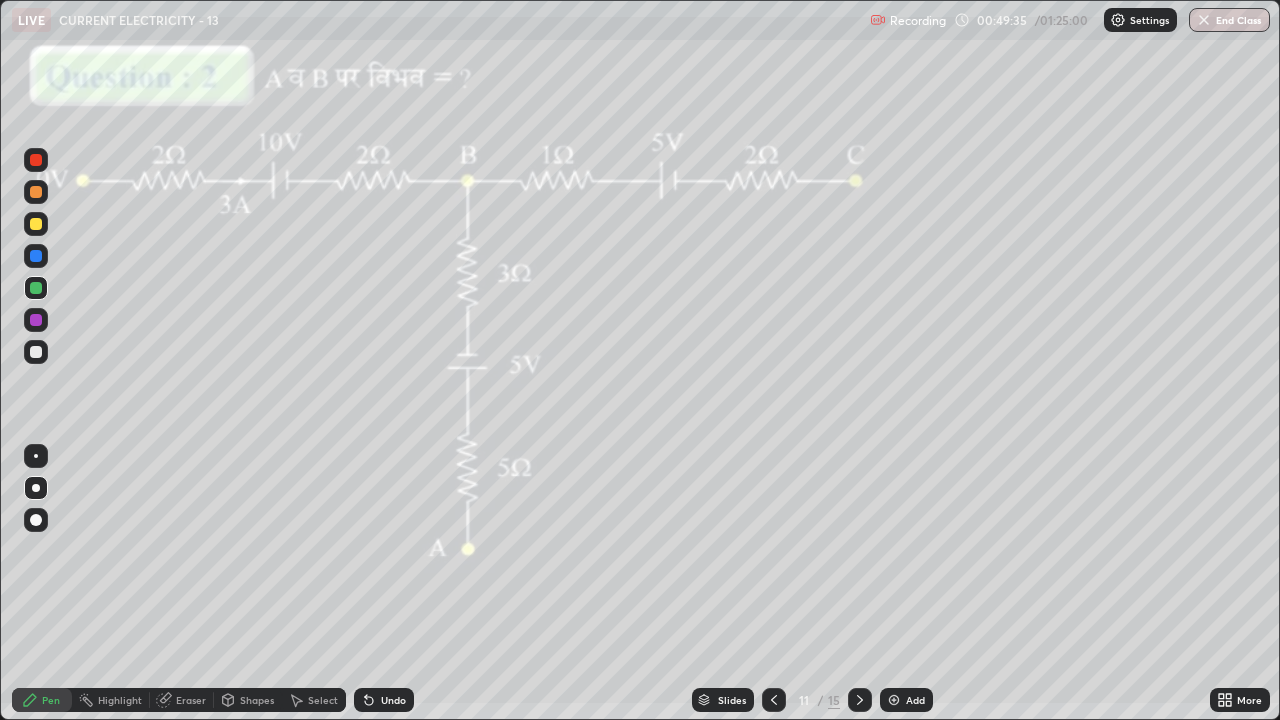 click at bounding box center (36, 288) 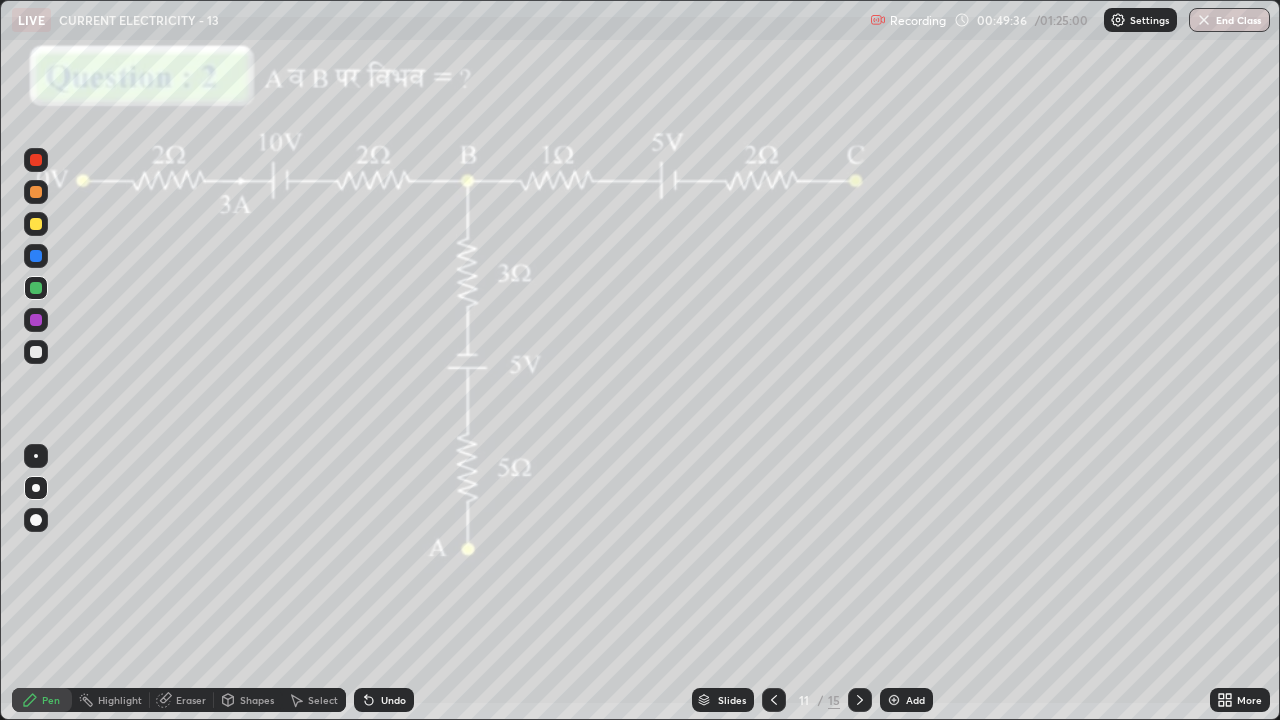 click at bounding box center [36, 224] 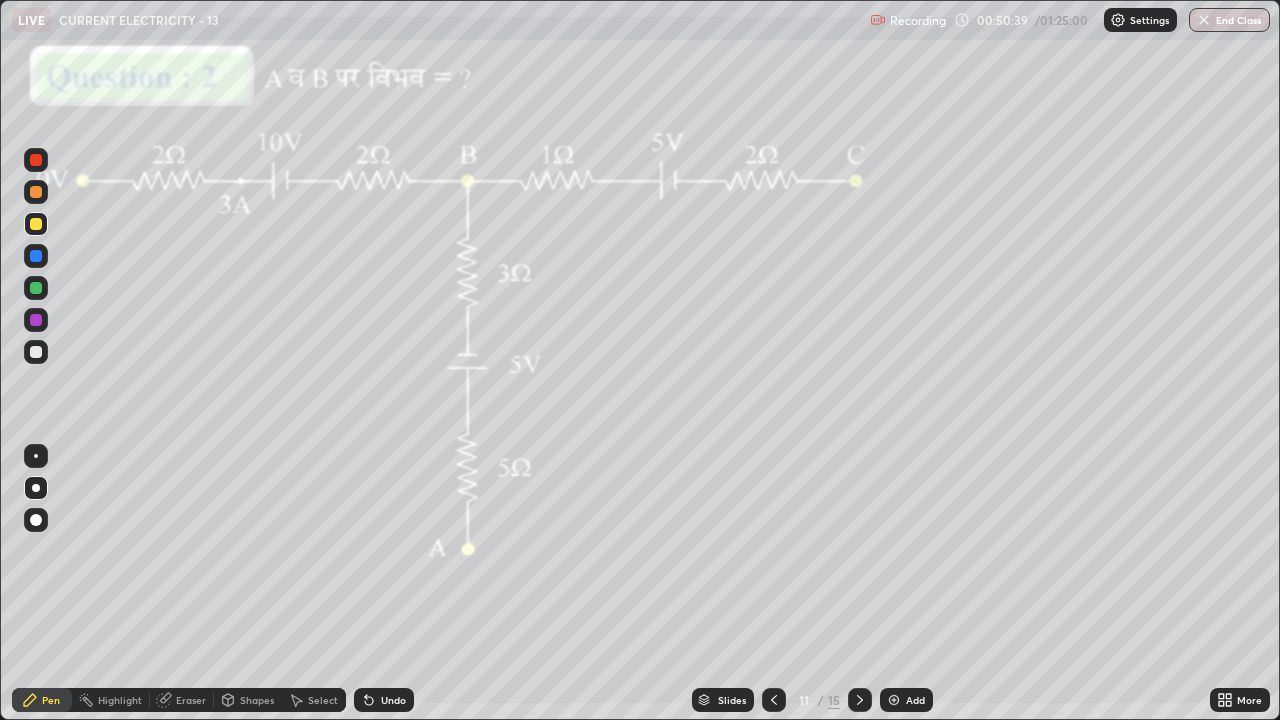 click 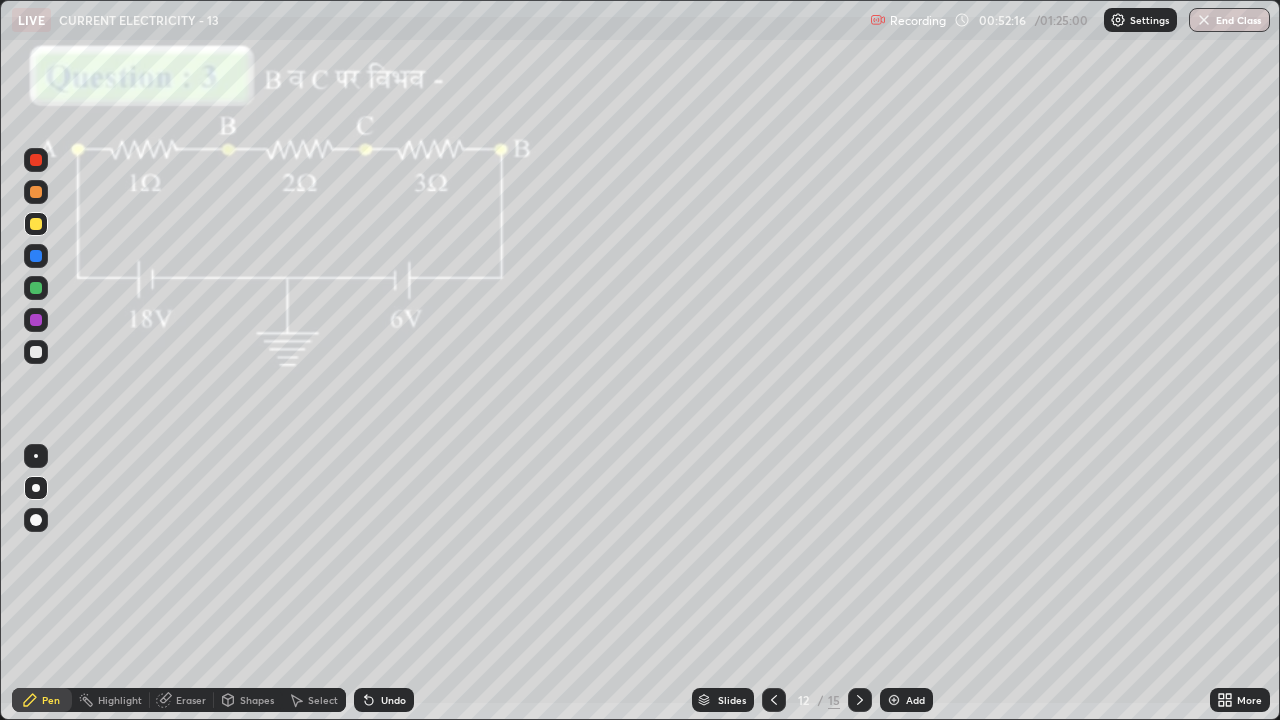 click on "Erase all" at bounding box center (36, 360) 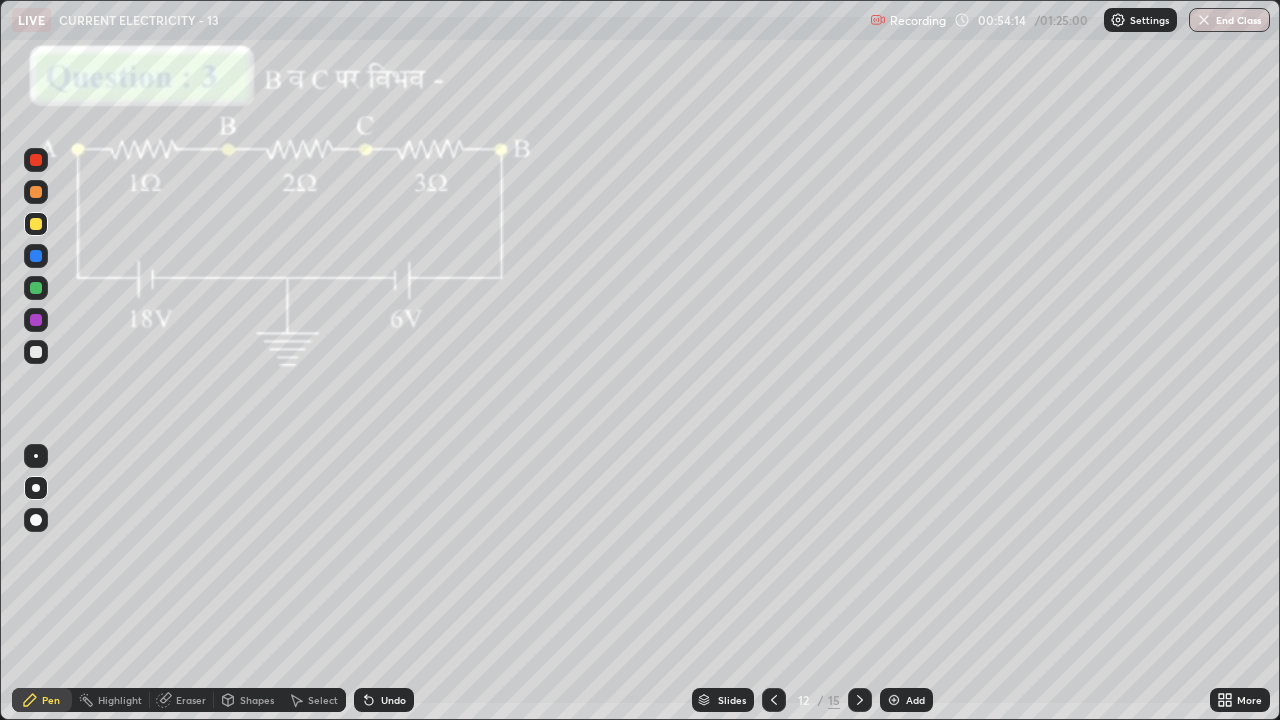 click on "Undo" at bounding box center (393, 700) 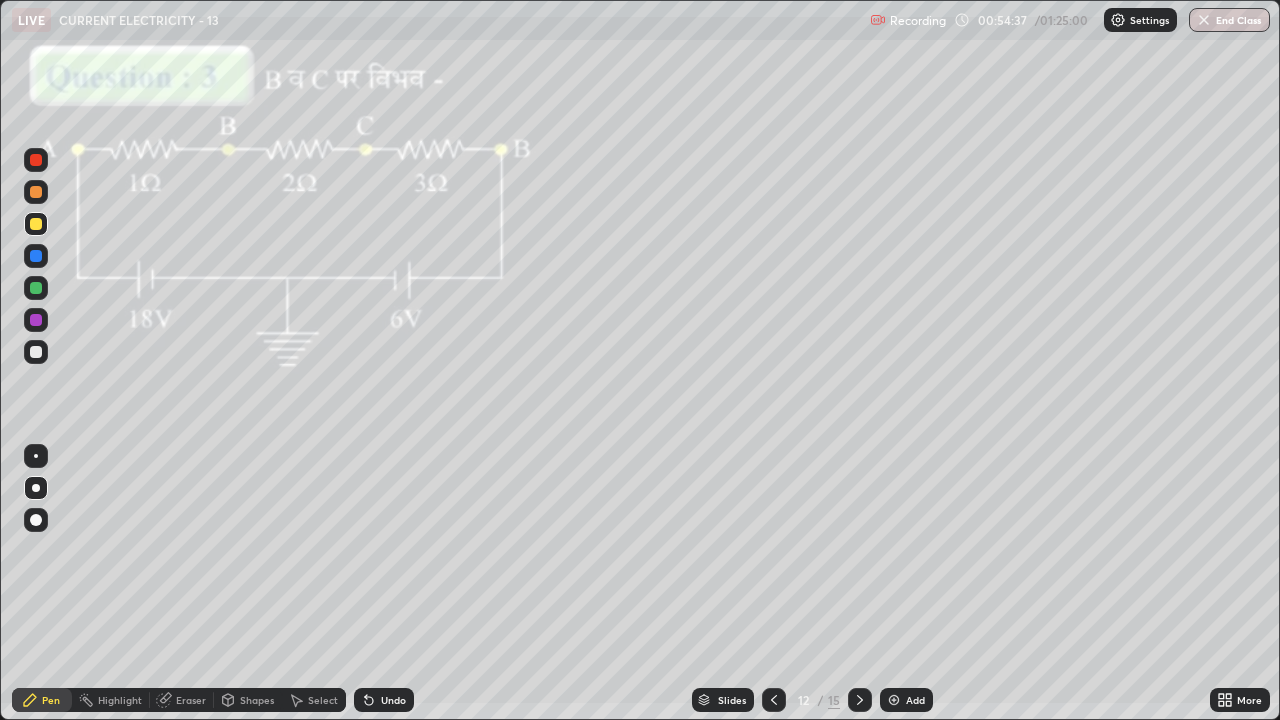 click at bounding box center [36, 288] 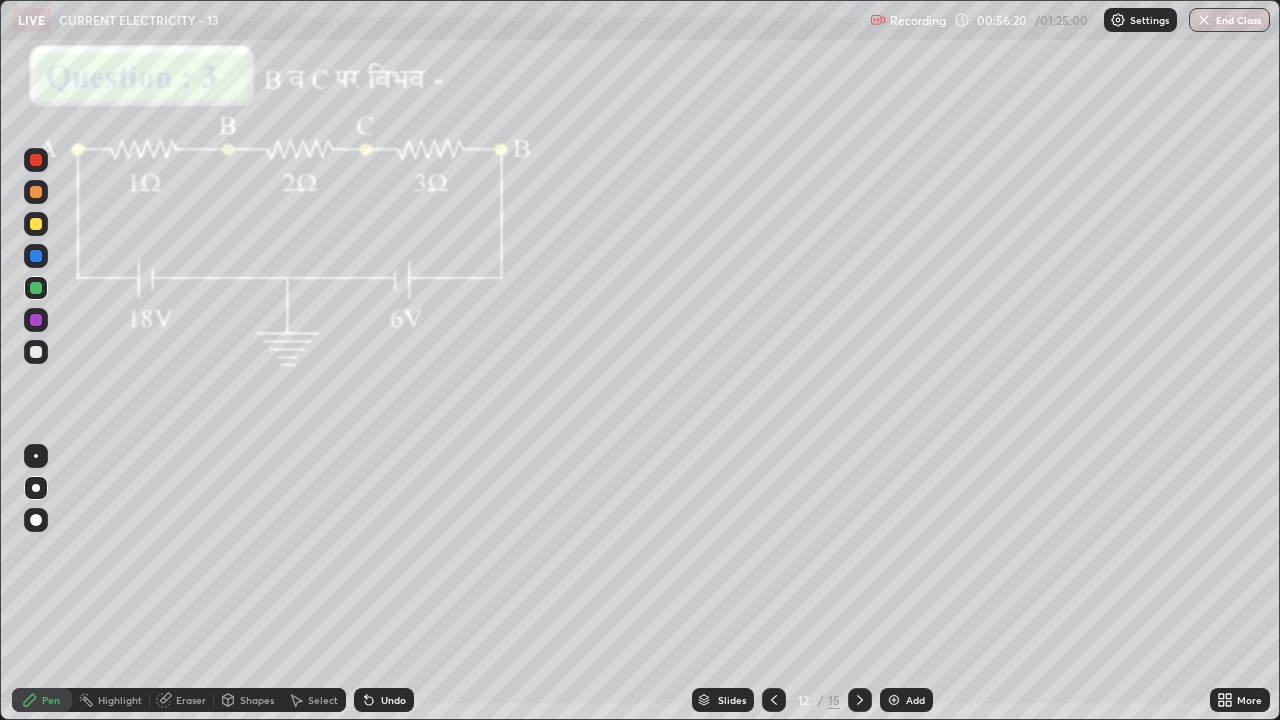 click 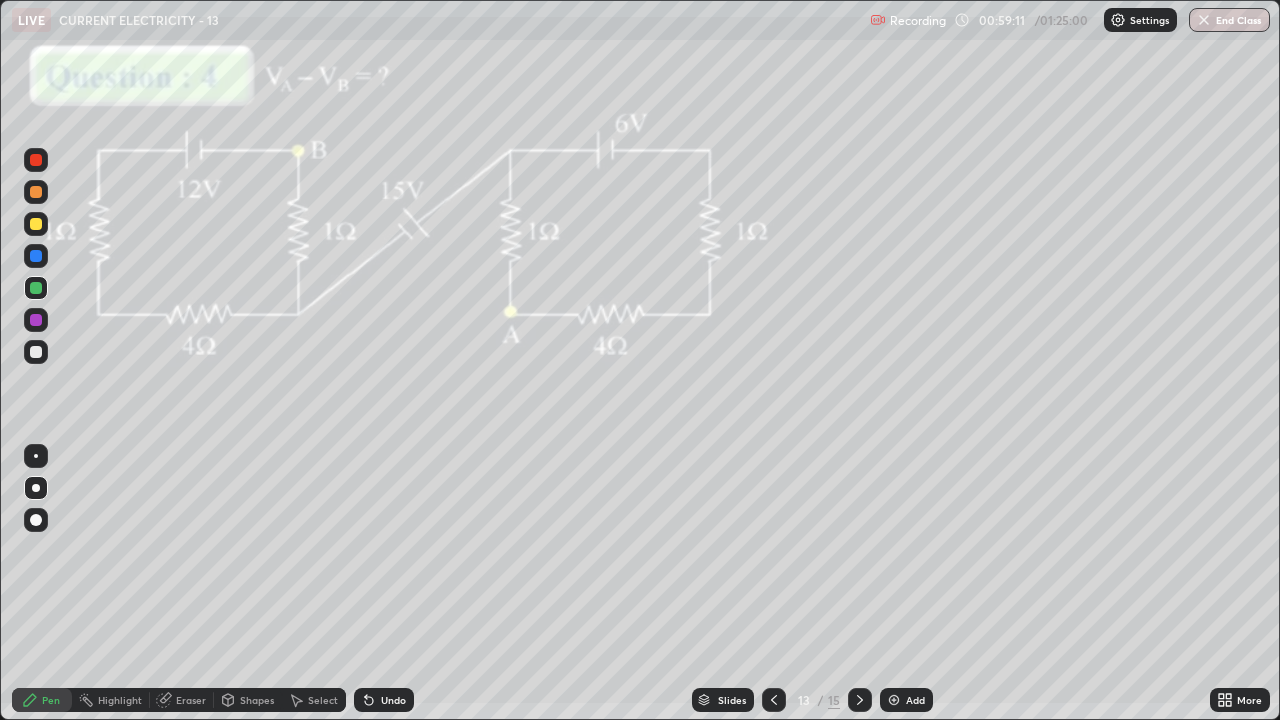 click 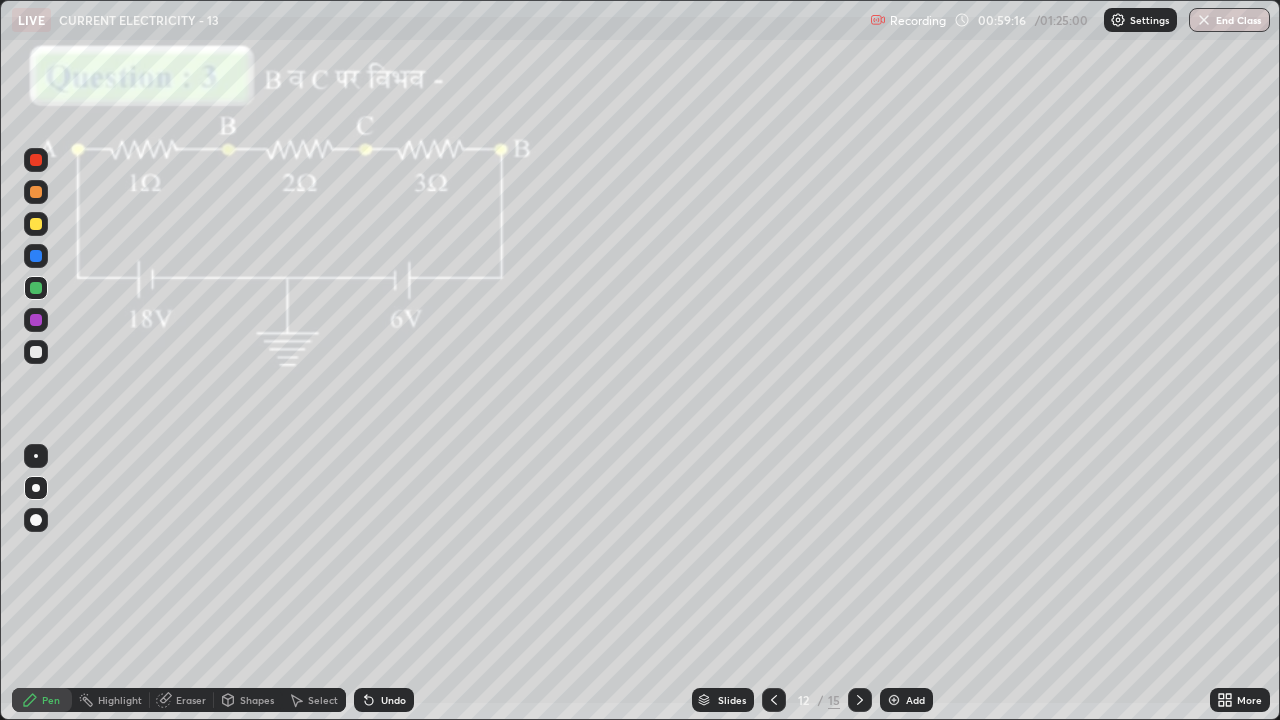 click at bounding box center [860, 700] 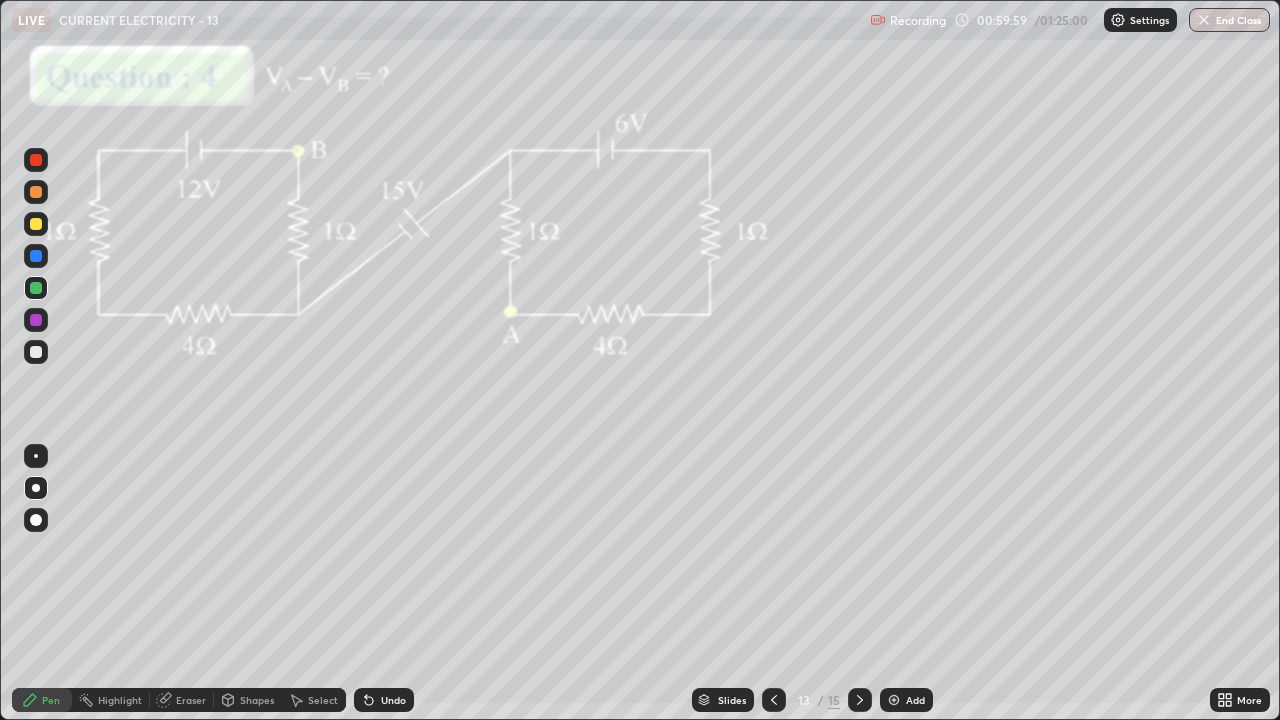 click at bounding box center (36, 224) 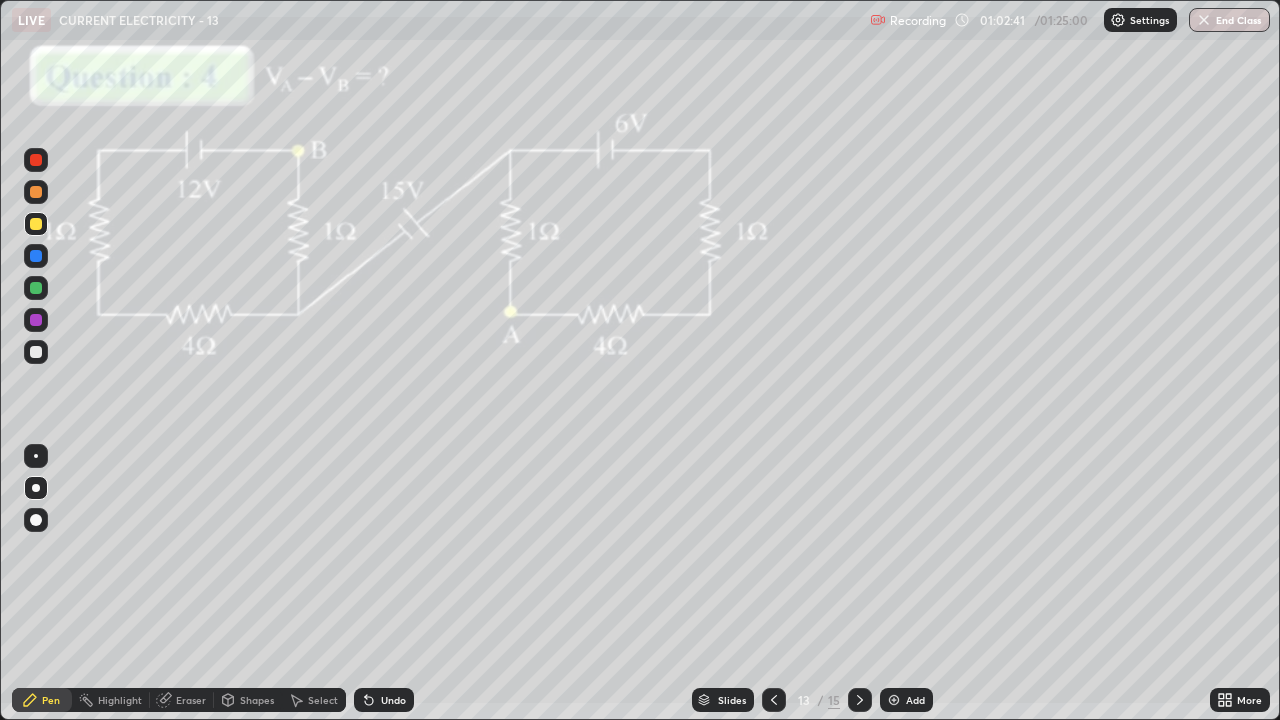 click 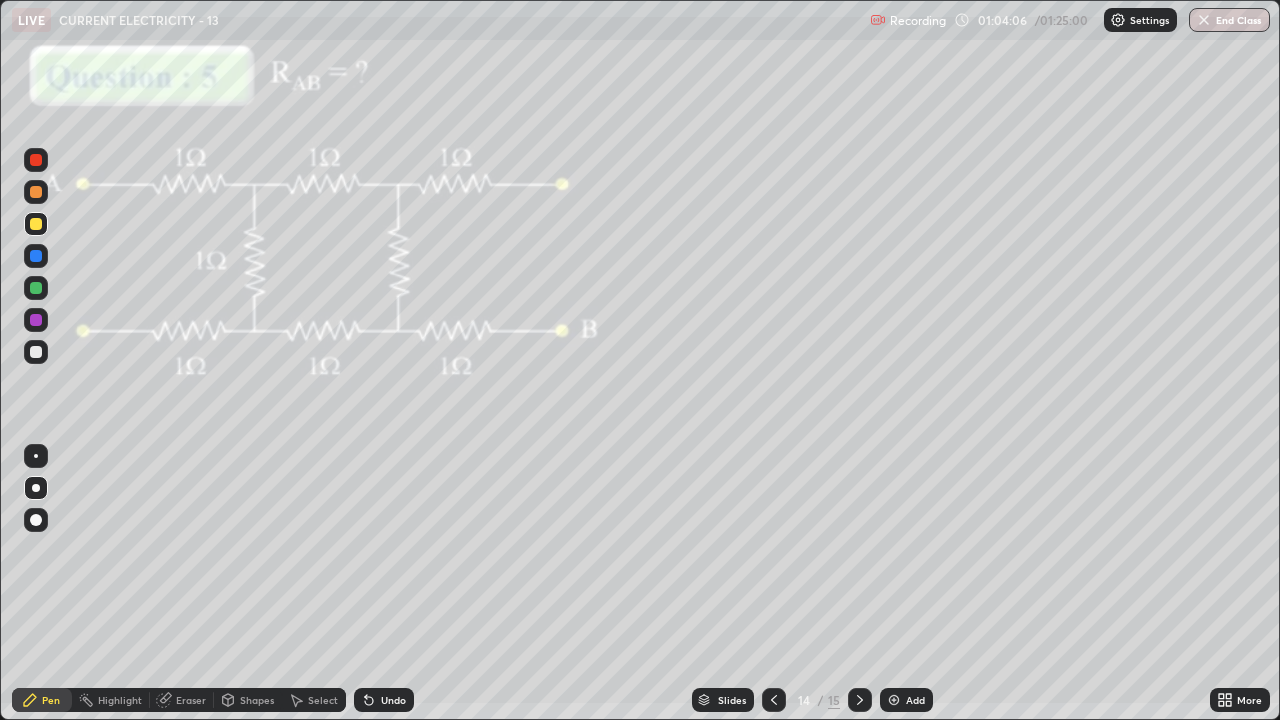 click at bounding box center (36, 288) 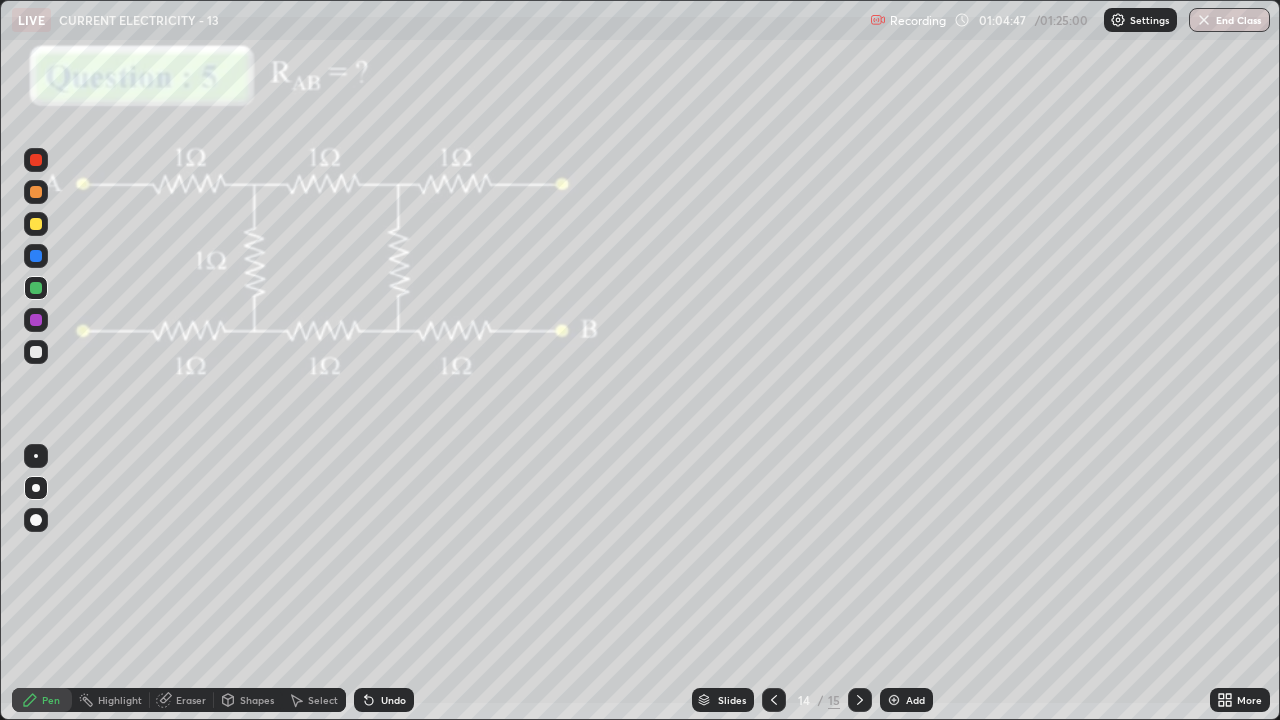 click on "Undo" at bounding box center [384, 700] 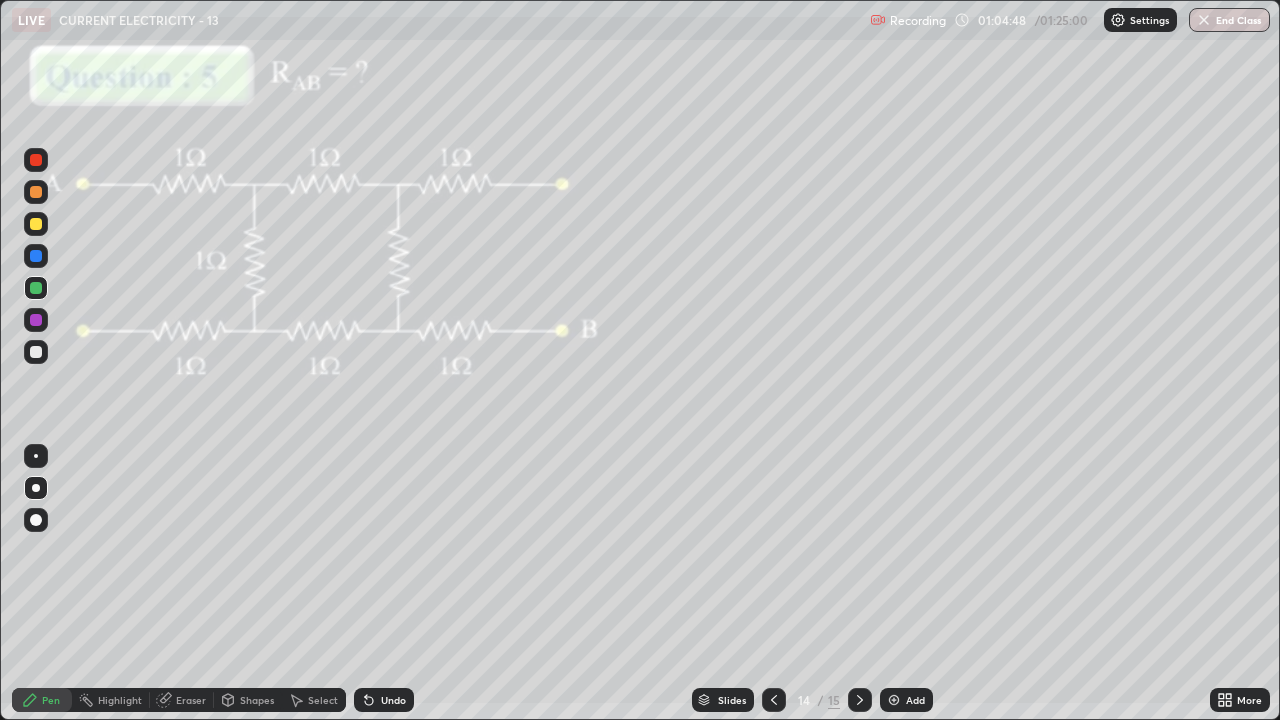 click on "Undo" at bounding box center (393, 700) 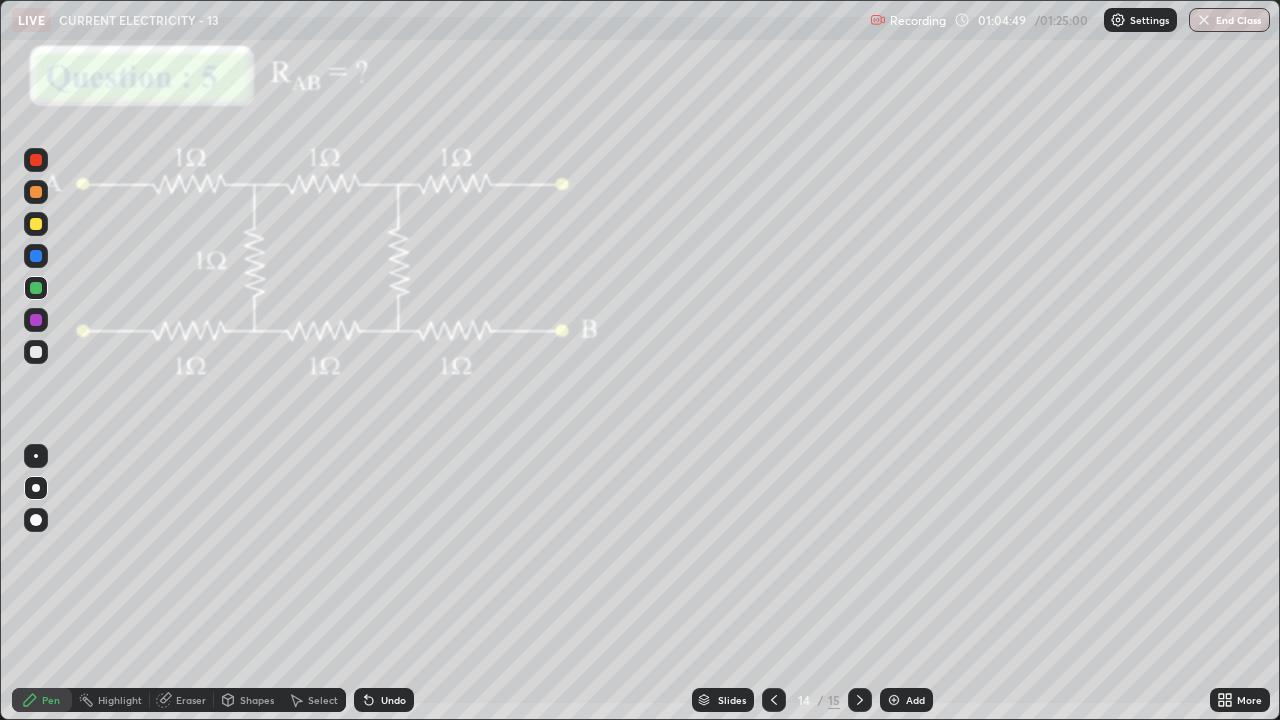 click on "Undo" at bounding box center (393, 700) 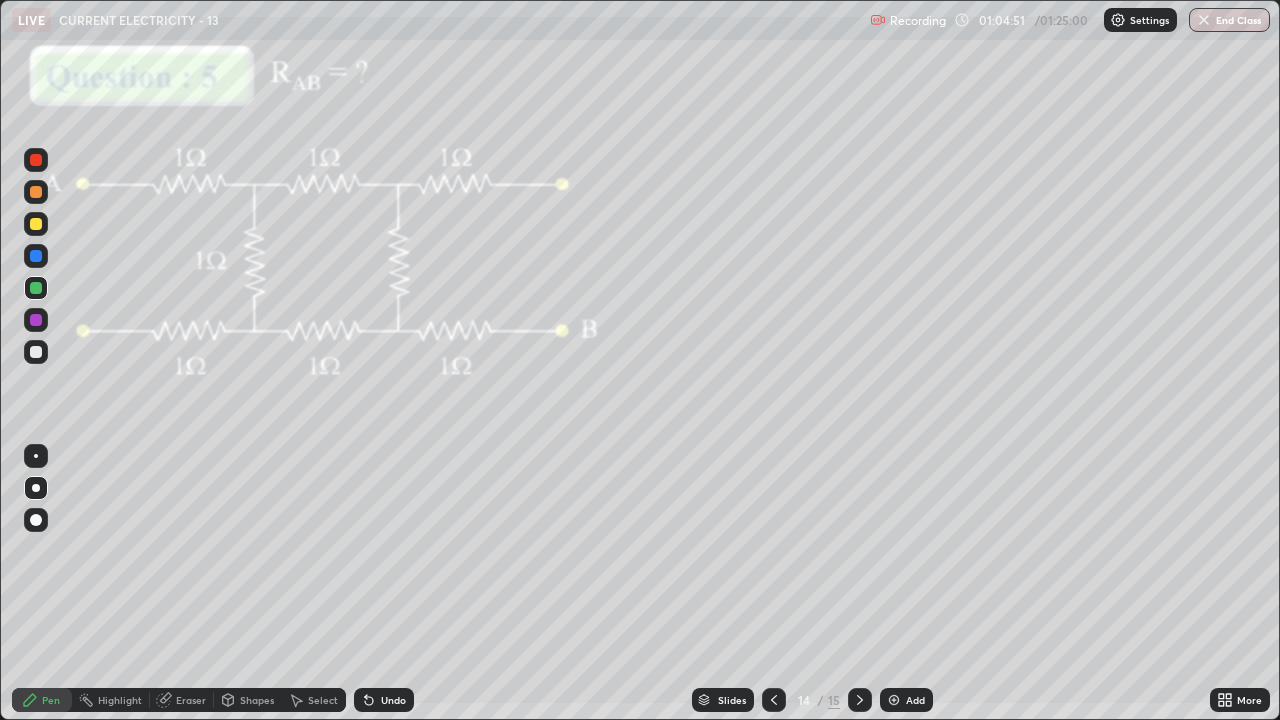 click on "Undo" at bounding box center [393, 700] 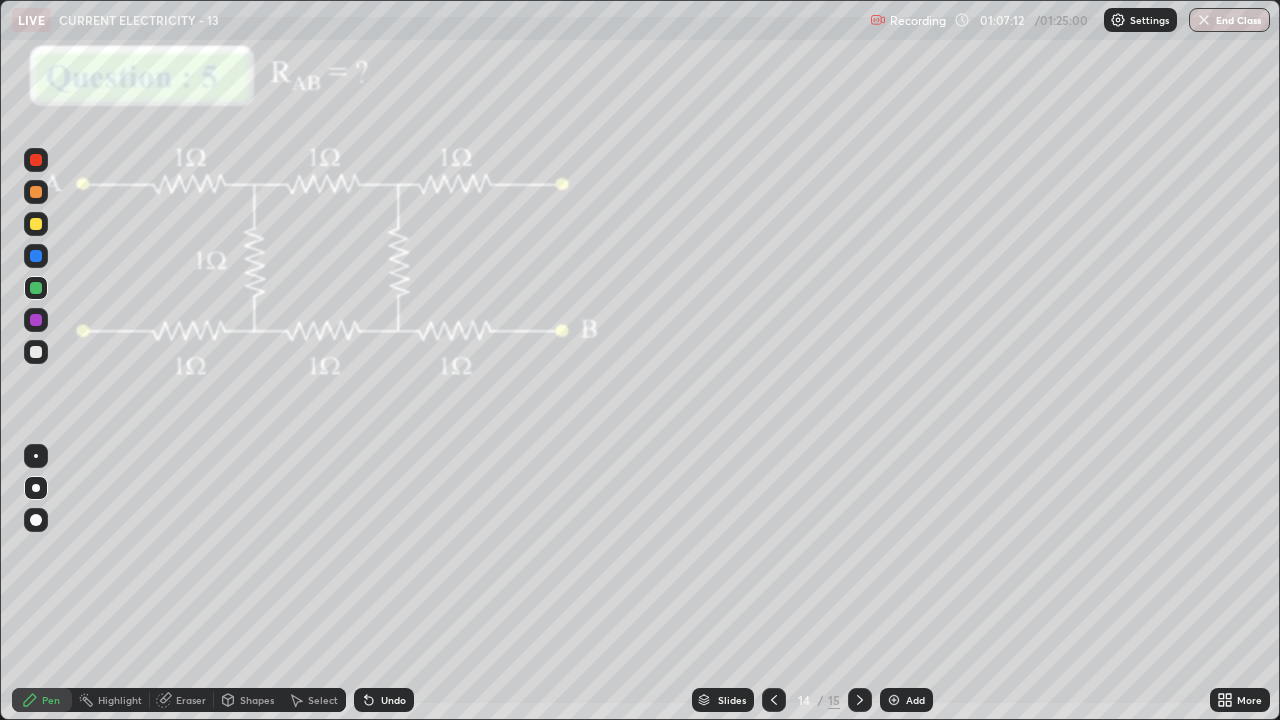 click at bounding box center [36, 224] 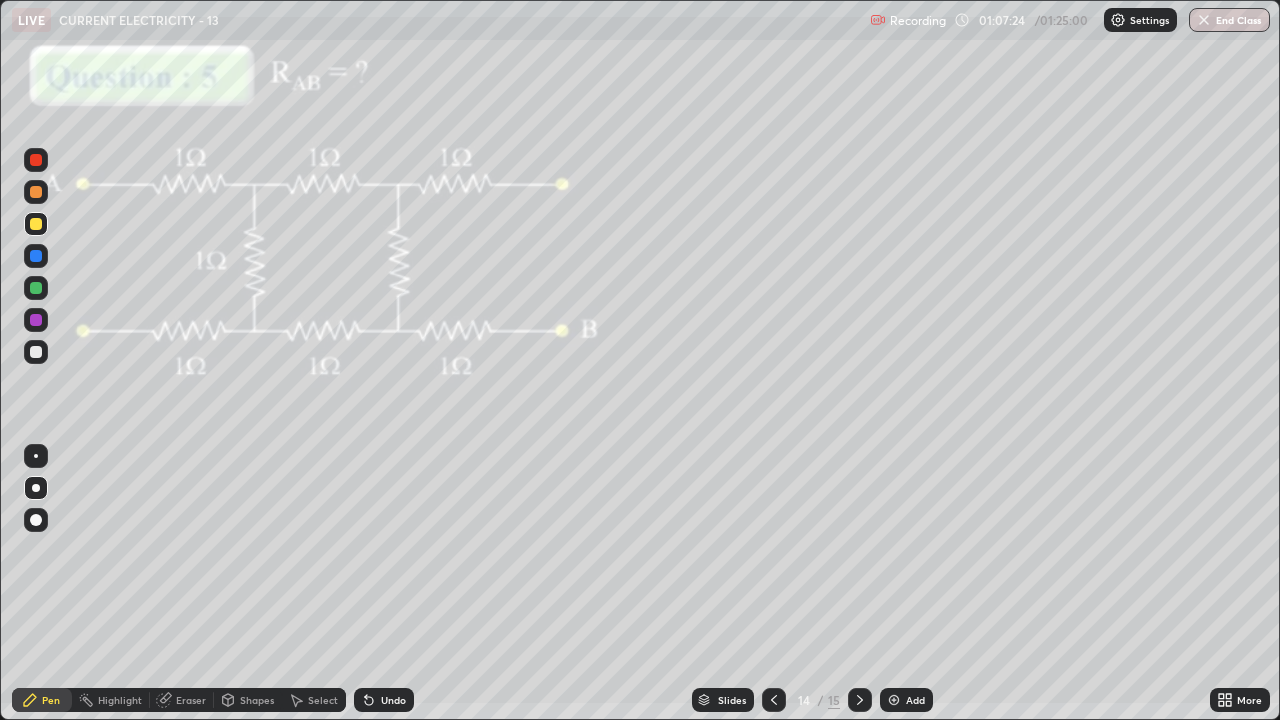 click 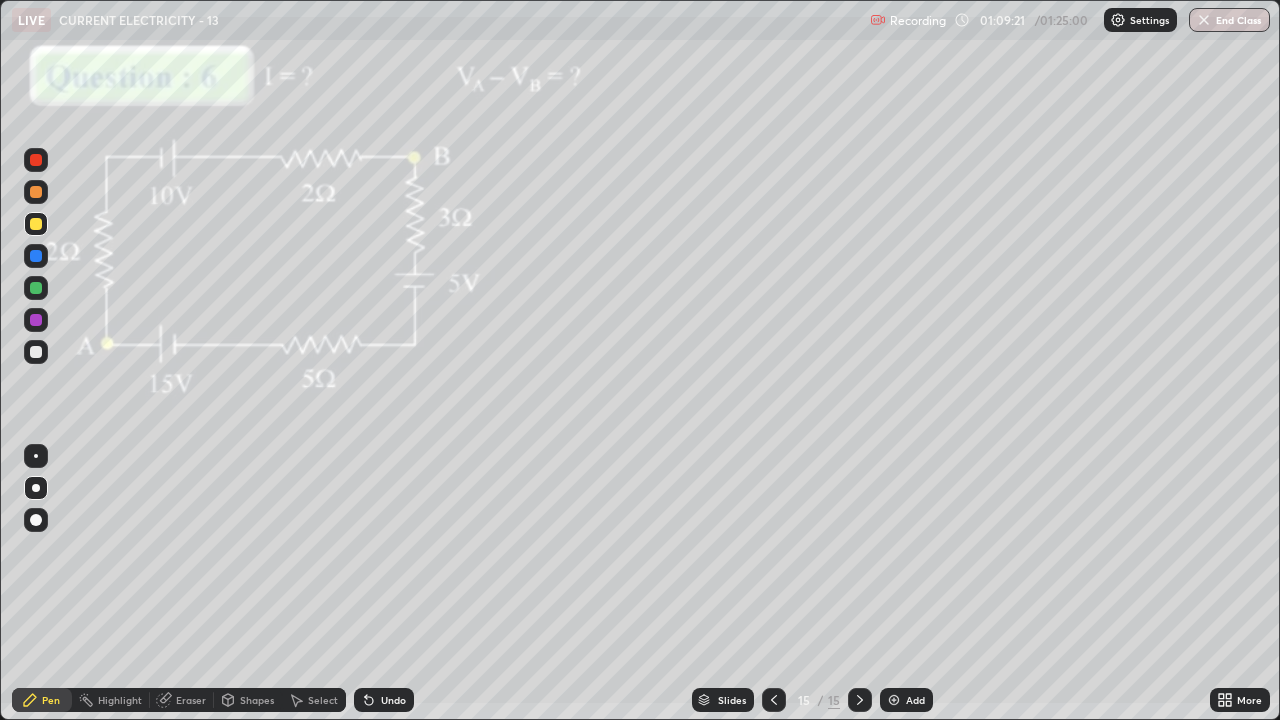 click on "Undo" at bounding box center (384, 700) 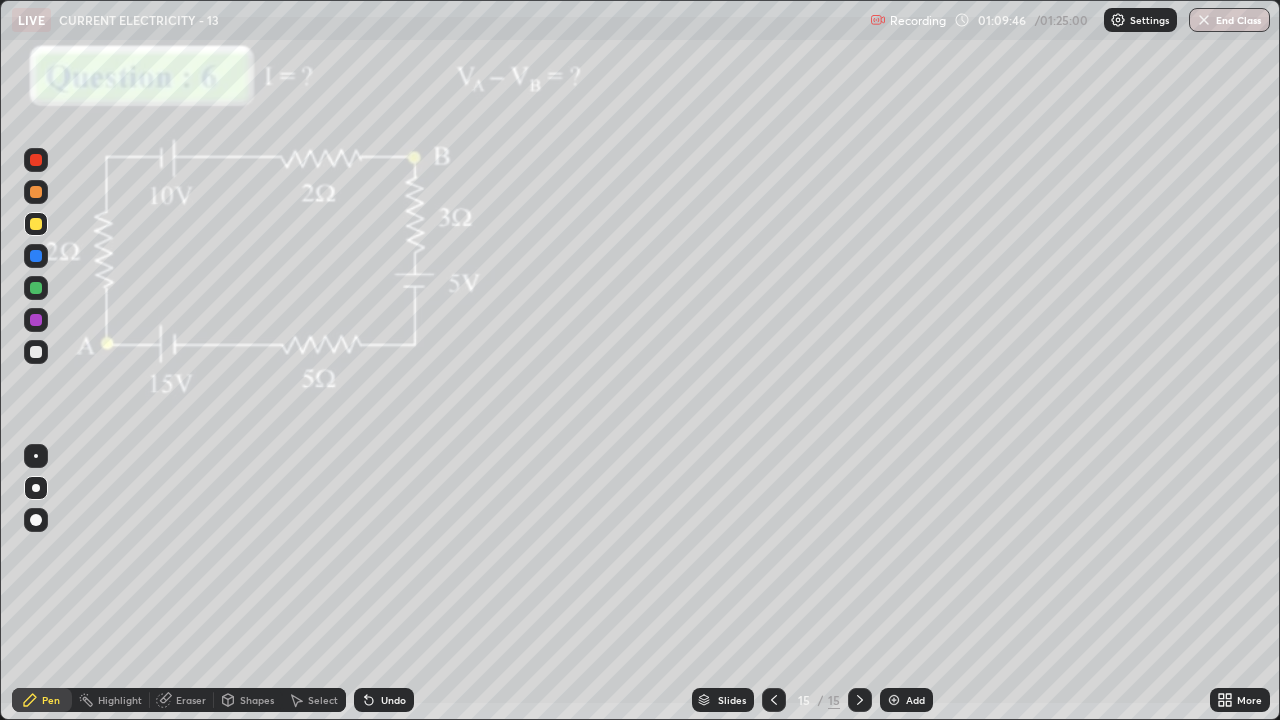 click 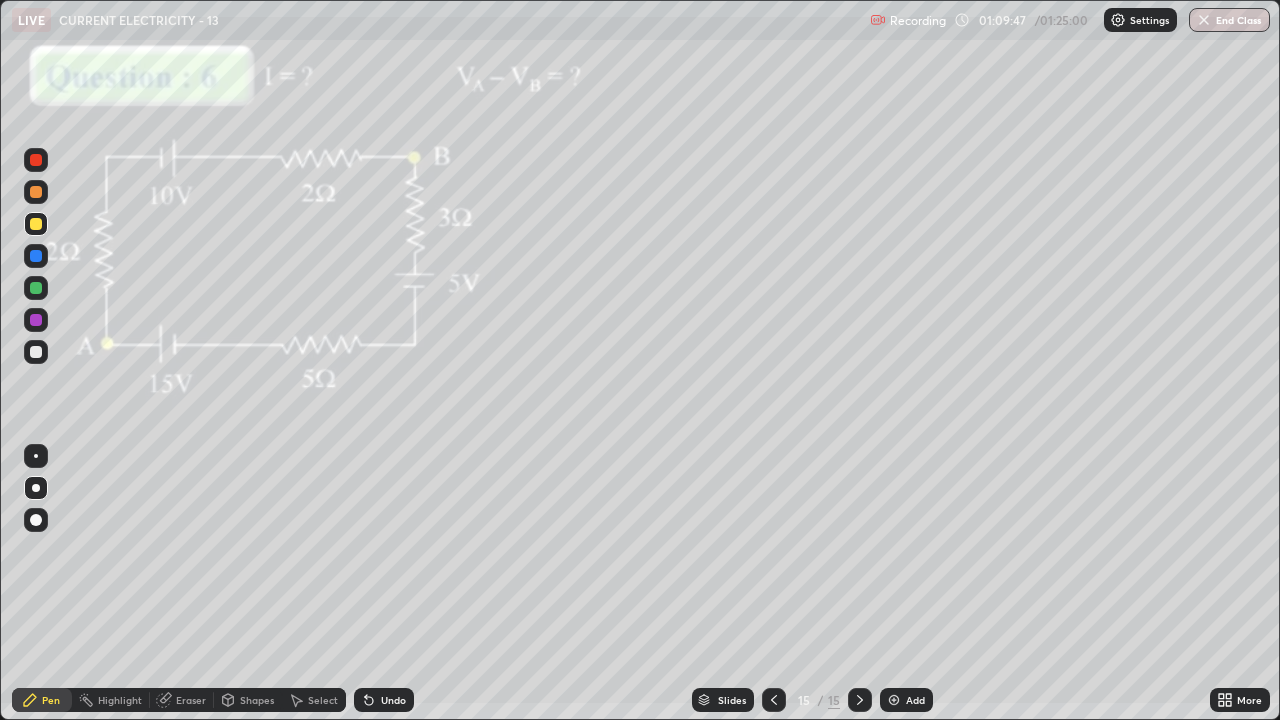 click 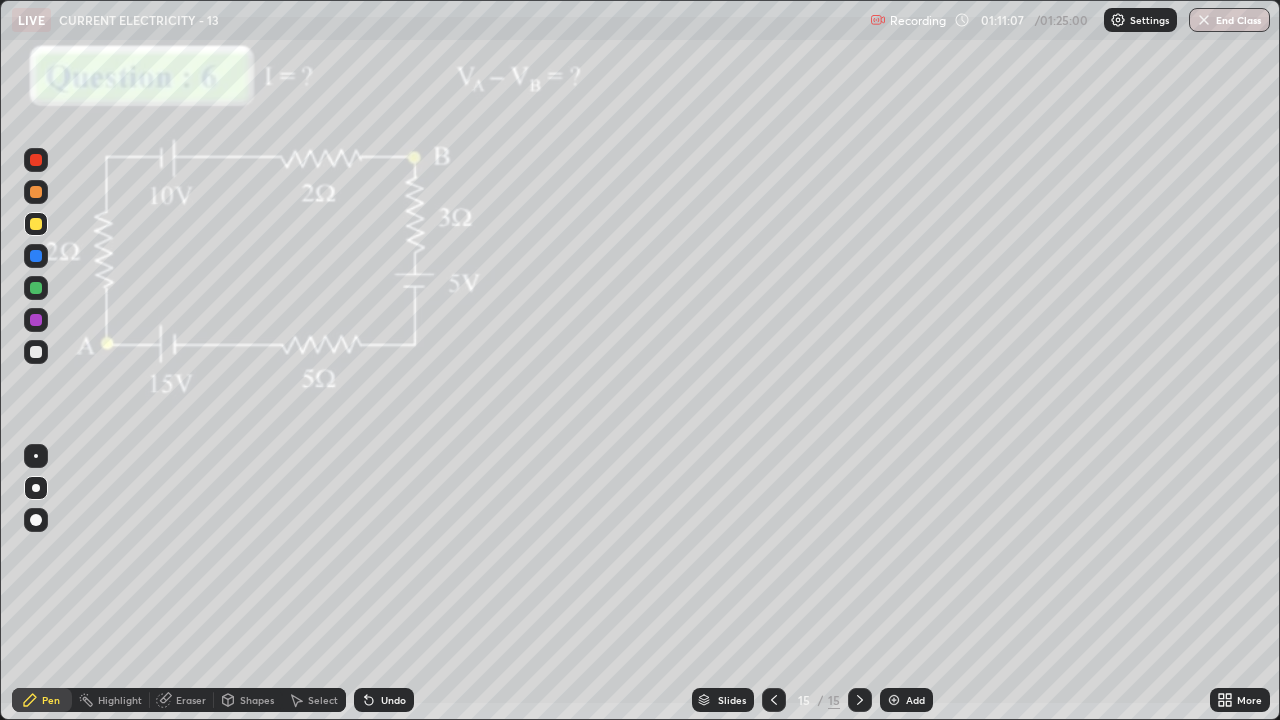 click on "Undo" at bounding box center (384, 700) 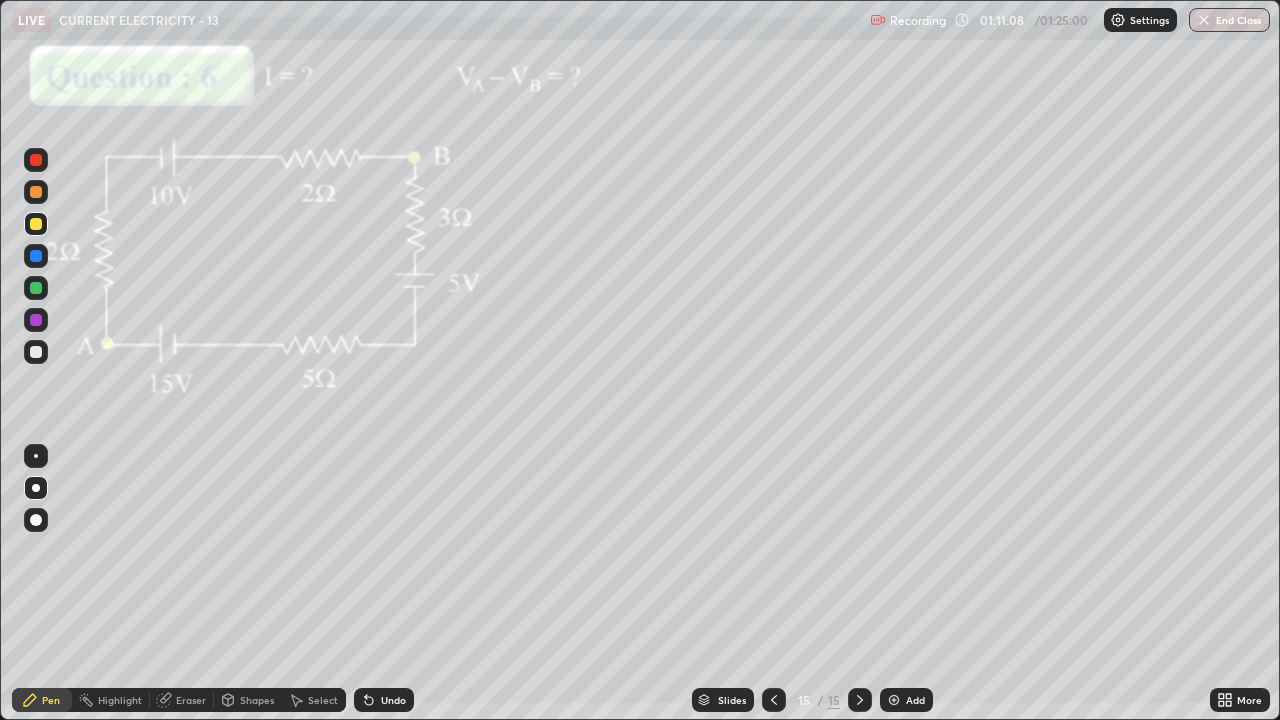 click on "Undo" at bounding box center (384, 700) 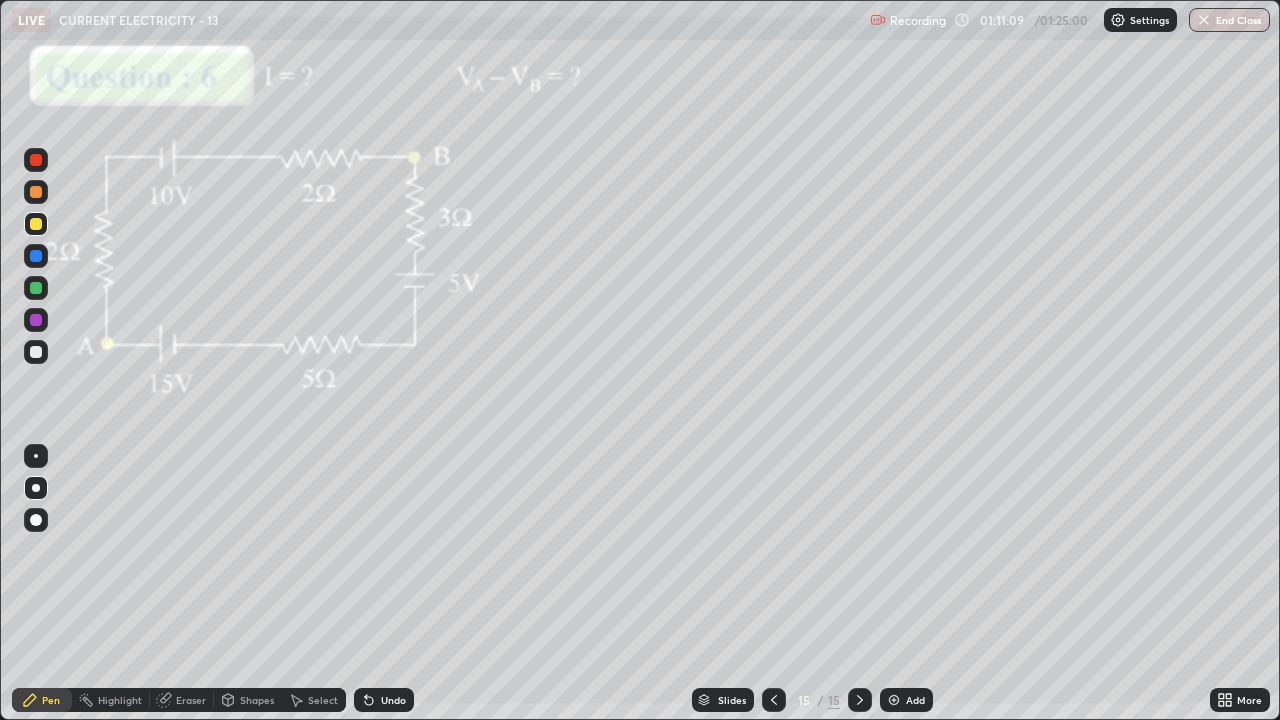 click on "Undo" at bounding box center (393, 700) 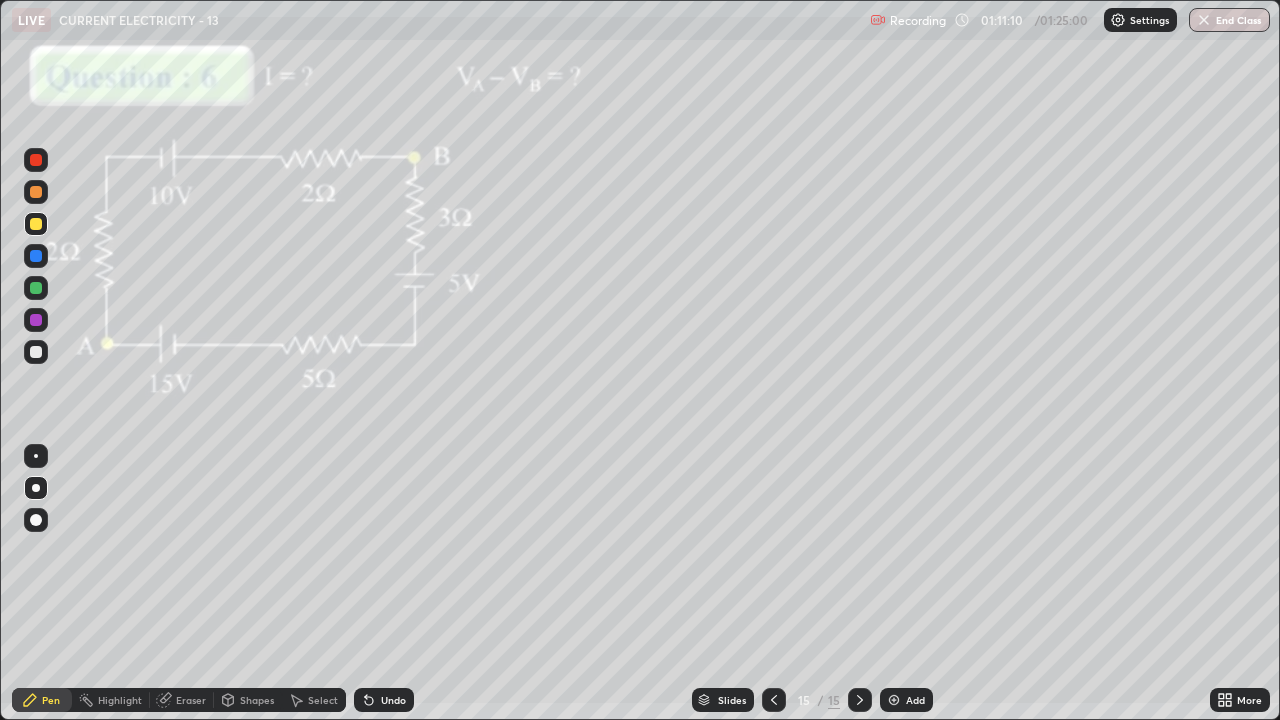 click on "Undo" at bounding box center (393, 700) 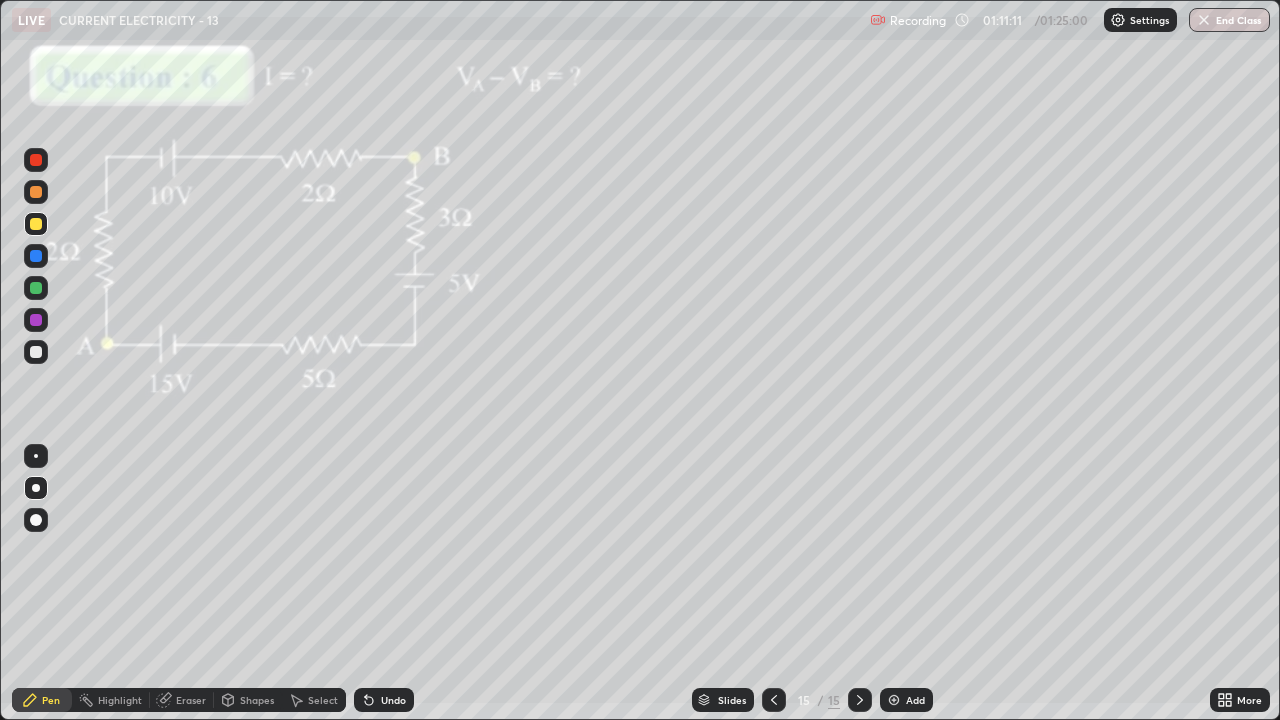 click 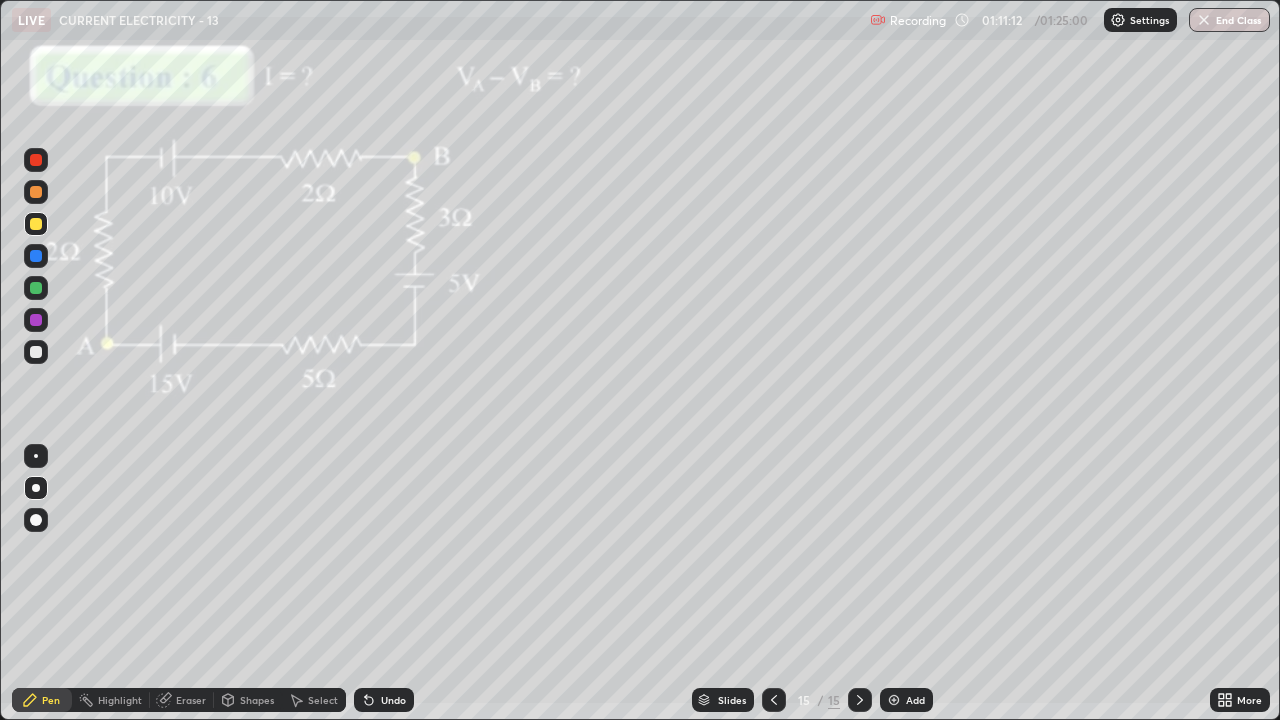click on "Undo" at bounding box center (384, 700) 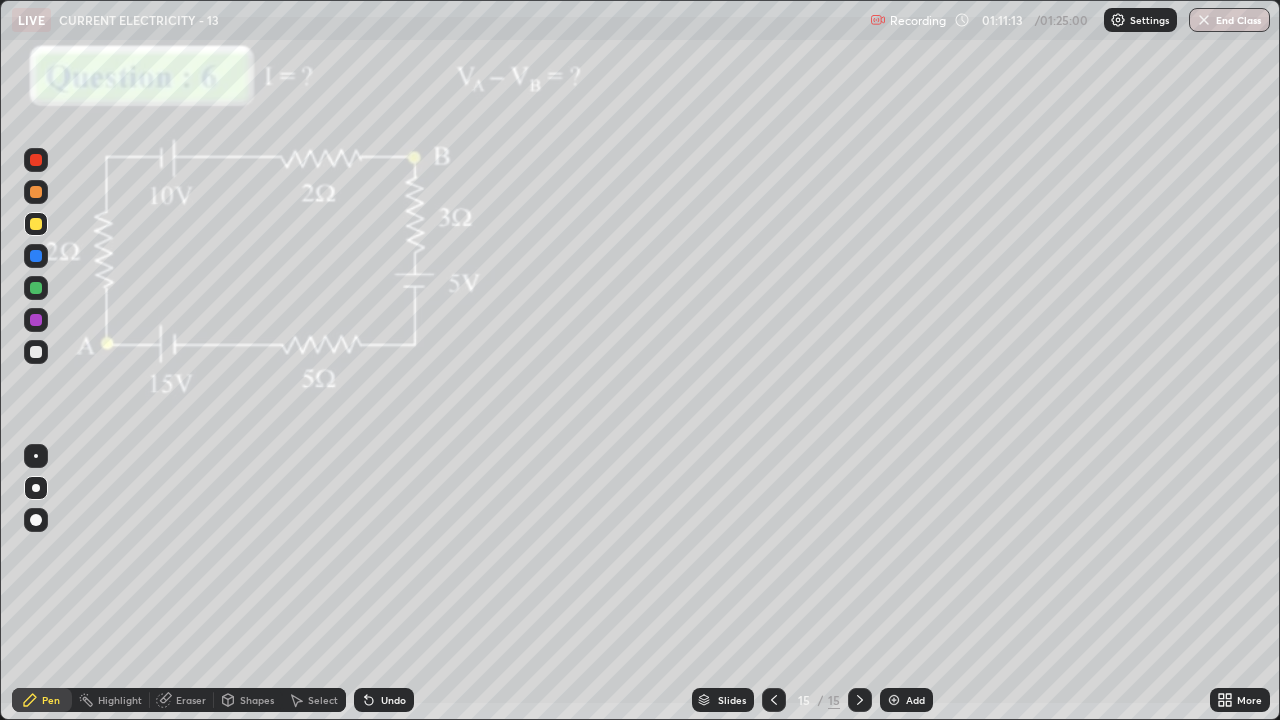click 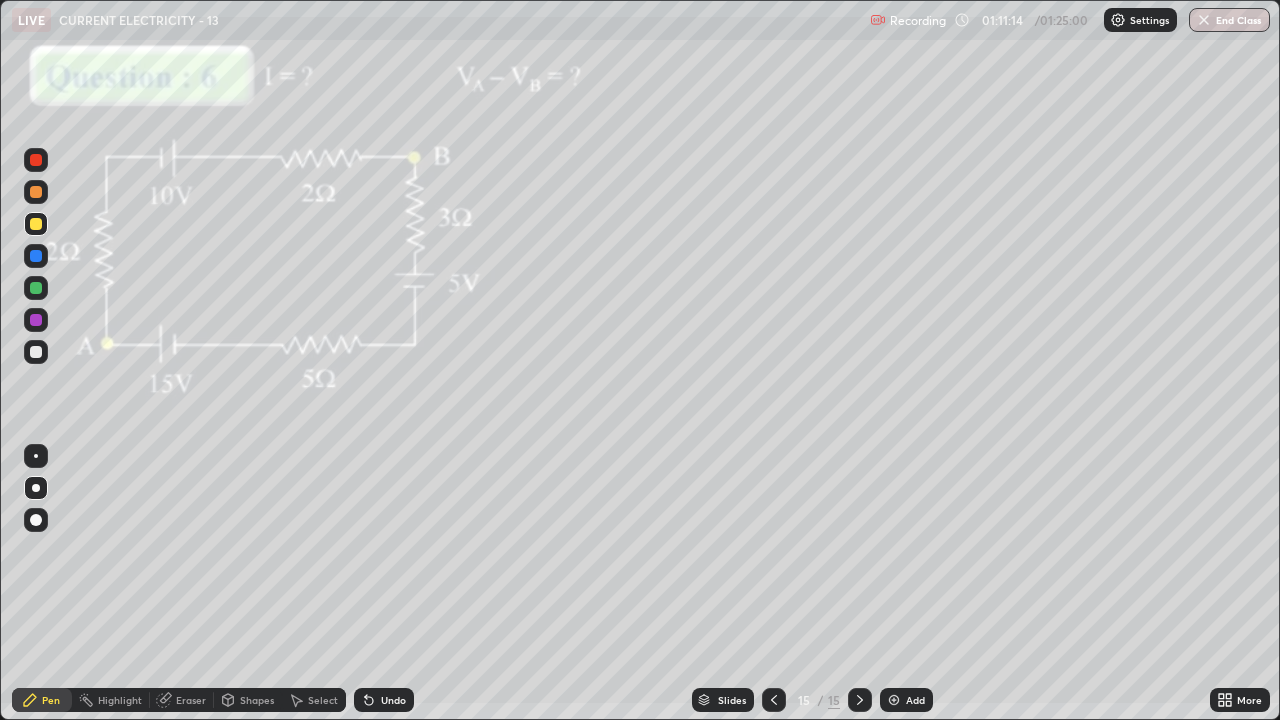 click 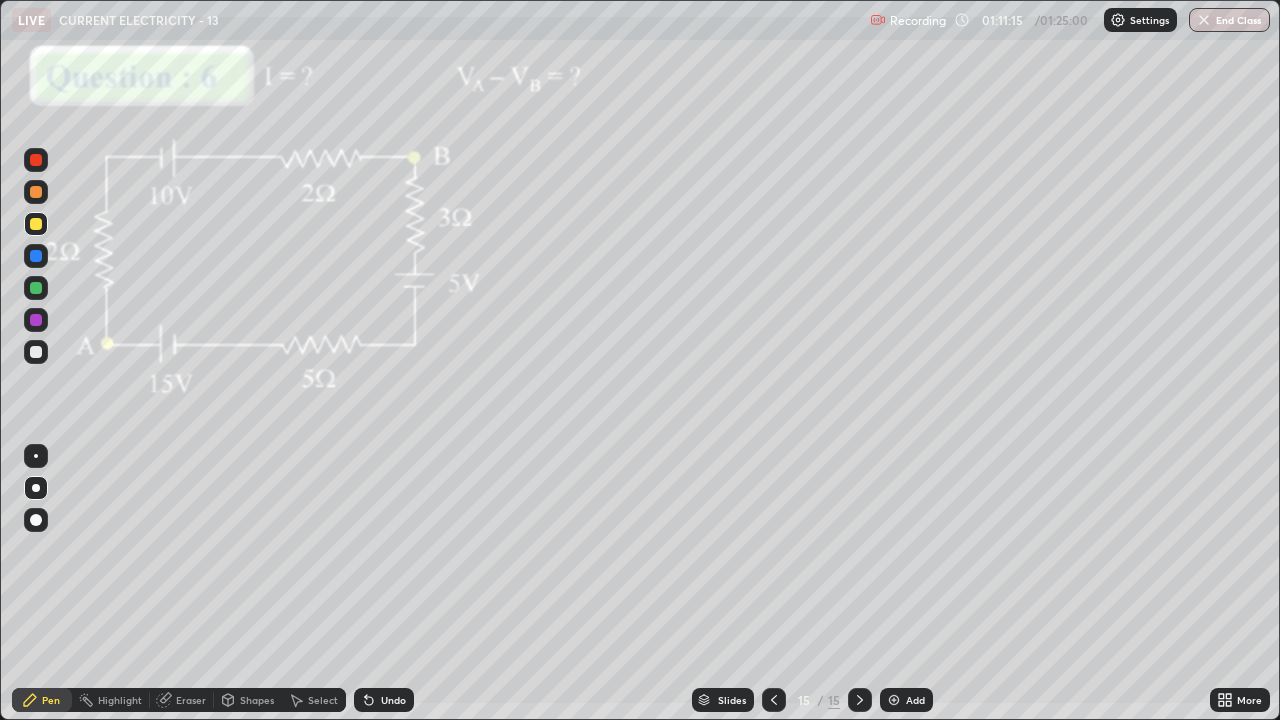 click 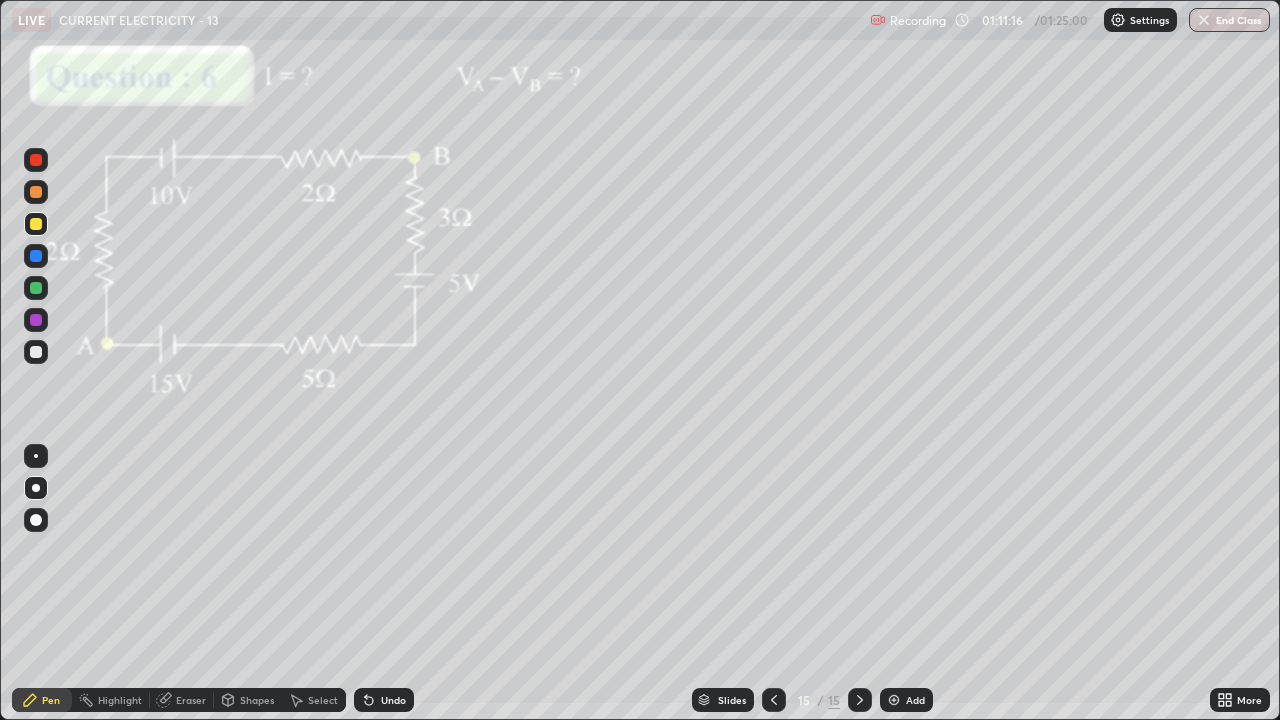 click at bounding box center (36, 352) 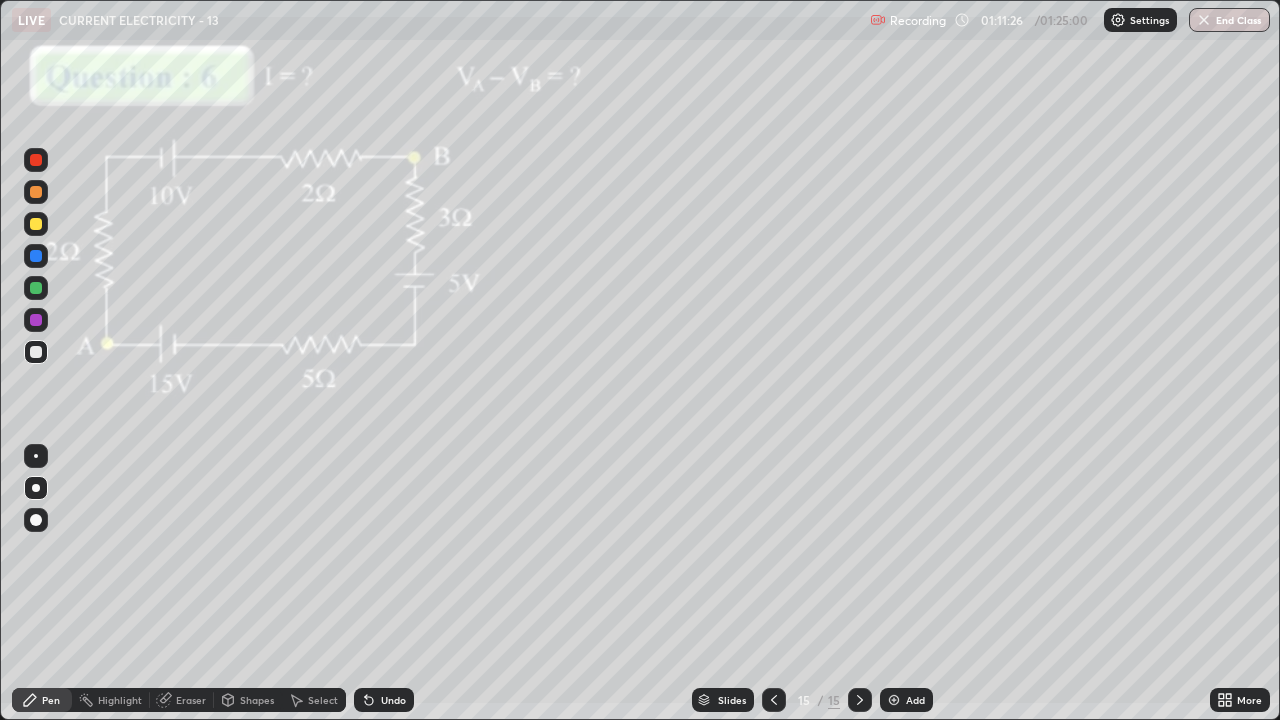 click at bounding box center [36, 224] 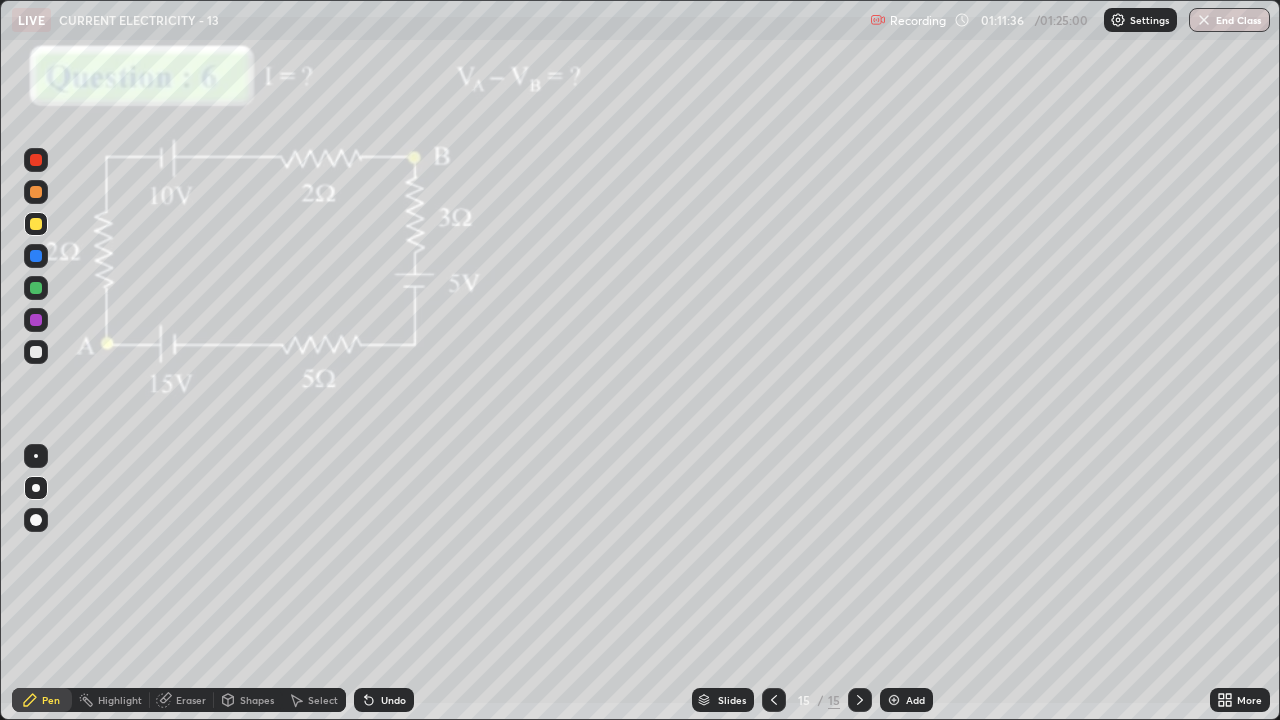 click on "Undo" at bounding box center (393, 700) 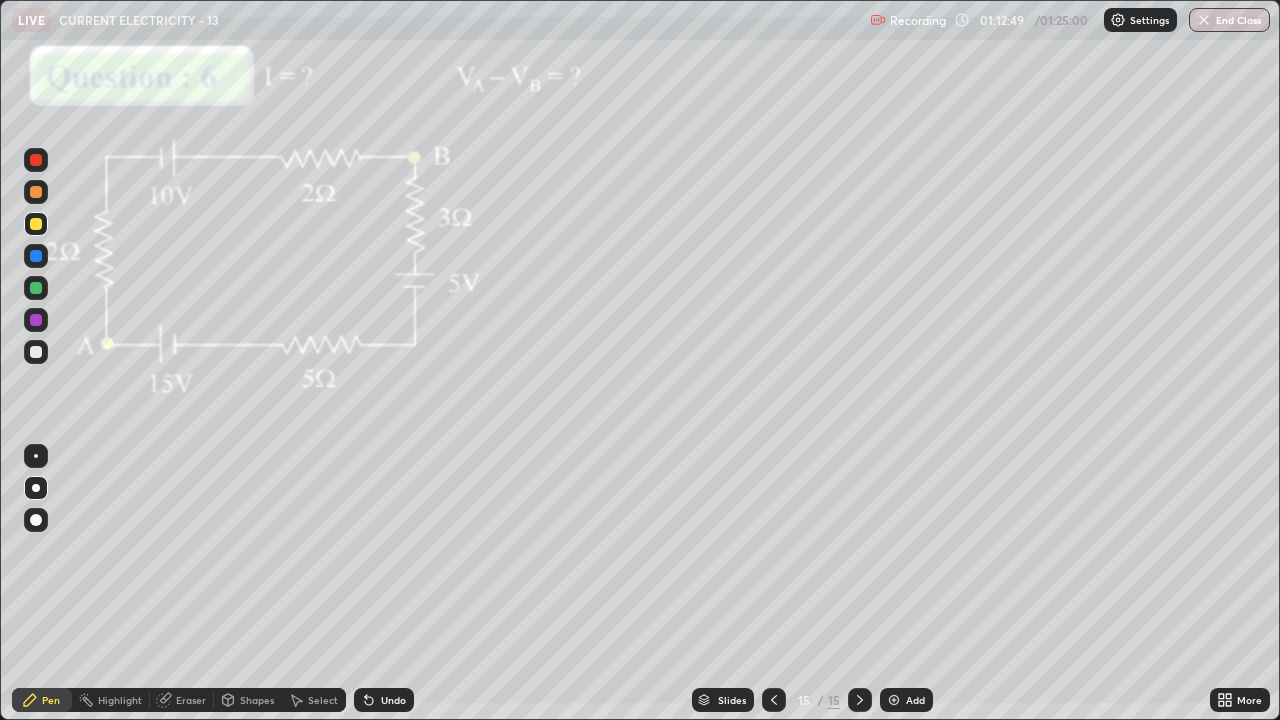 click on "Add" at bounding box center (906, 700) 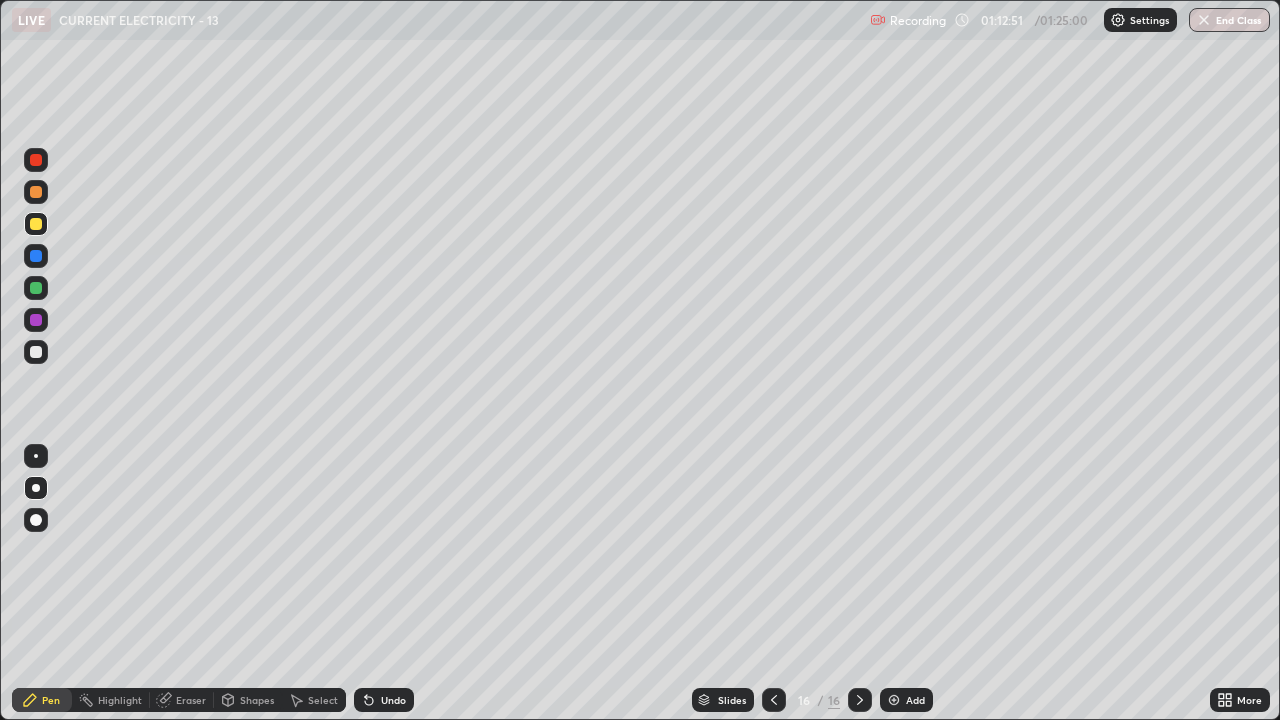 click at bounding box center [36, 352] 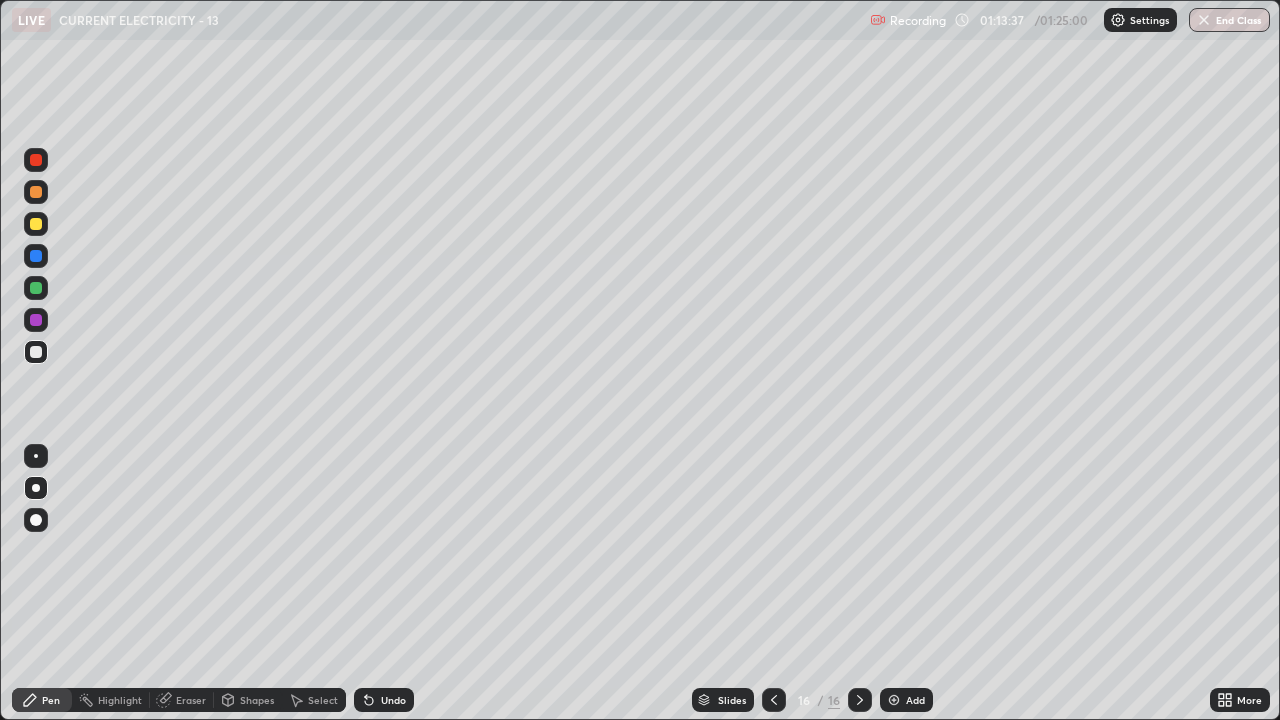 click on "Eraser" at bounding box center [191, 700] 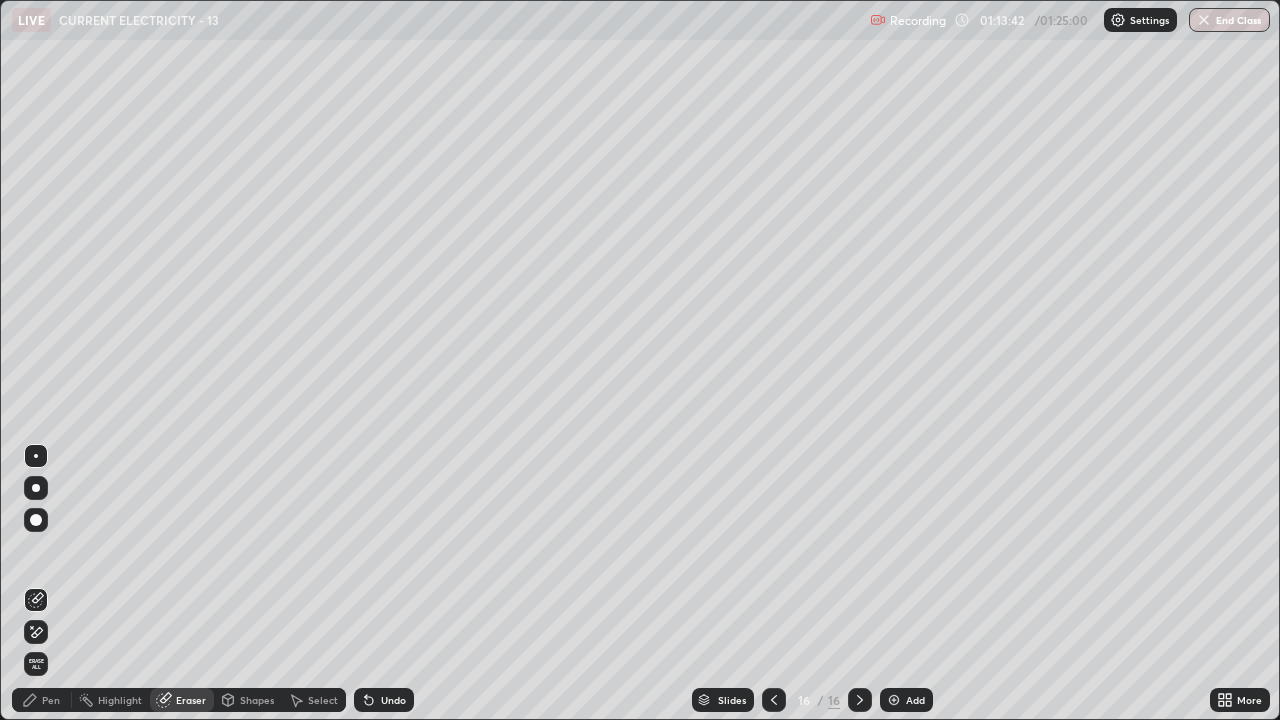 click on "Pen" at bounding box center [42, 700] 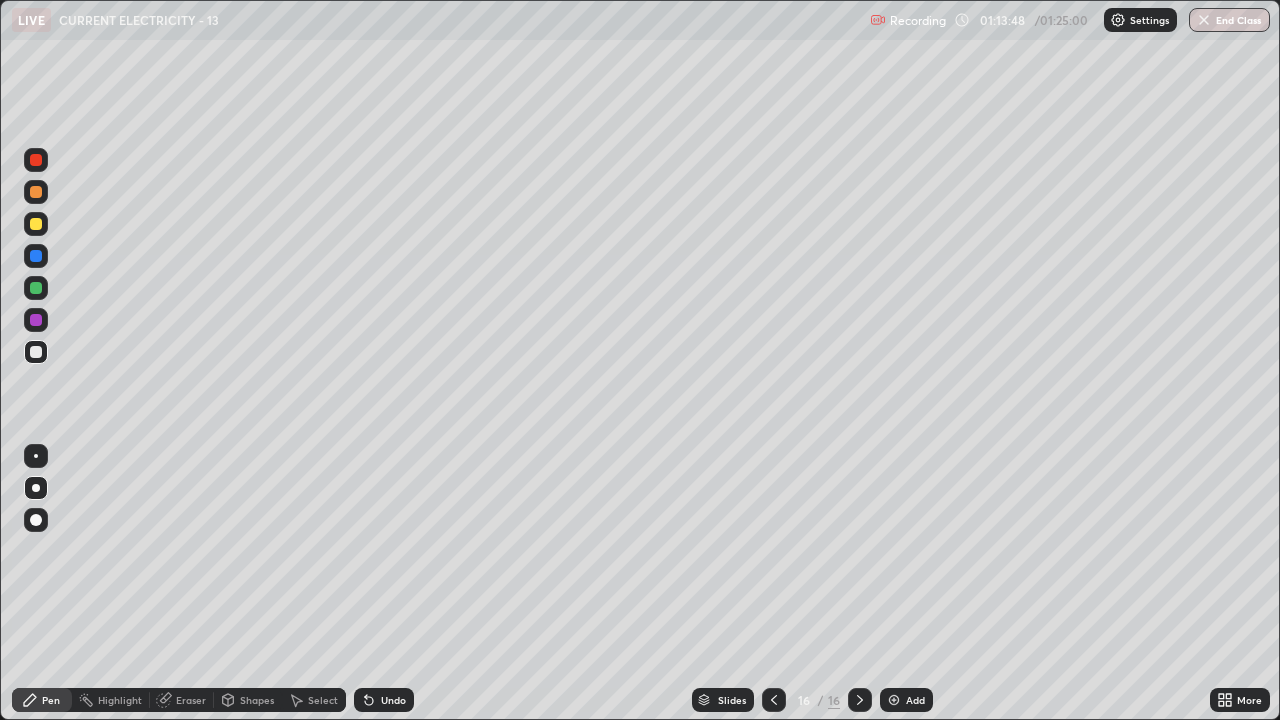 click on "Eraser" at bounding box center (191, 700) 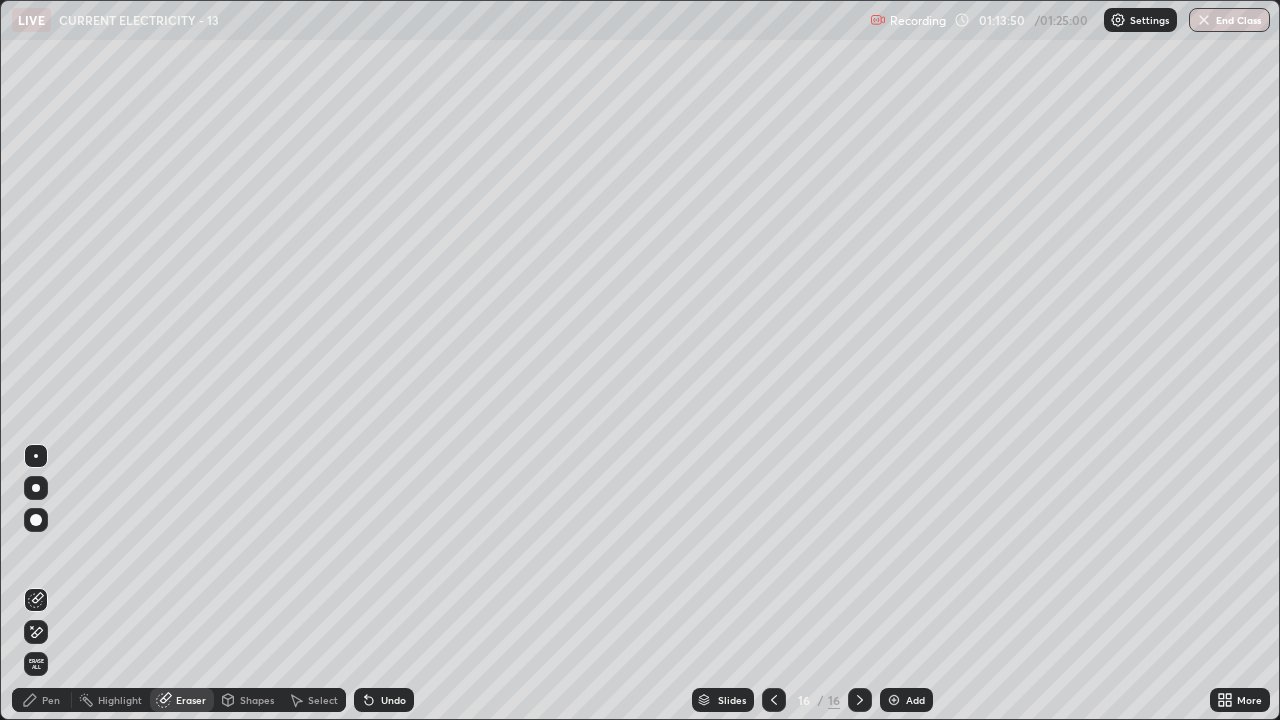 click on "Pen" at bounding box center (42, 700) 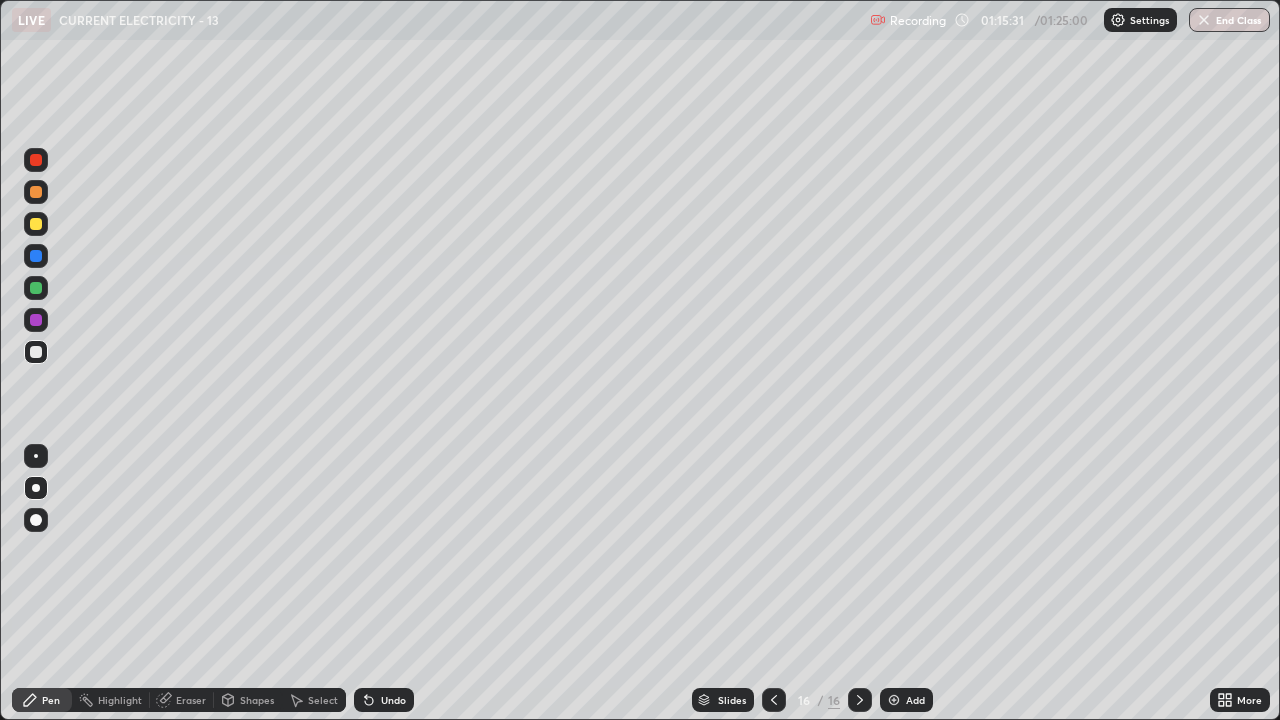click at bounding box center (36, 288) 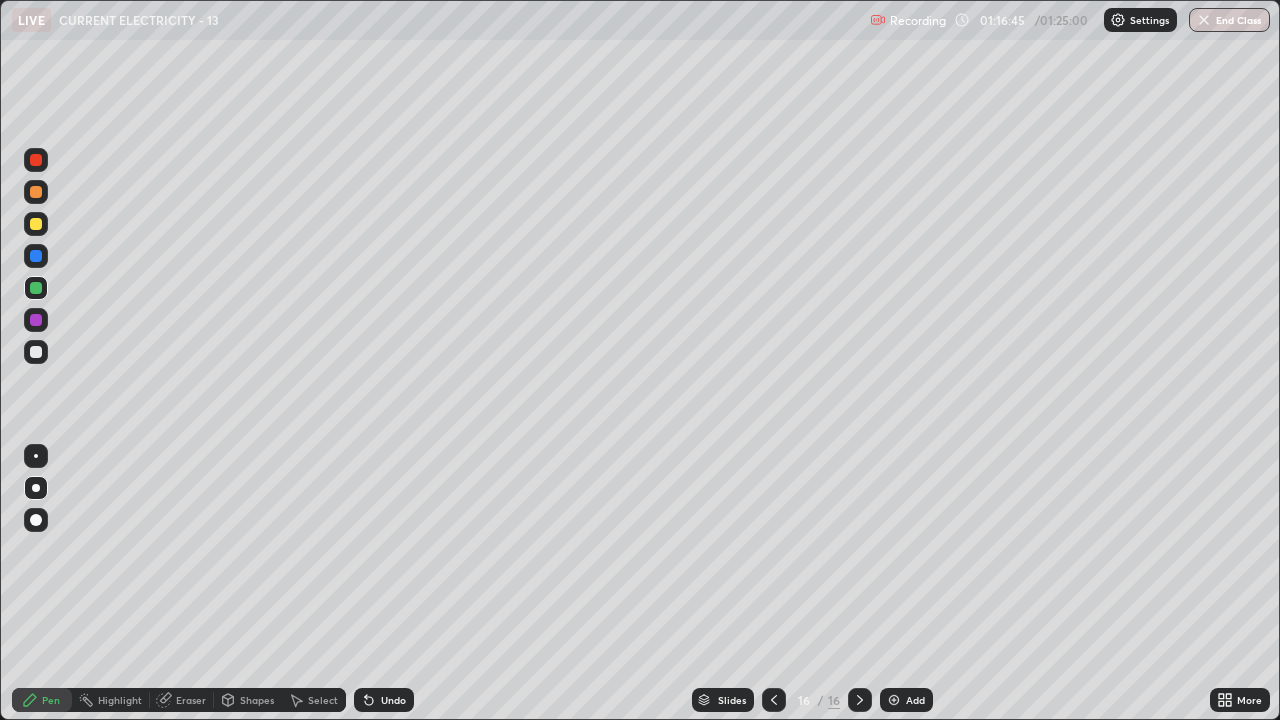 click at bounding box center [36, 160] 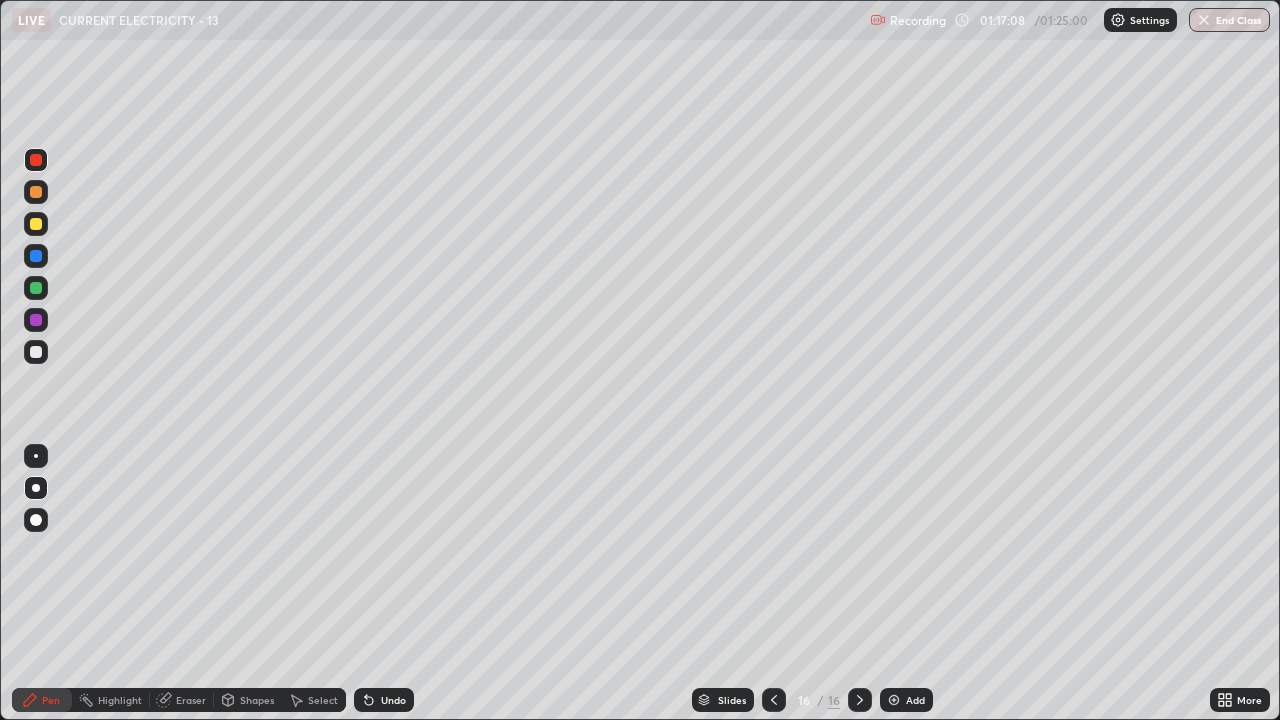 click at bounding box center [36, 224] 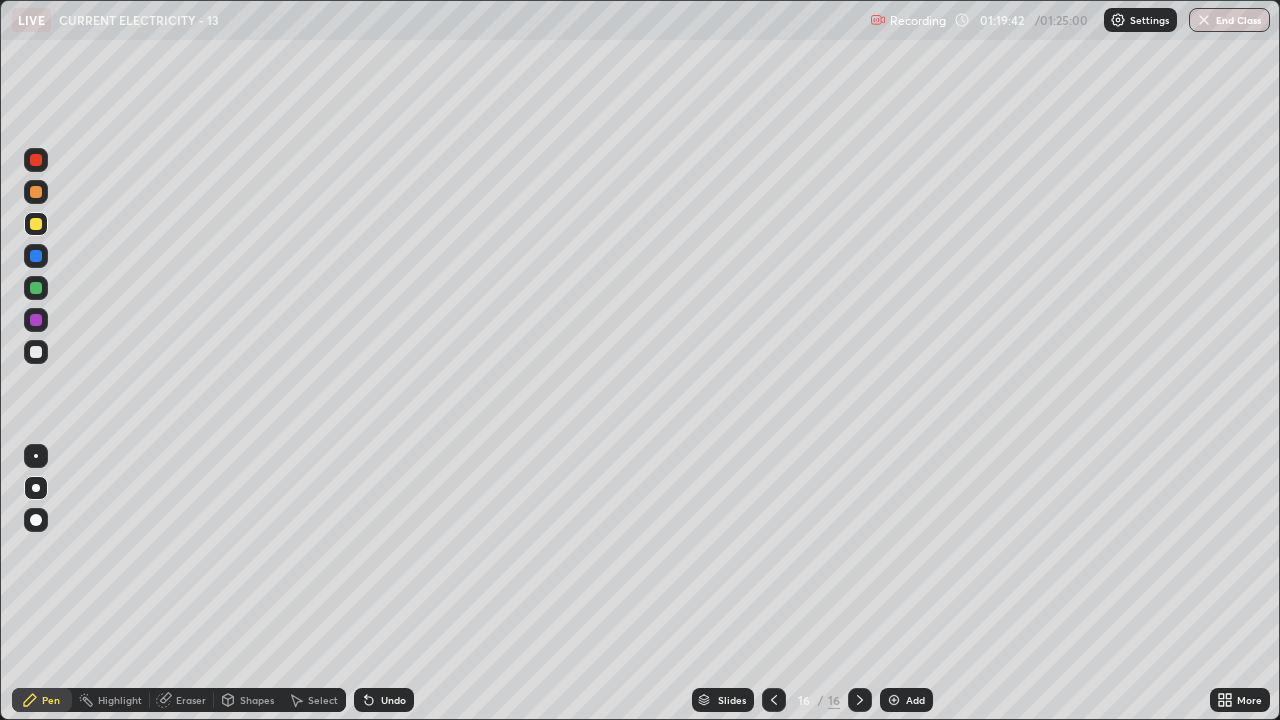 click 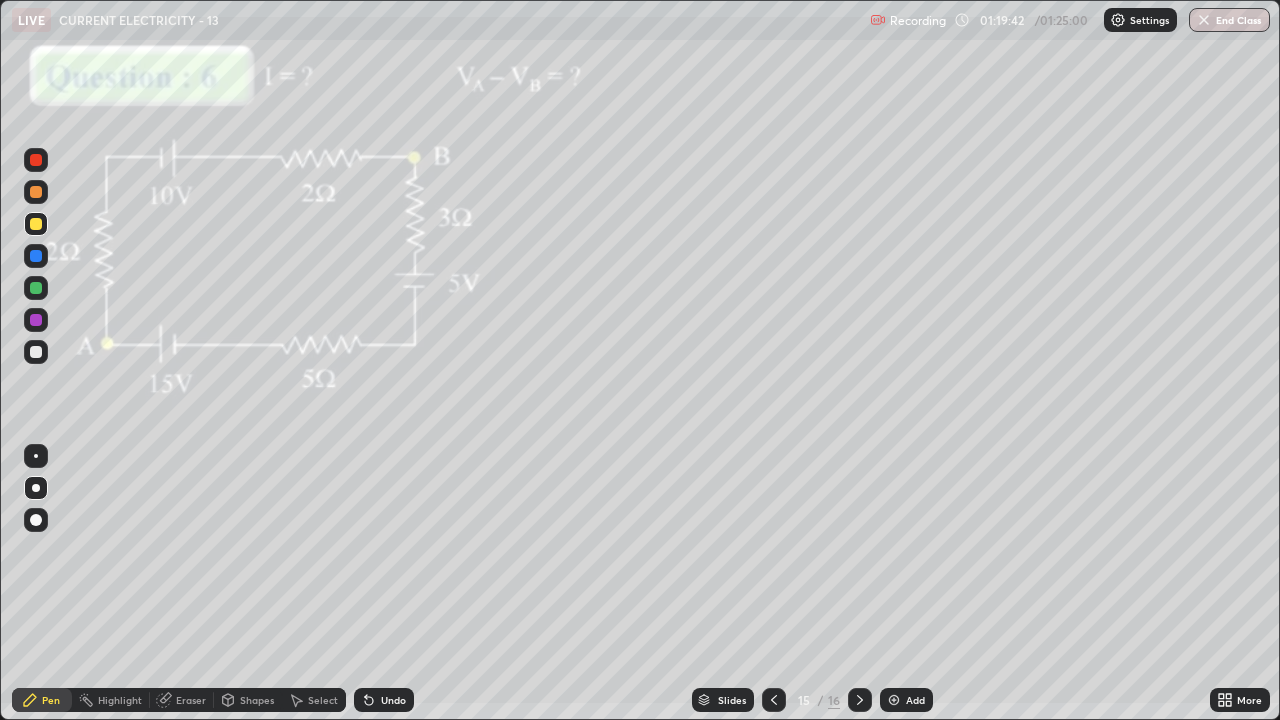 click 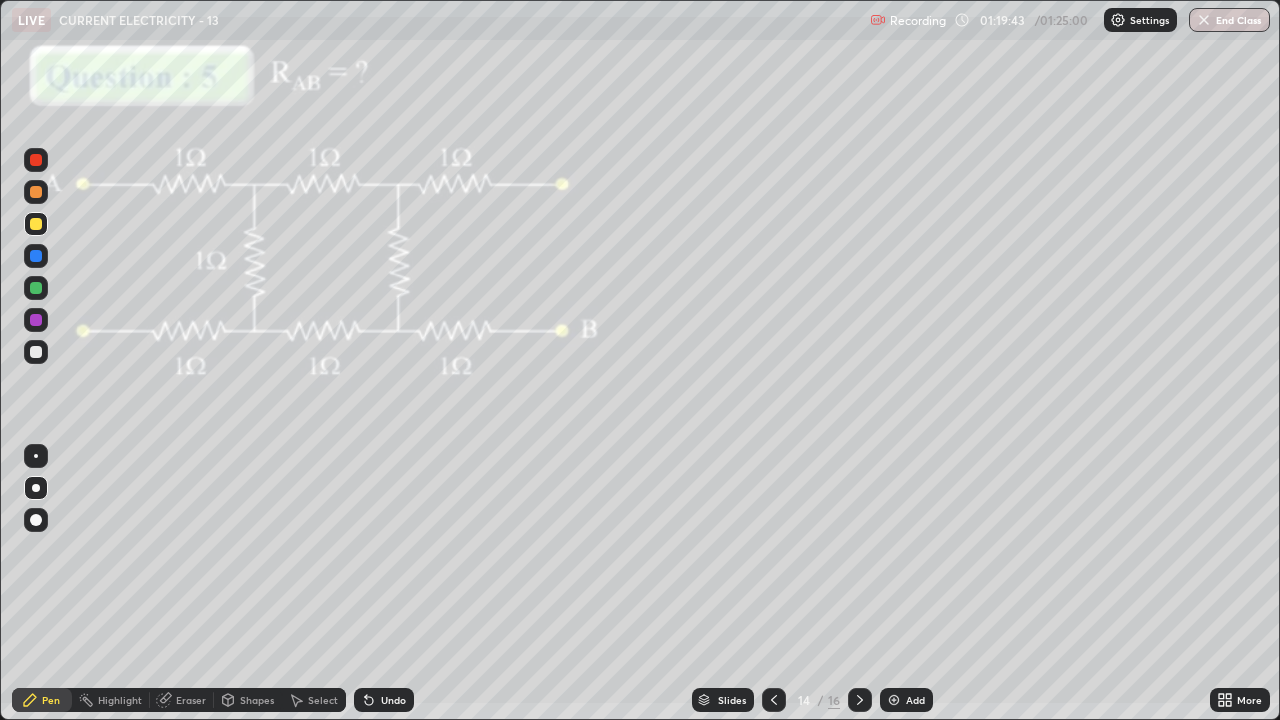 click 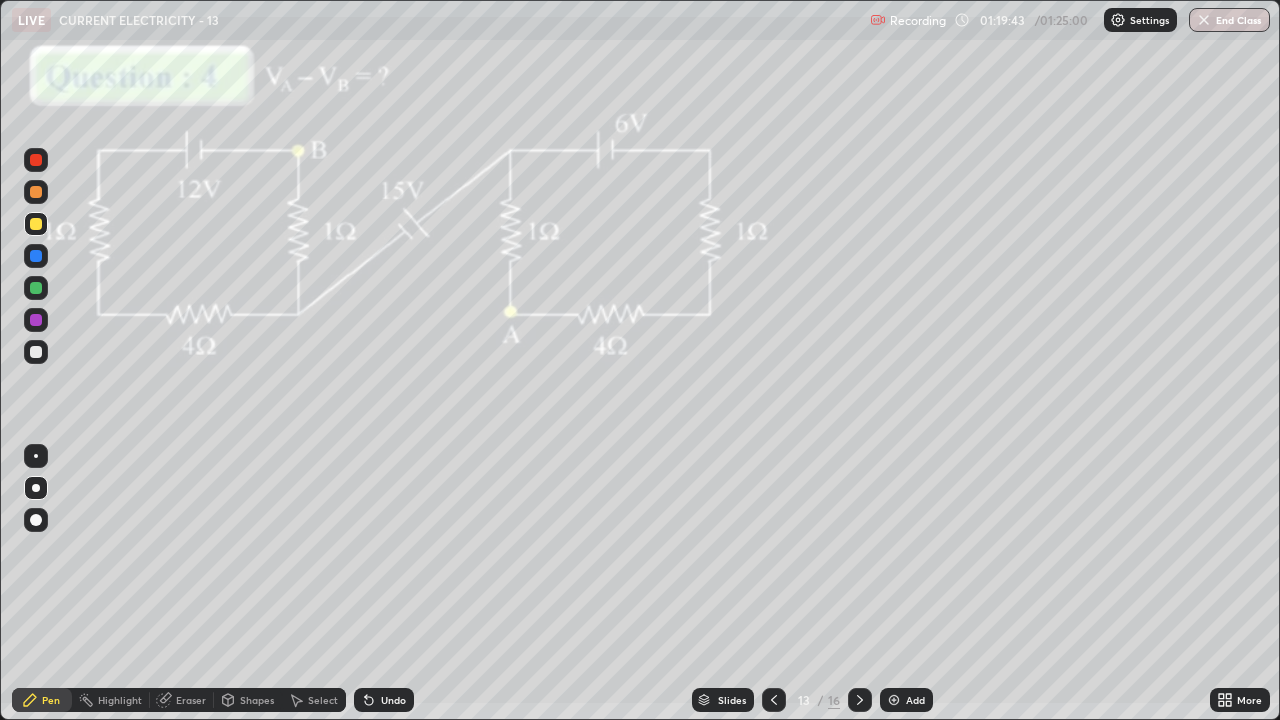 click 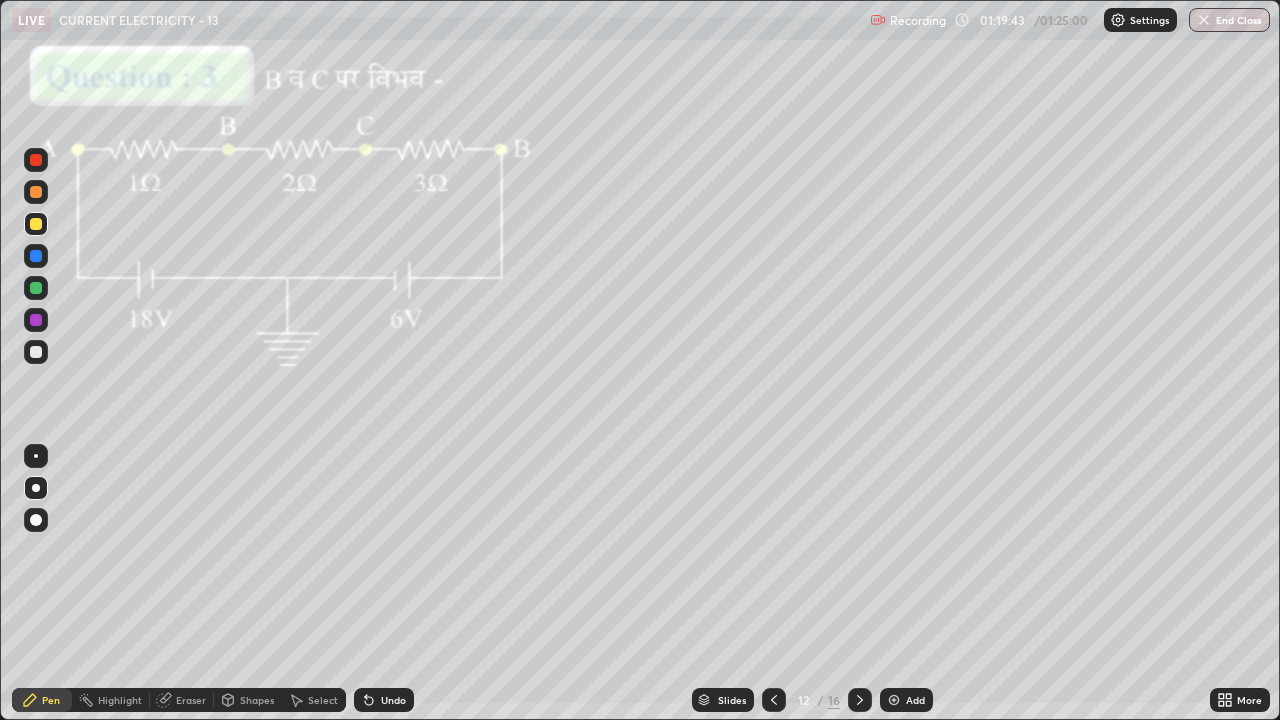 click 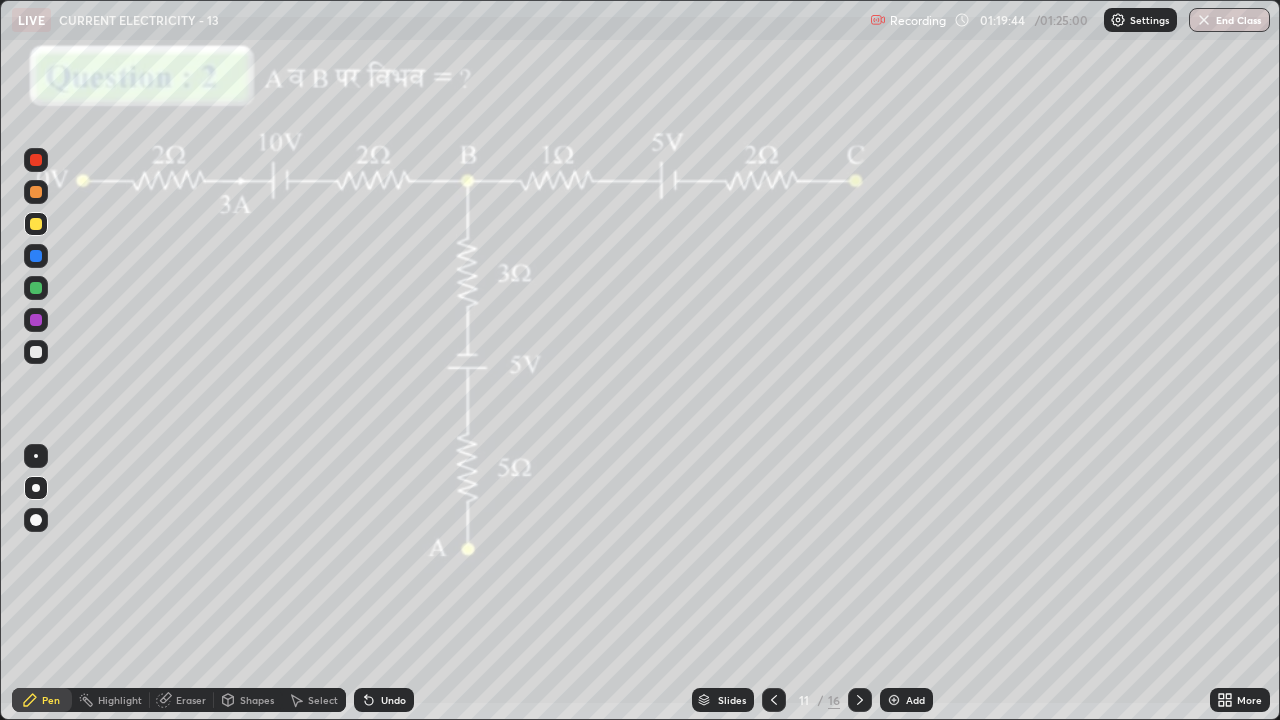 click 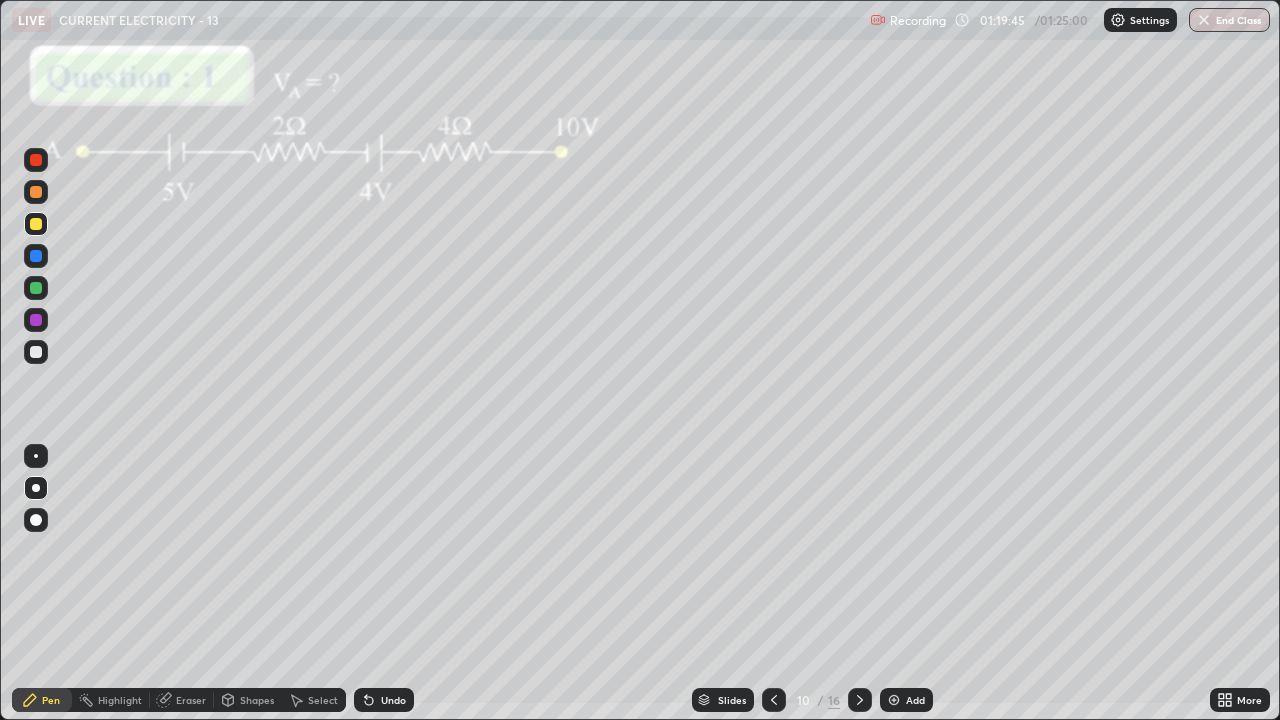 click 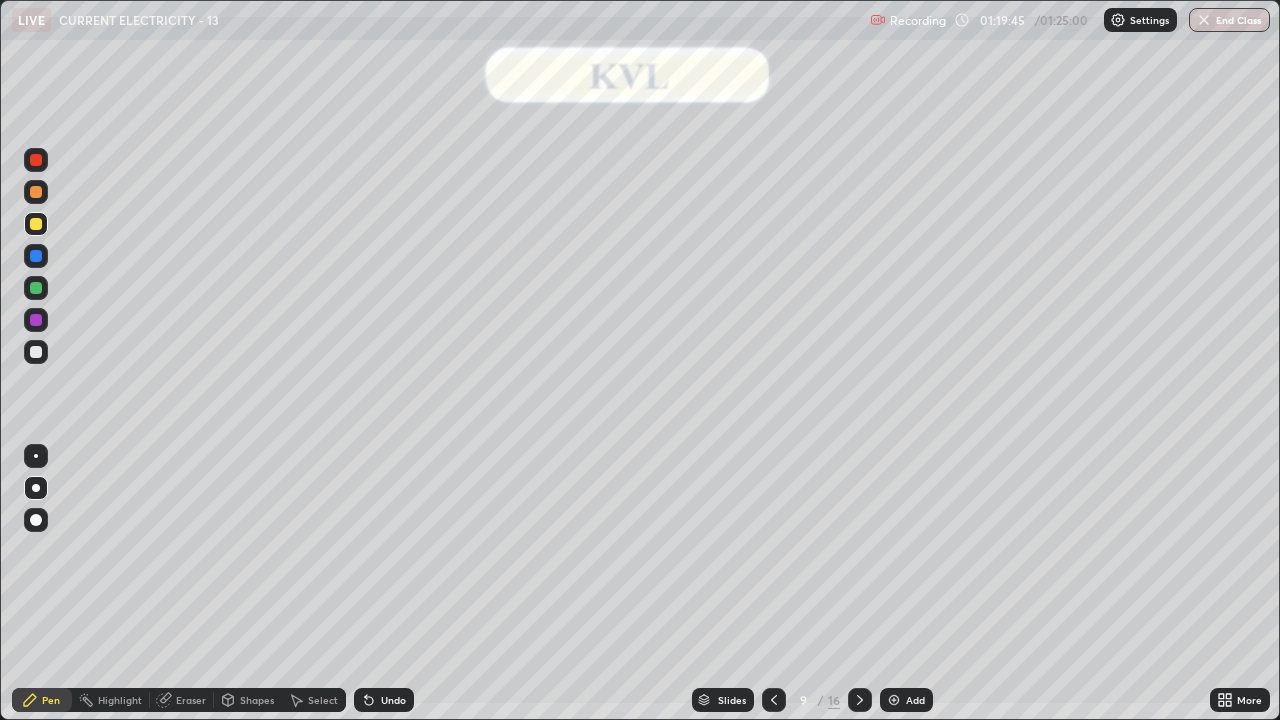 click 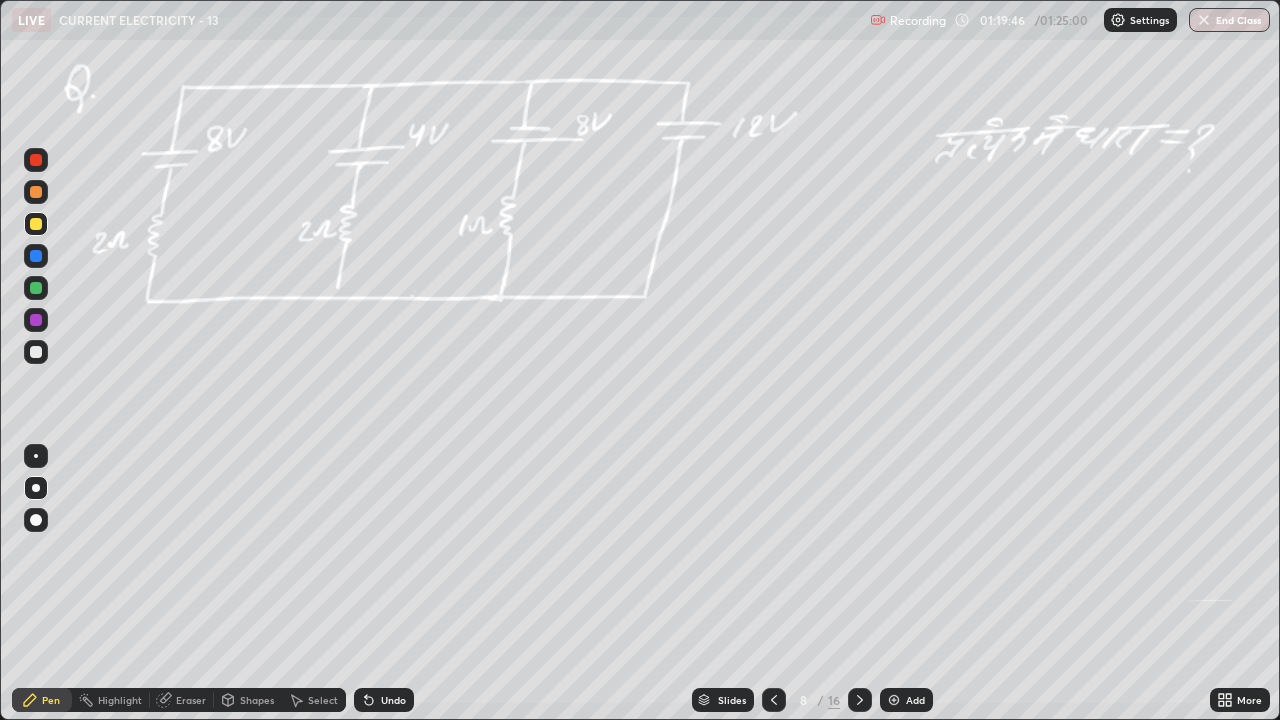 click 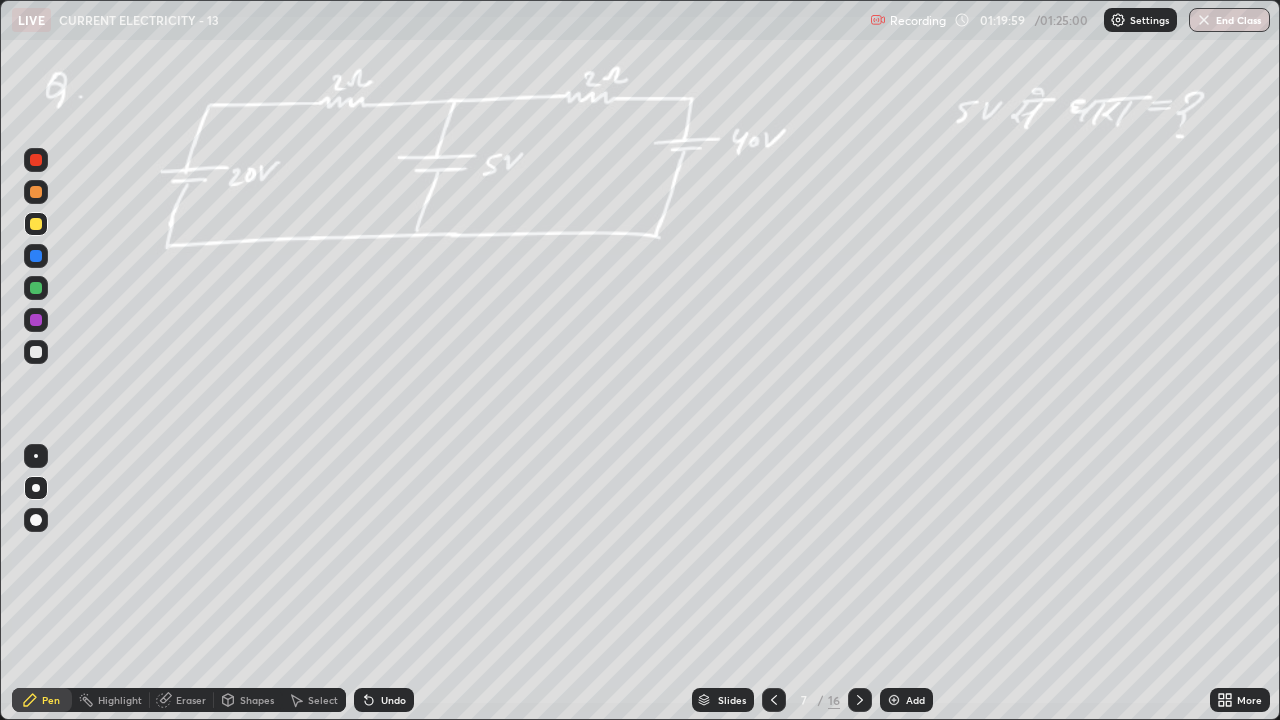 click 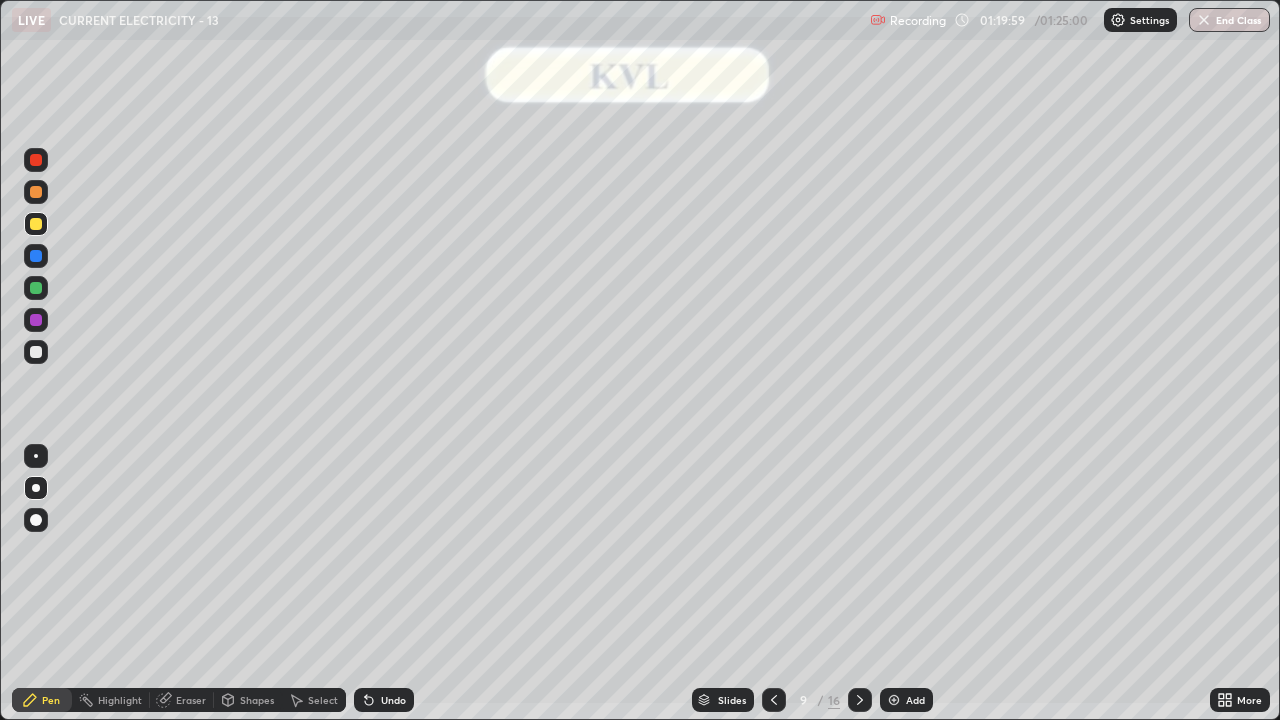 click 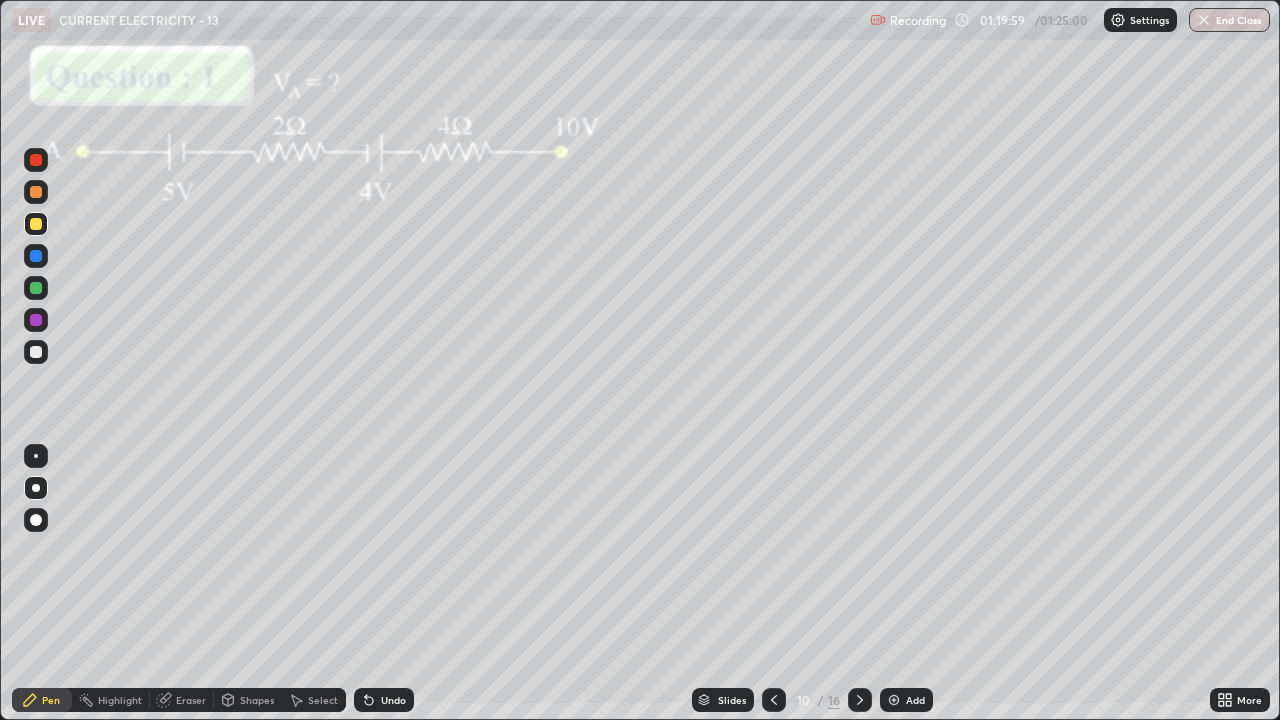 click 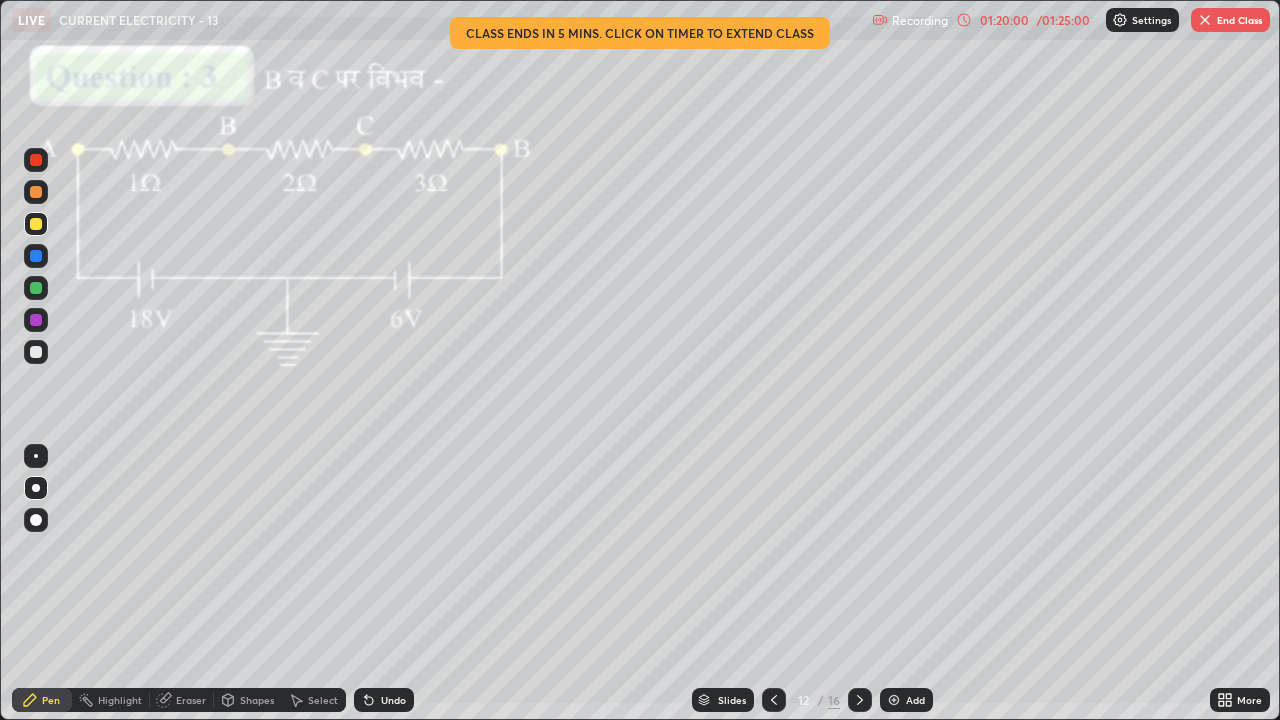click 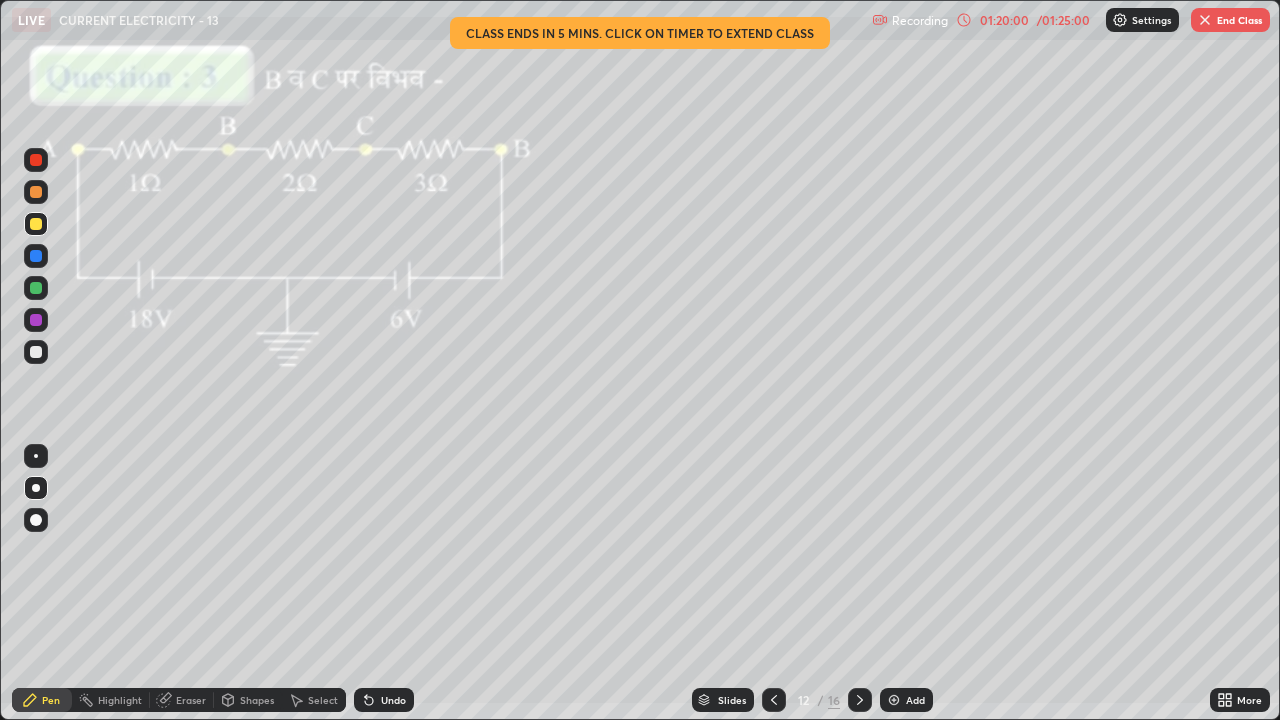 click at bounding box center (860, 700) 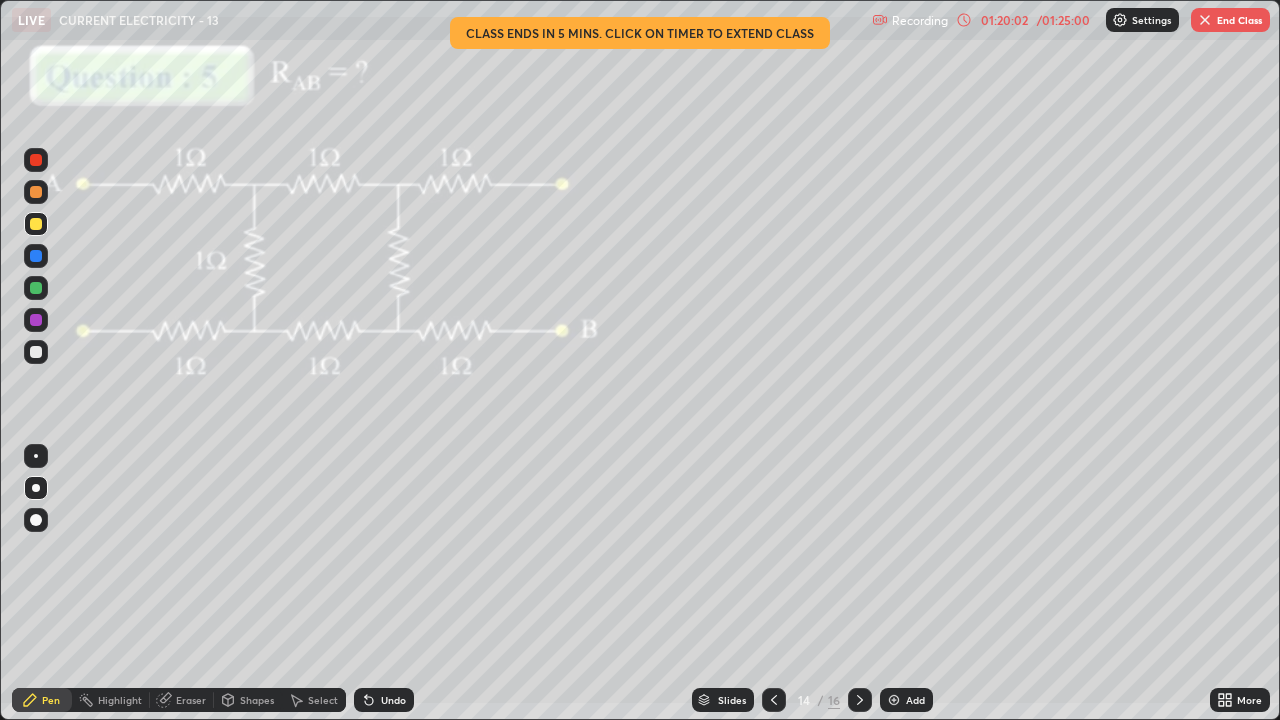 click 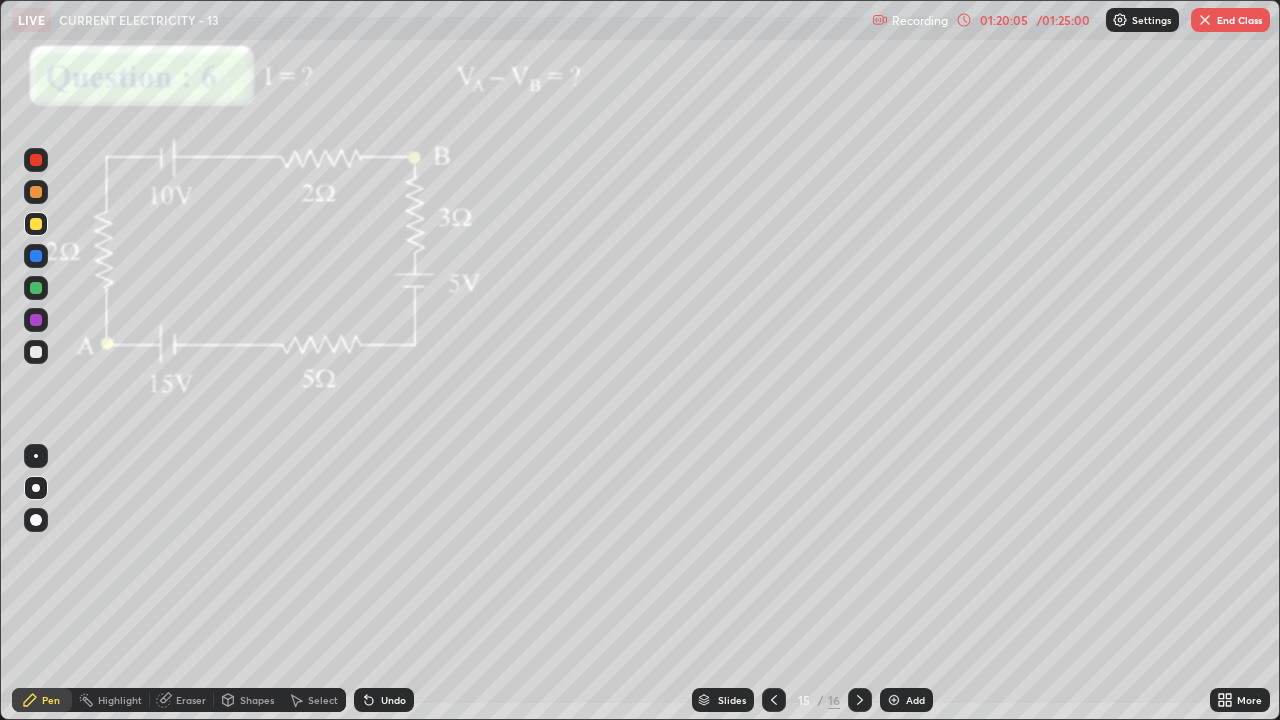 click 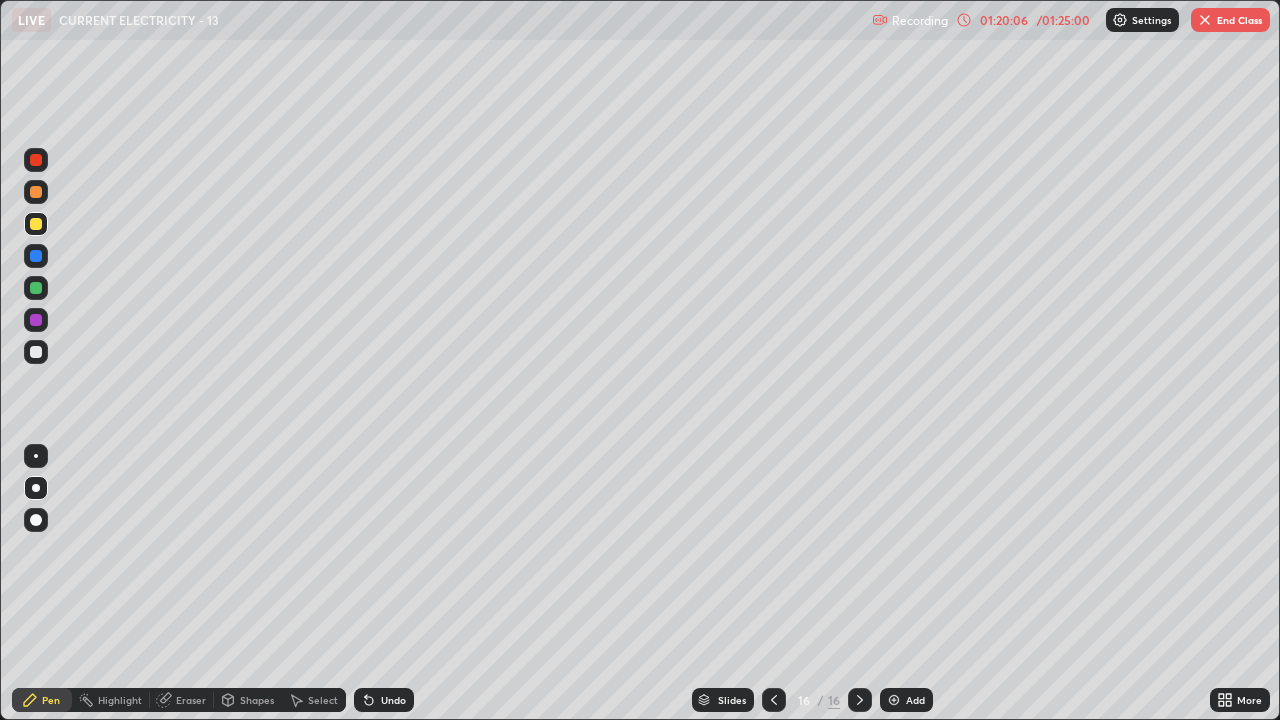 click on "Add" at bounding box center (915, 700) 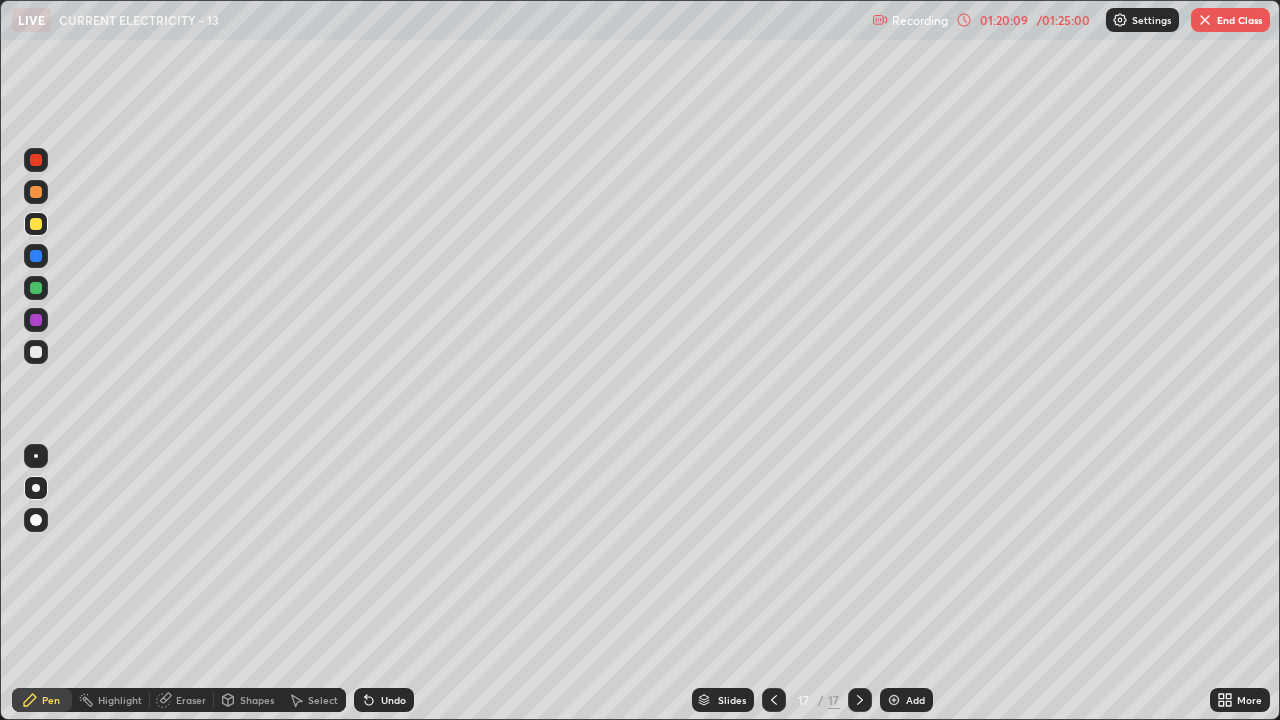 click at bounding box center [36, 224] 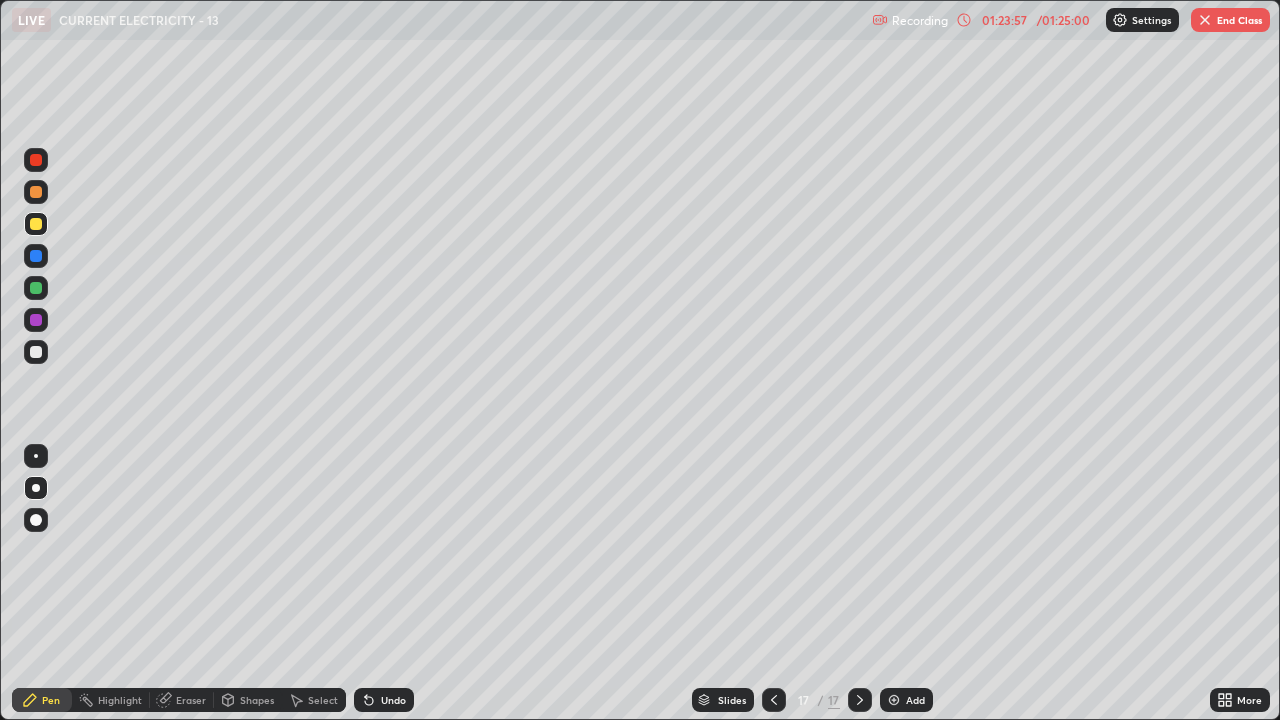click on "End Class" at bounding box center (1230, 20) 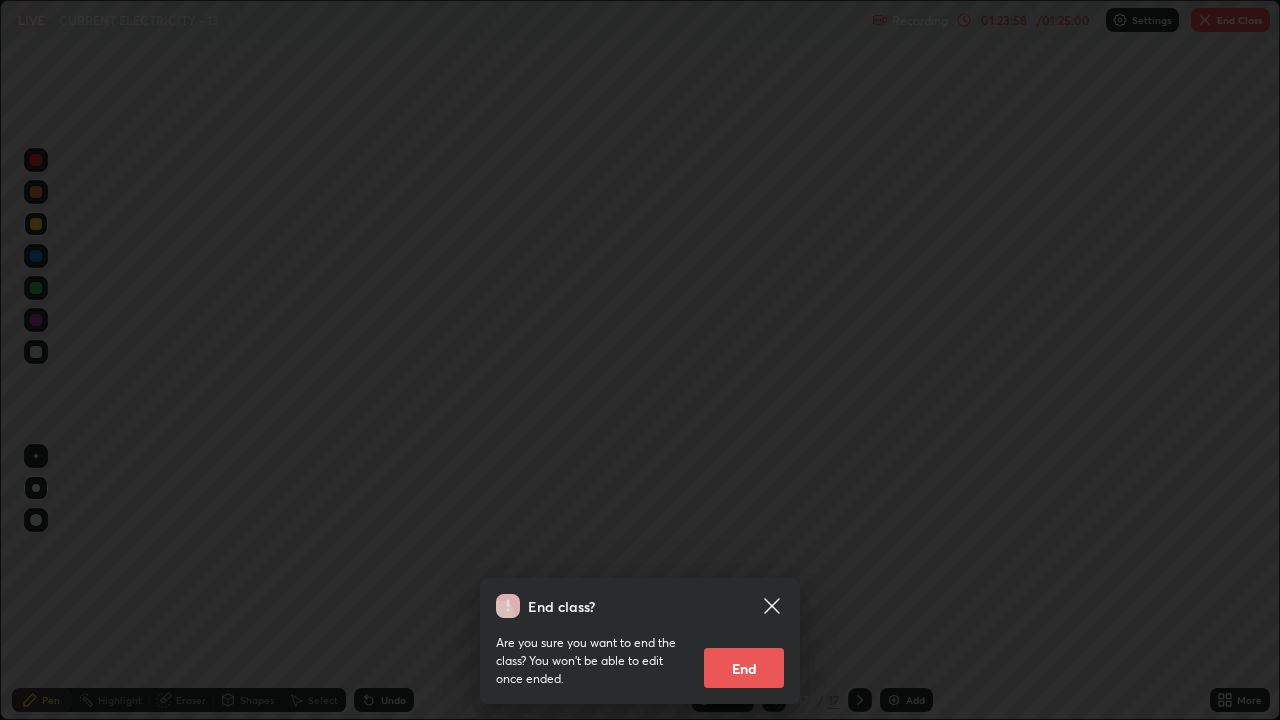 click on "End" at bounding box center [744, 668] 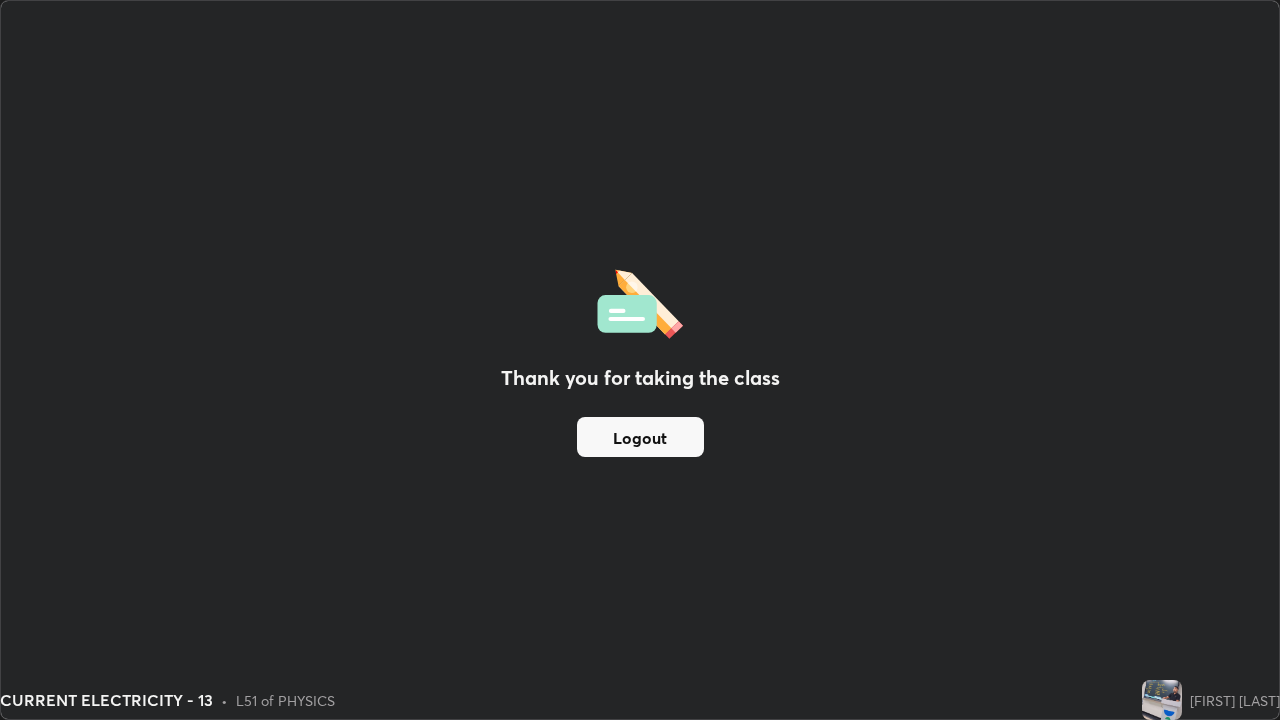 click on "Logout" at bounding box center (640, 437) 